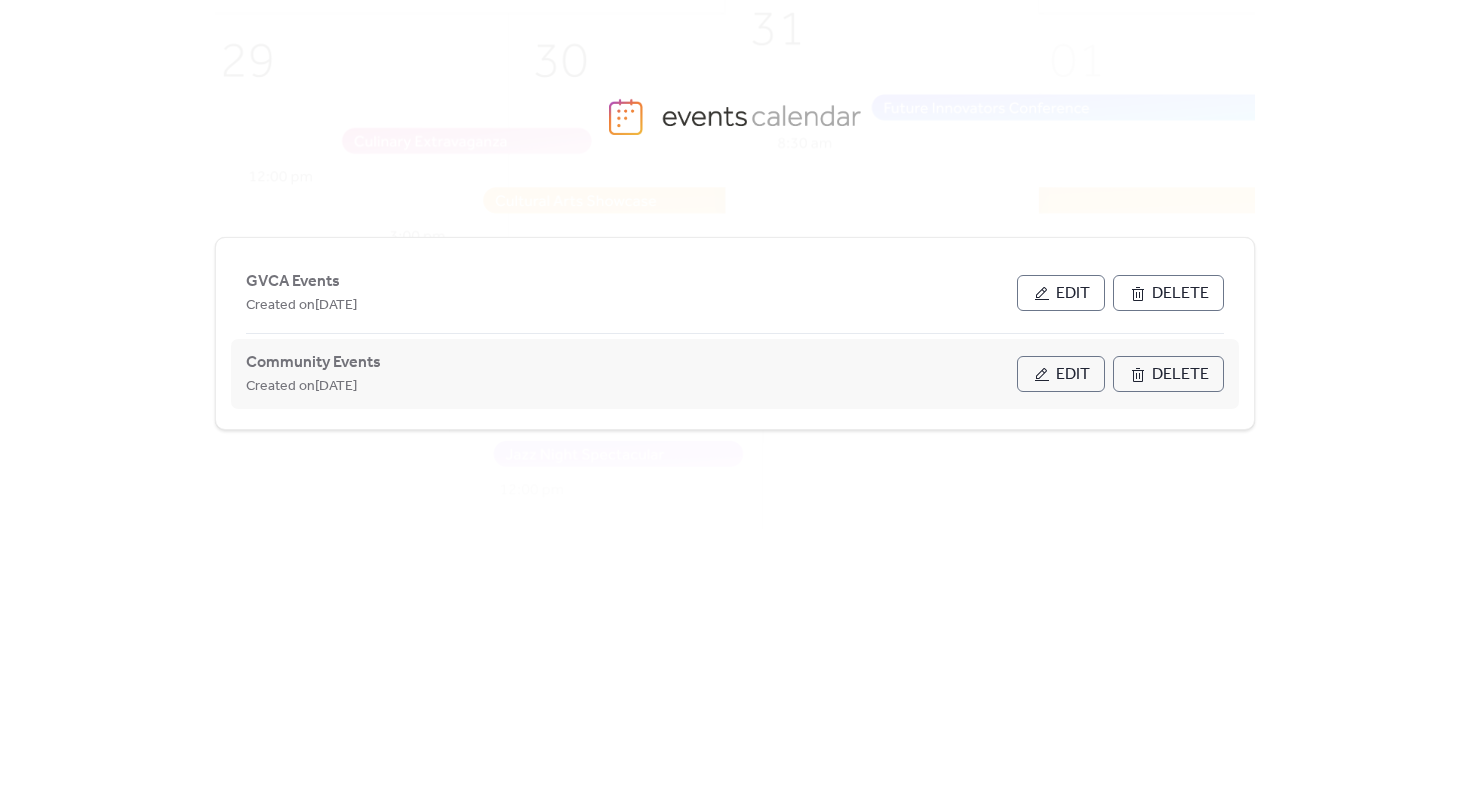 scroll, scrollTop: 0, scrollLeft: 0, axis: both 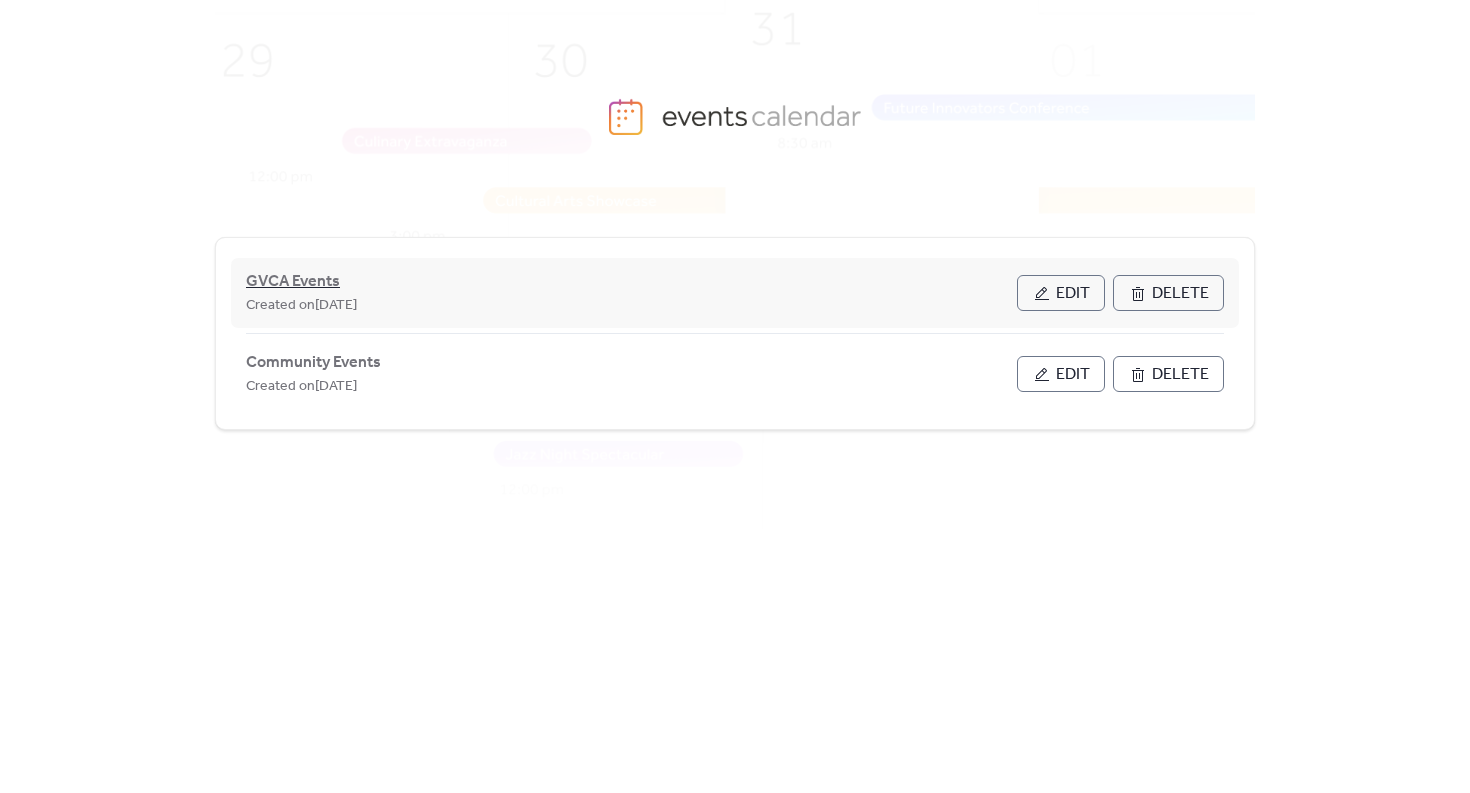 click on "GVCA Events" at bounding box center (293, 282) 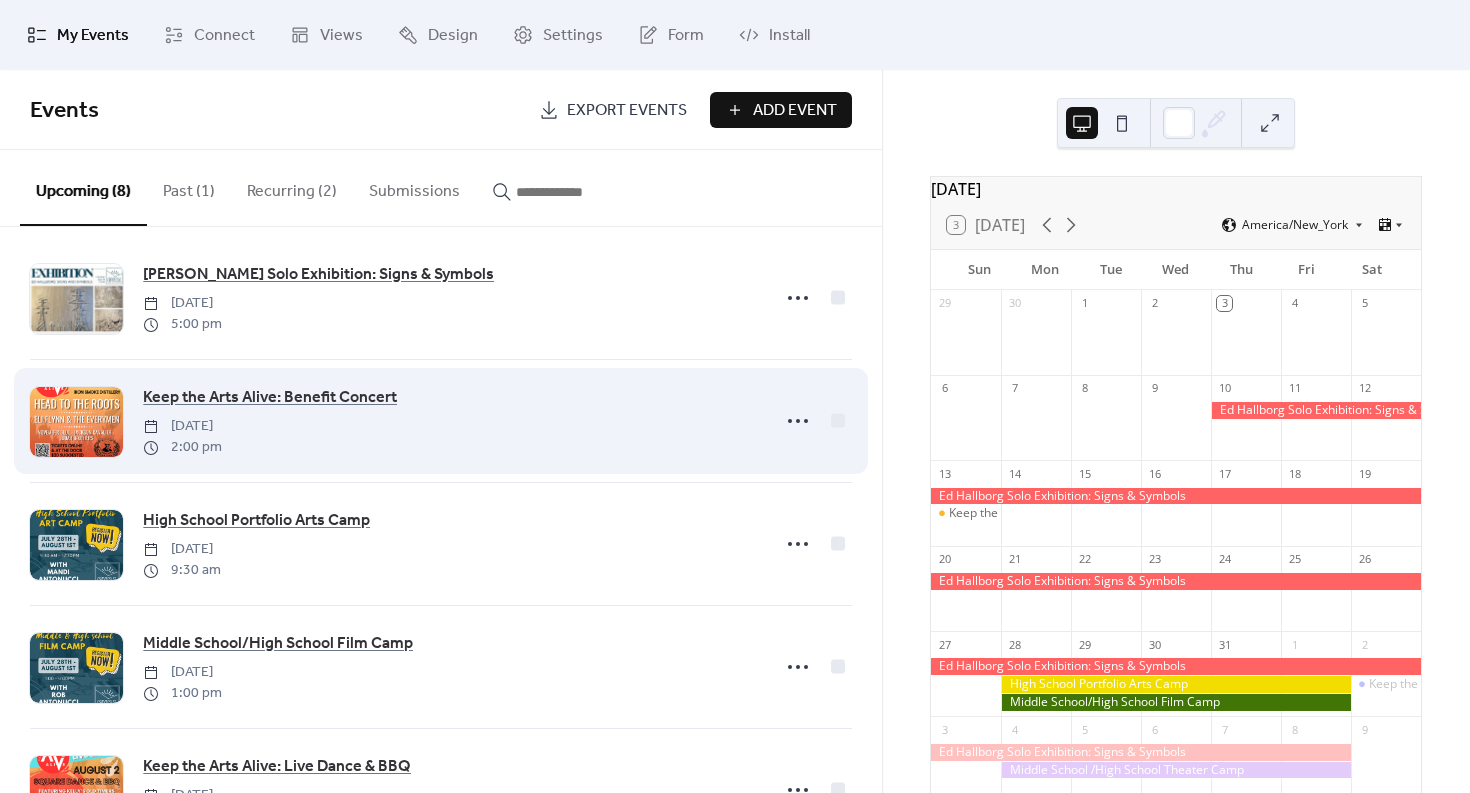 scroll, scrollTop: 0, scrollLeft: 0, axis: both 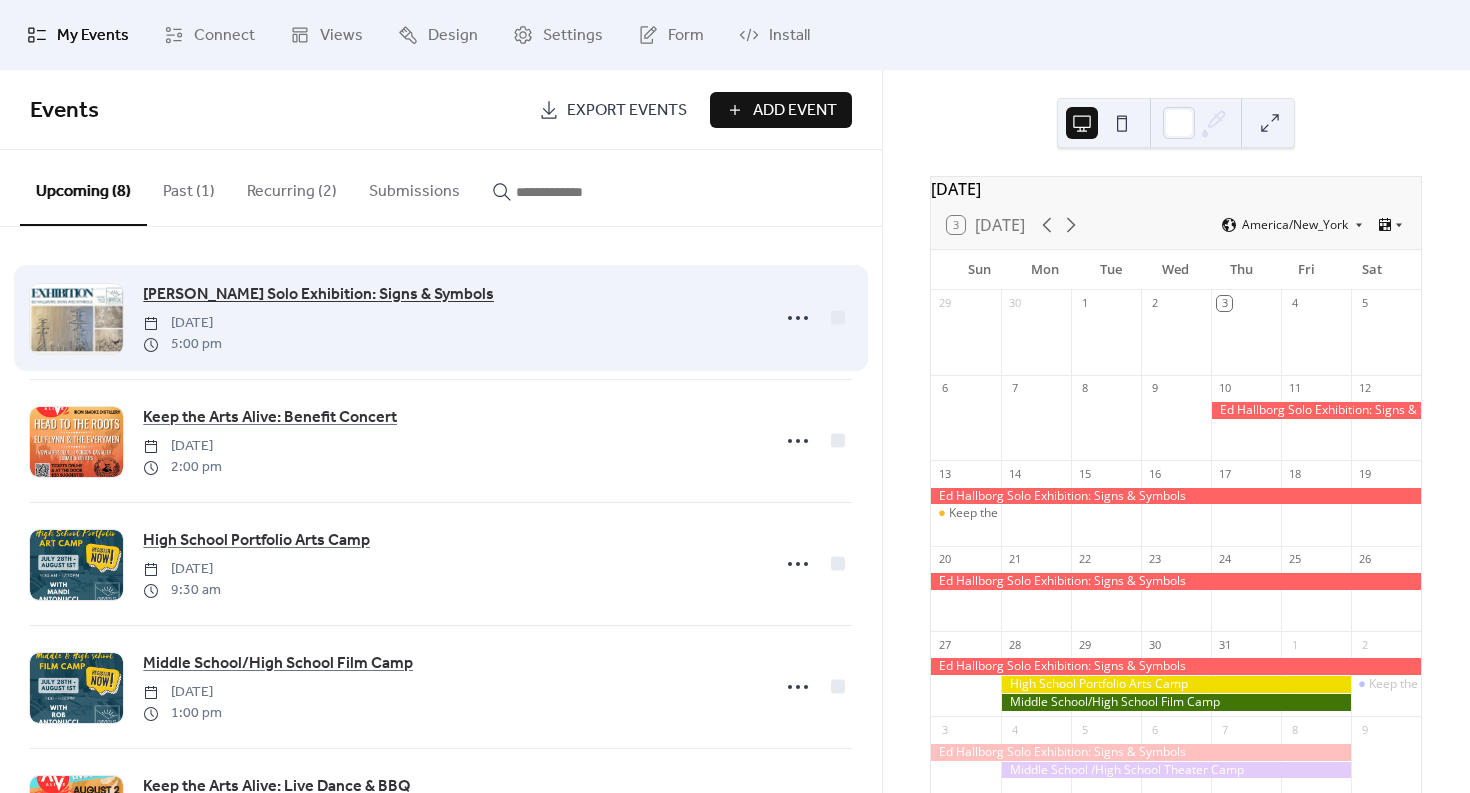 click on "[PERSON_NAME] Solo Exhibition: Signs & Symbols" at bounding box center [318, 295] 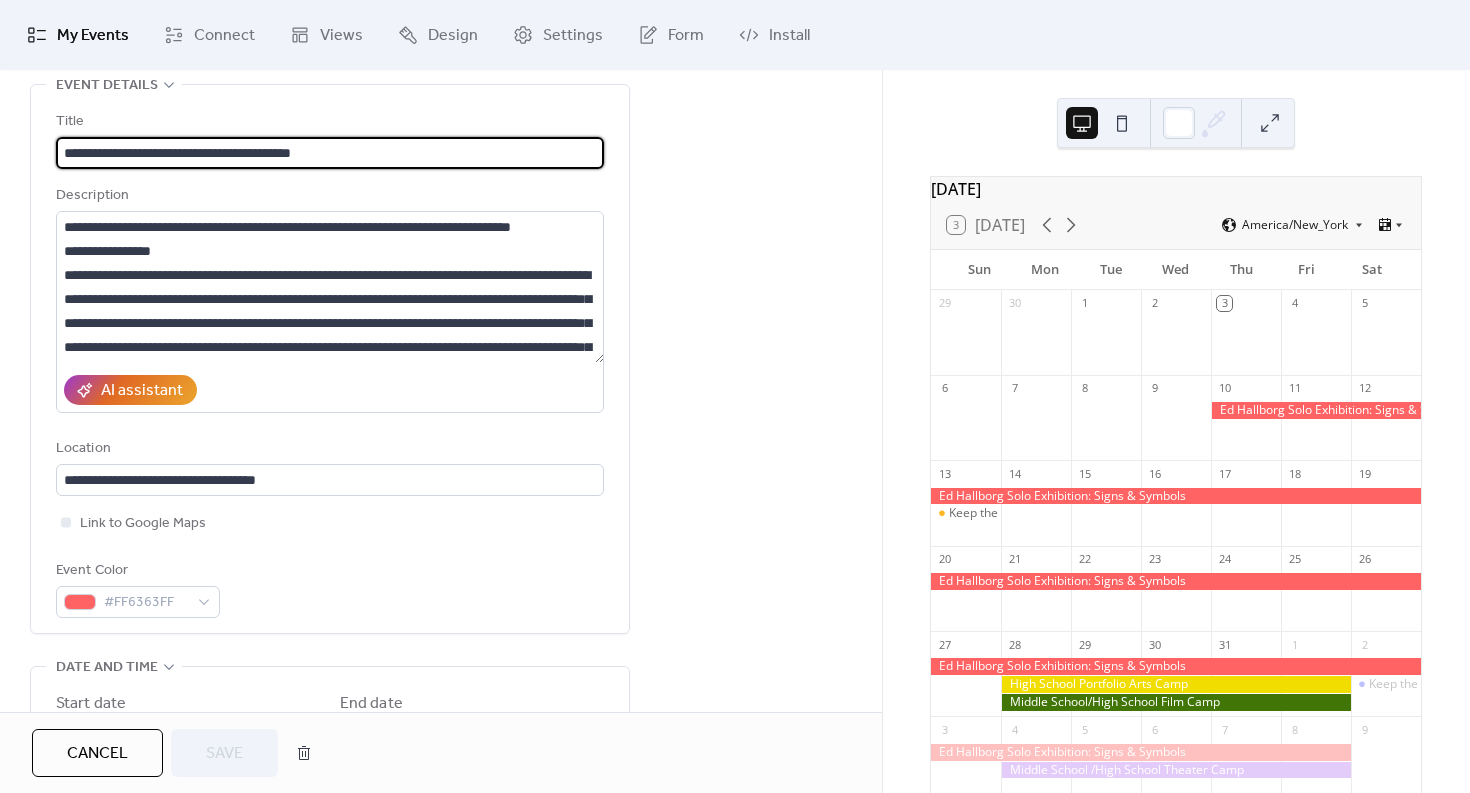 scroll, scrollTop: 100, scrollLeft: 0, axis: vertical 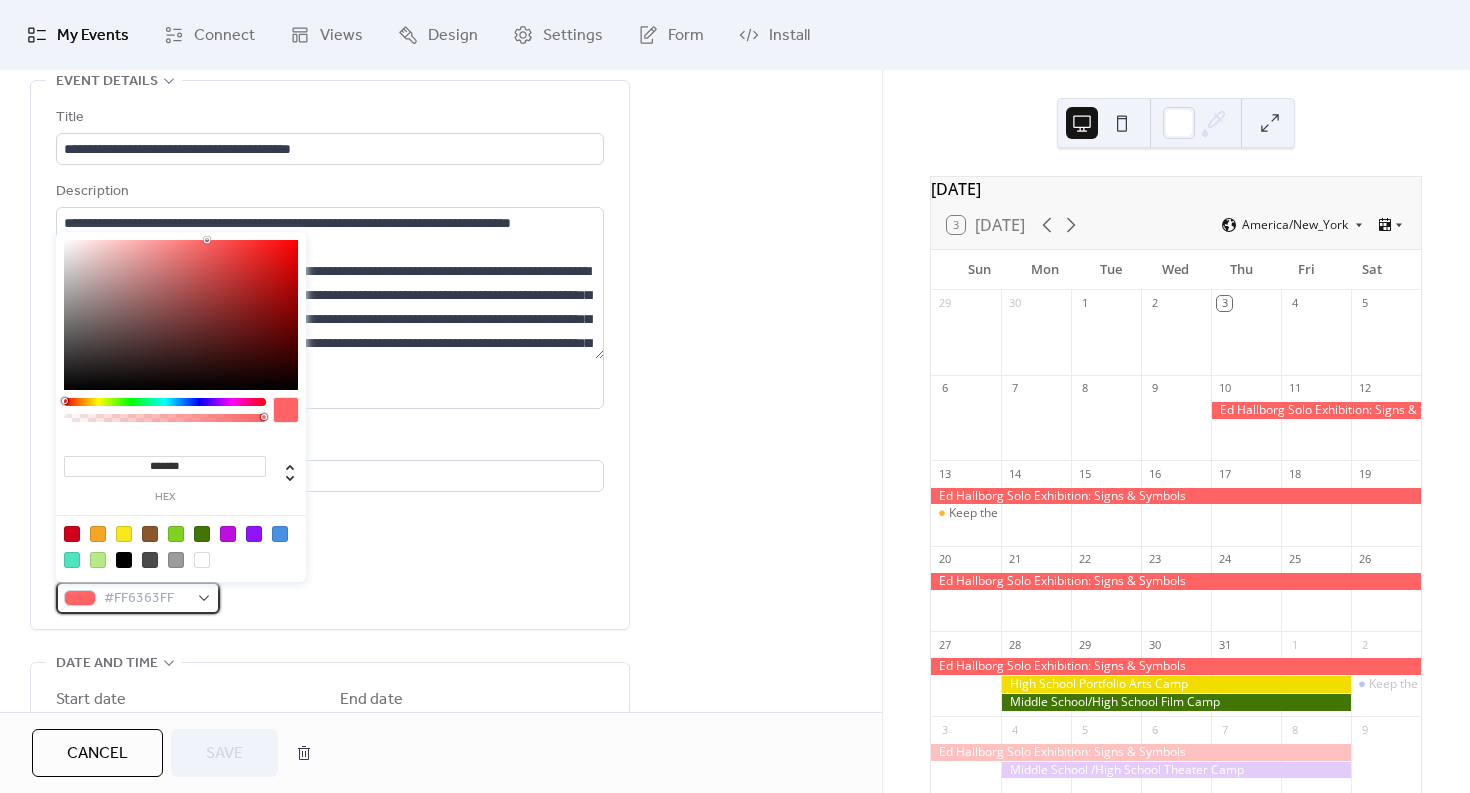 click on "#FF6363FF" at bounding box center [146, 599] 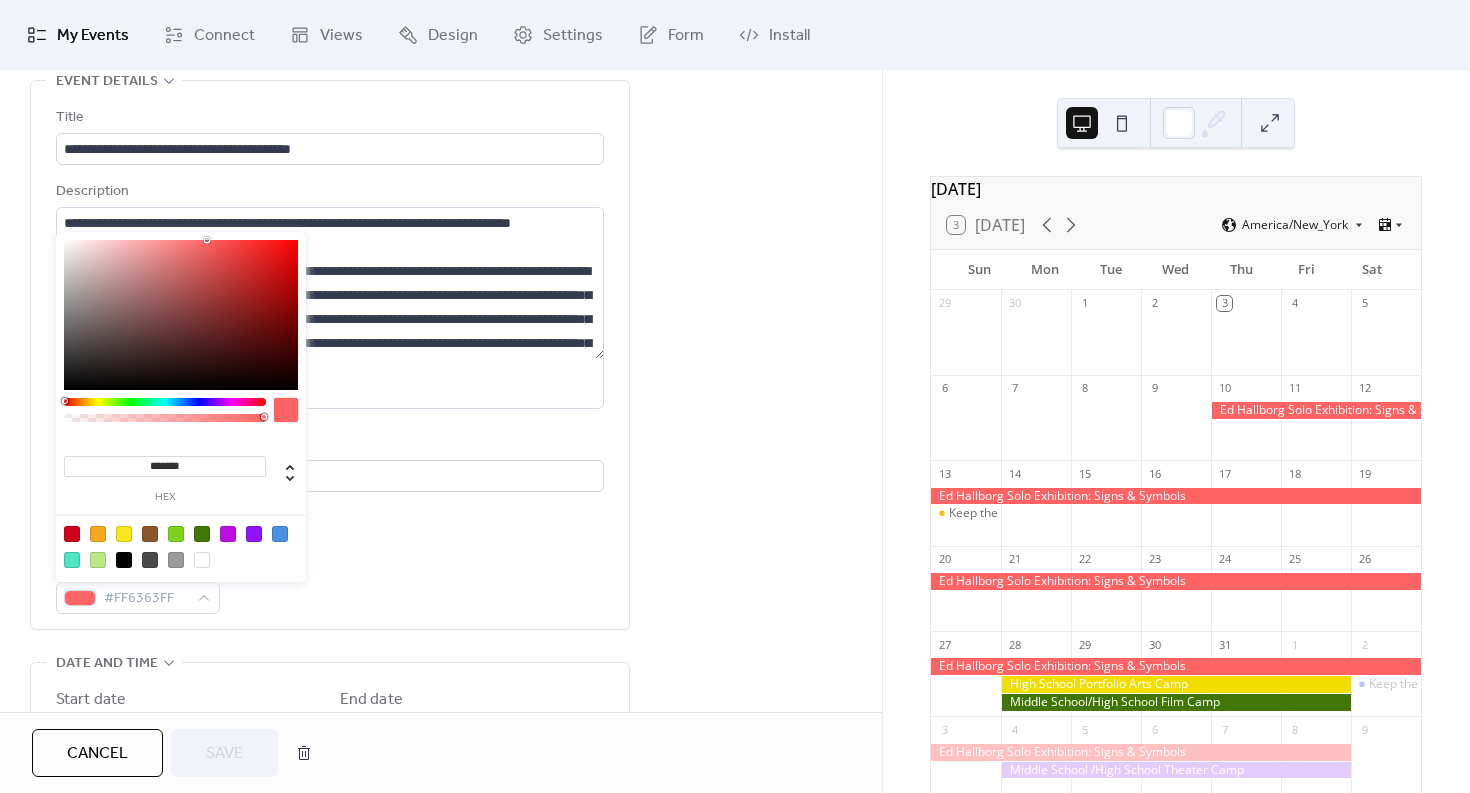 click at bounding box center [280, 534] 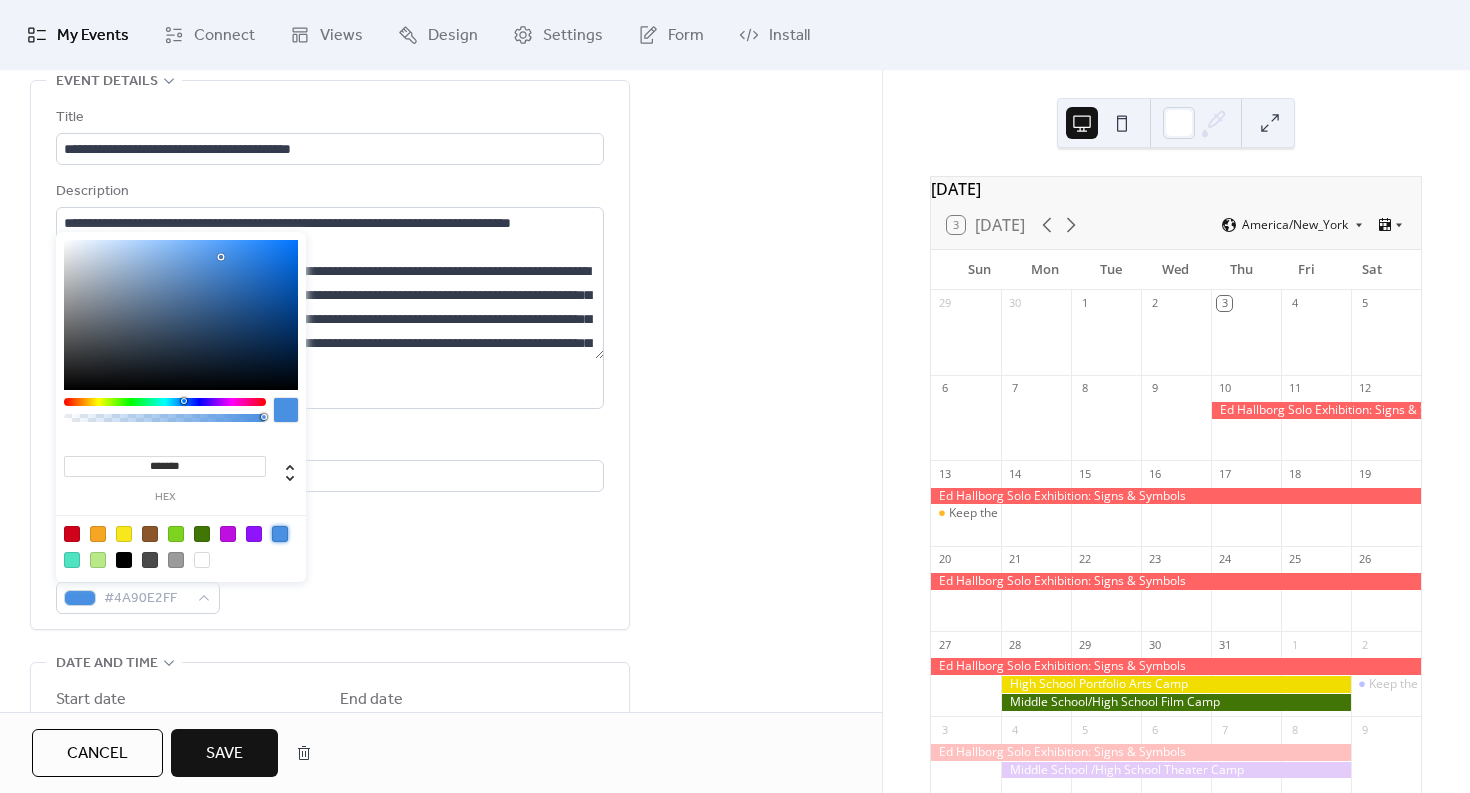 click on "Save" at bounding box center [224, 754] 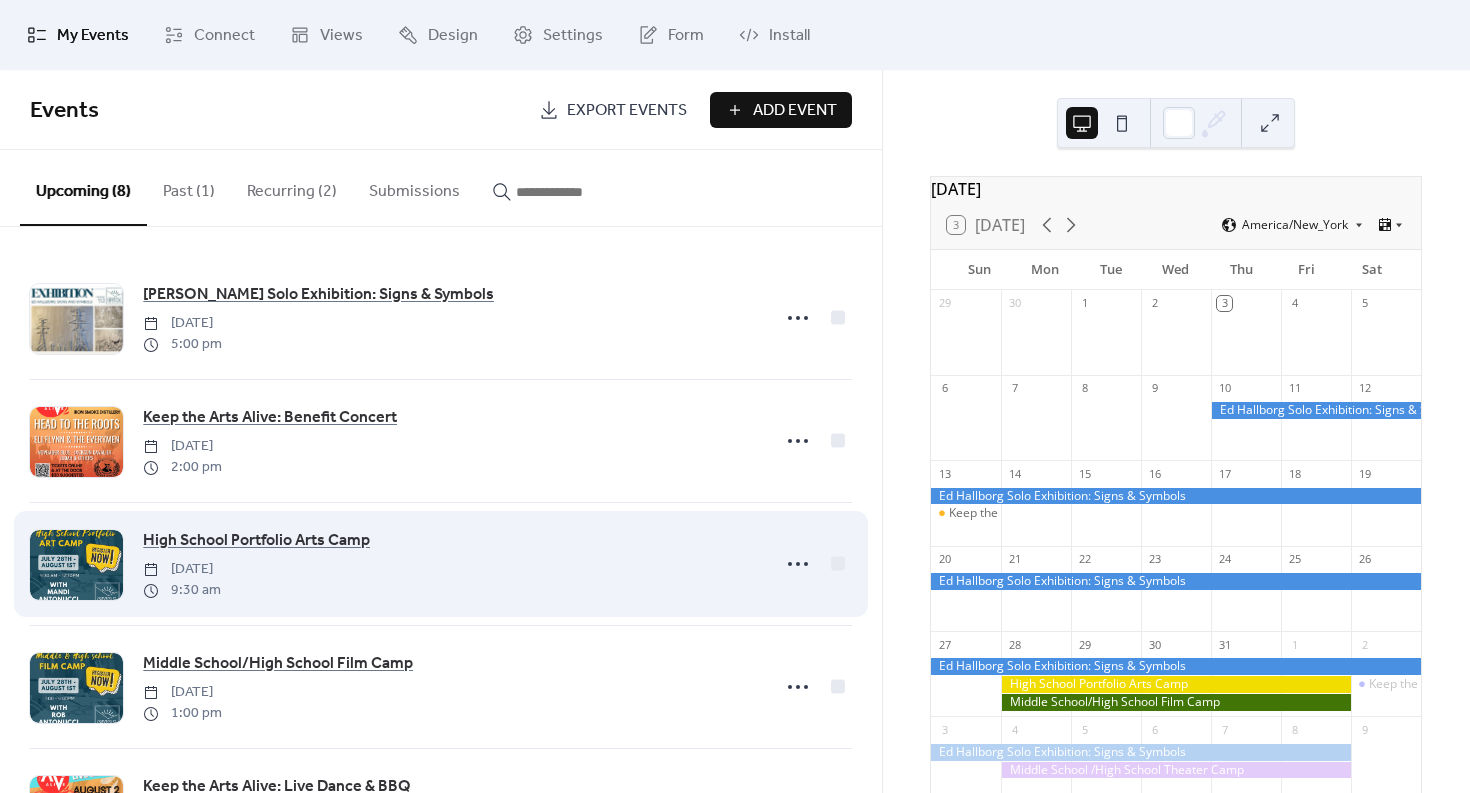 scroll, scrollTop: 30, scrollLeft: 0, axis: vertical 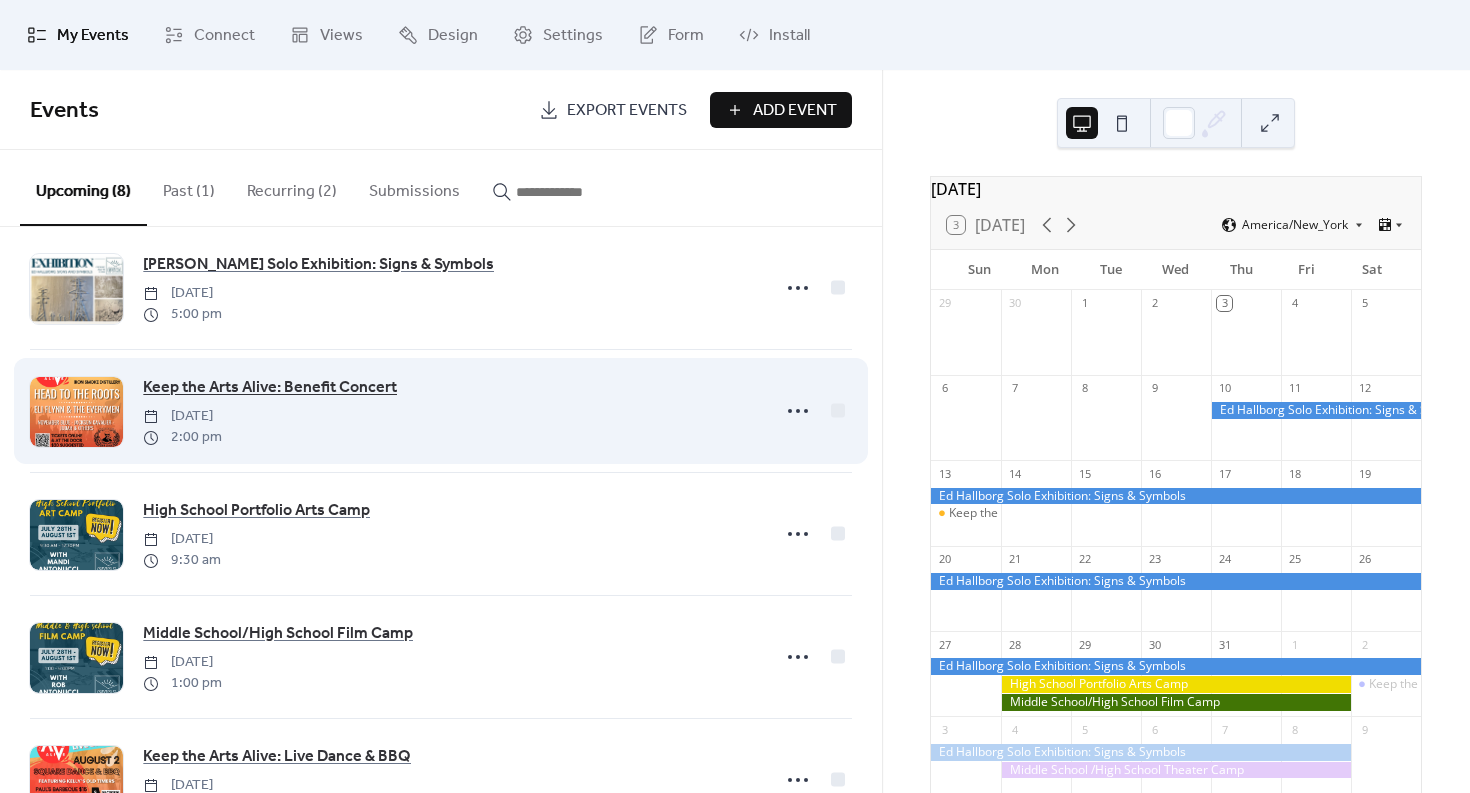 click on "Keep the Arts Alive: Benefit Concert" at bounding box center (270, 388) 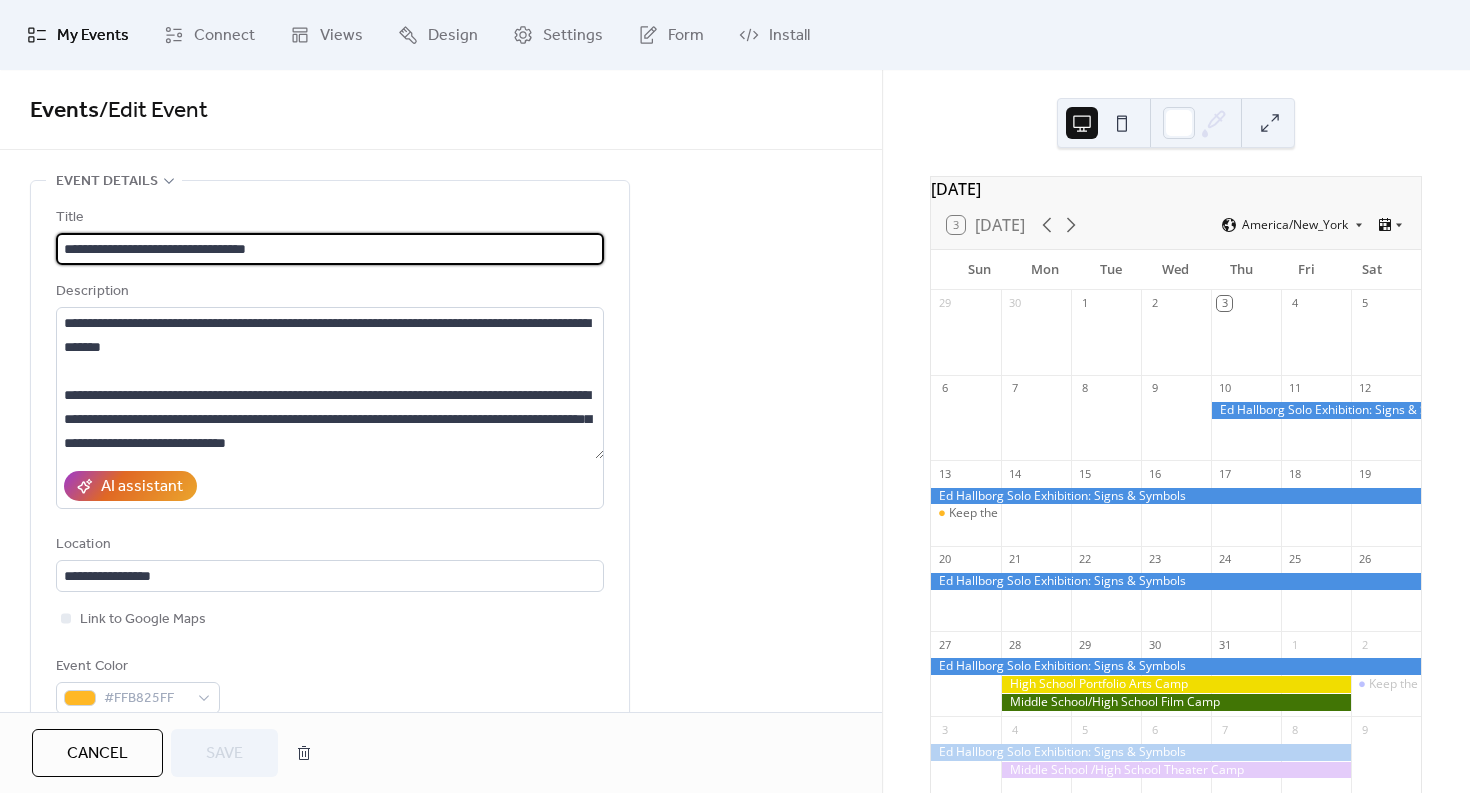 scroll, scrollTop: 70, scrollLeft: 0, axis: vertical 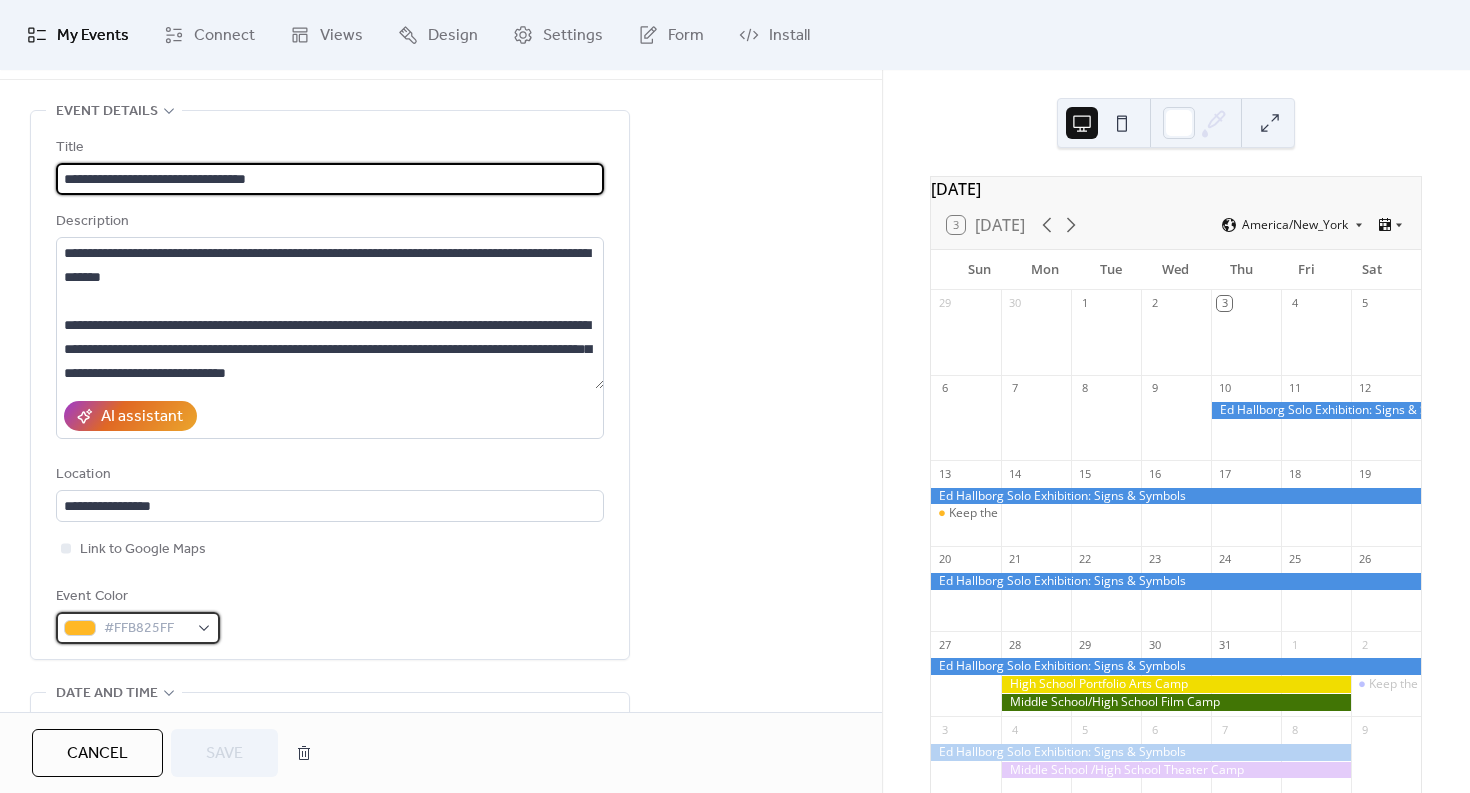 click on "#FFB825FF" at bounding box center [146, 629] 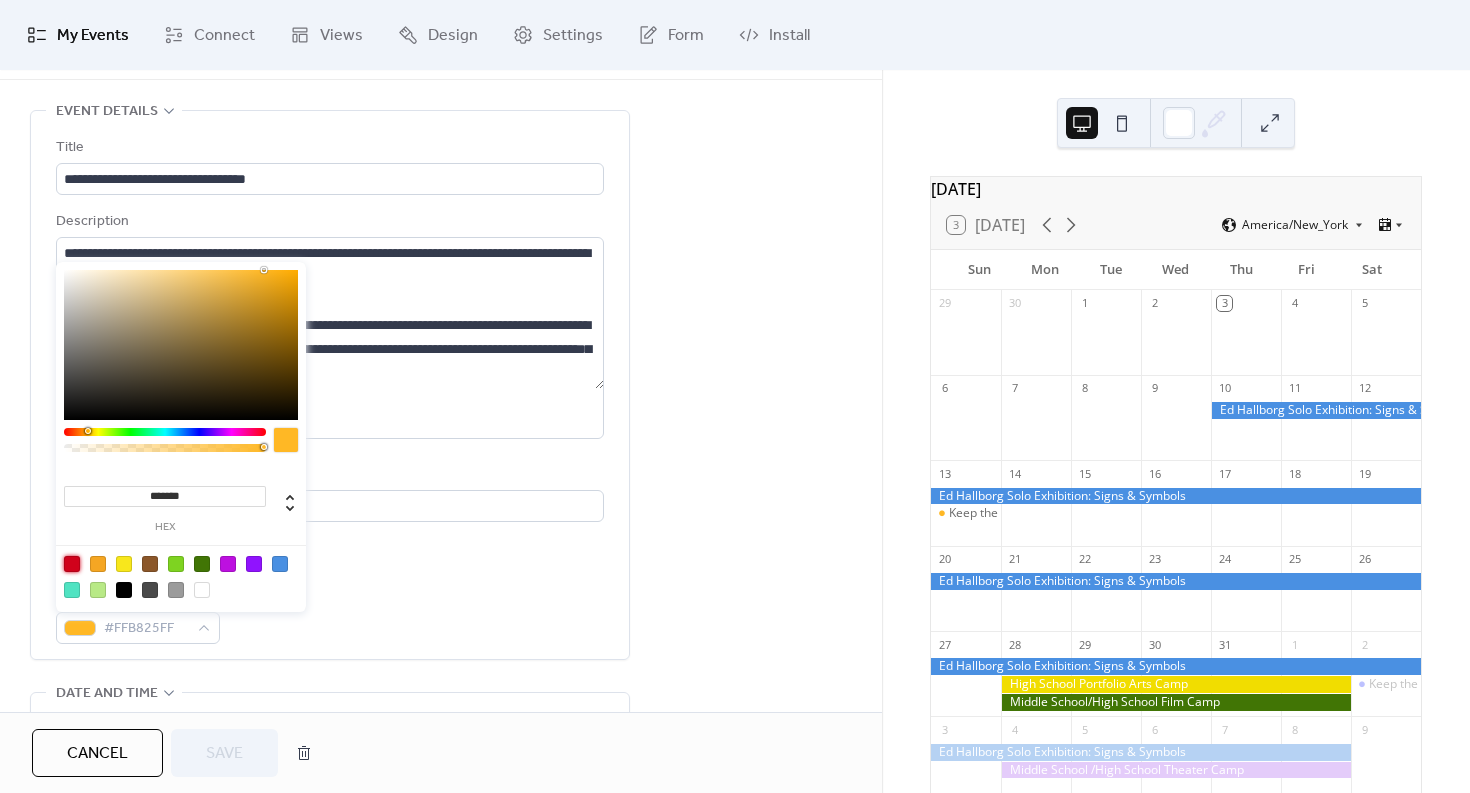 click at bounding box center [72, 564] 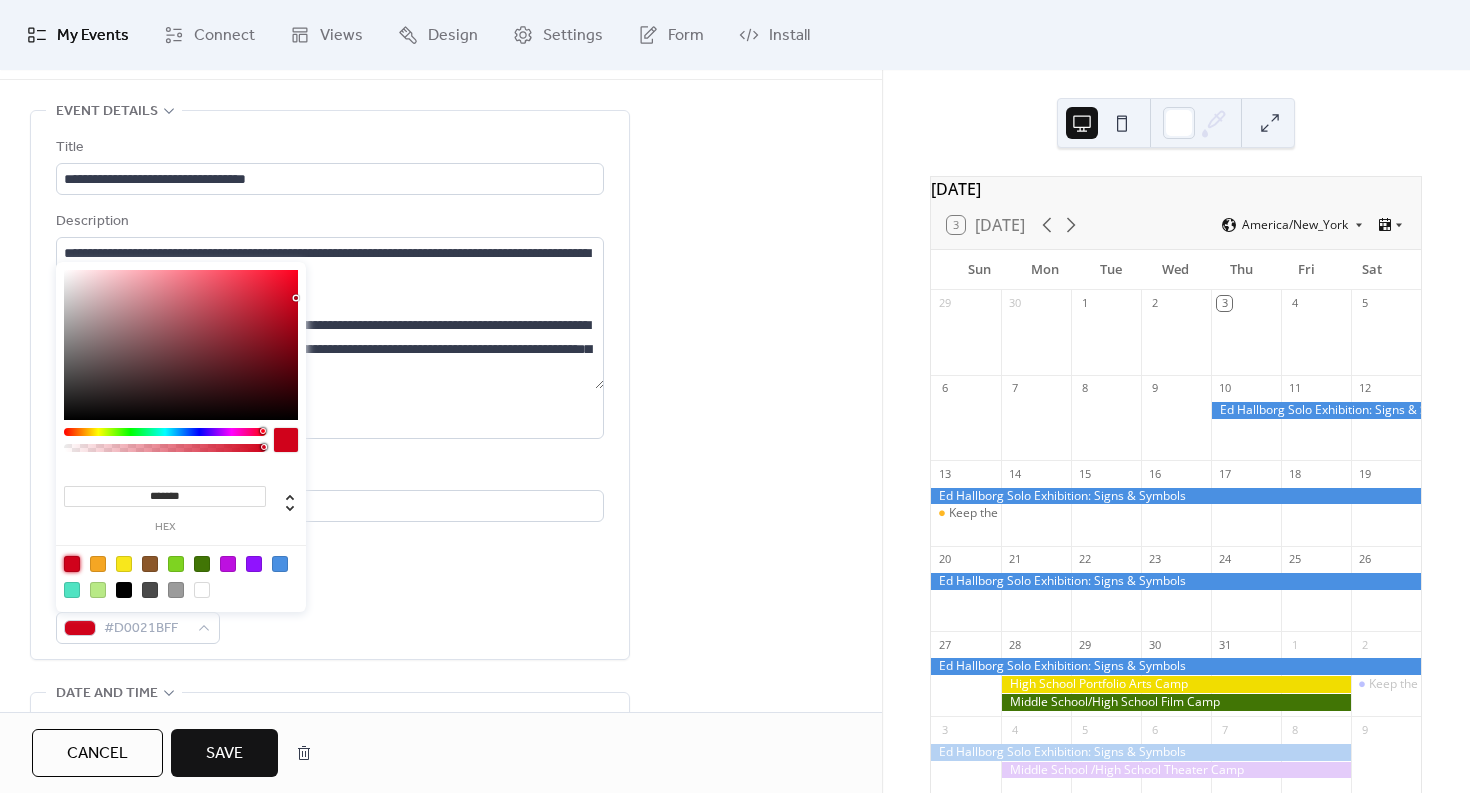 click on "Save" at bounding box center (224, 754) 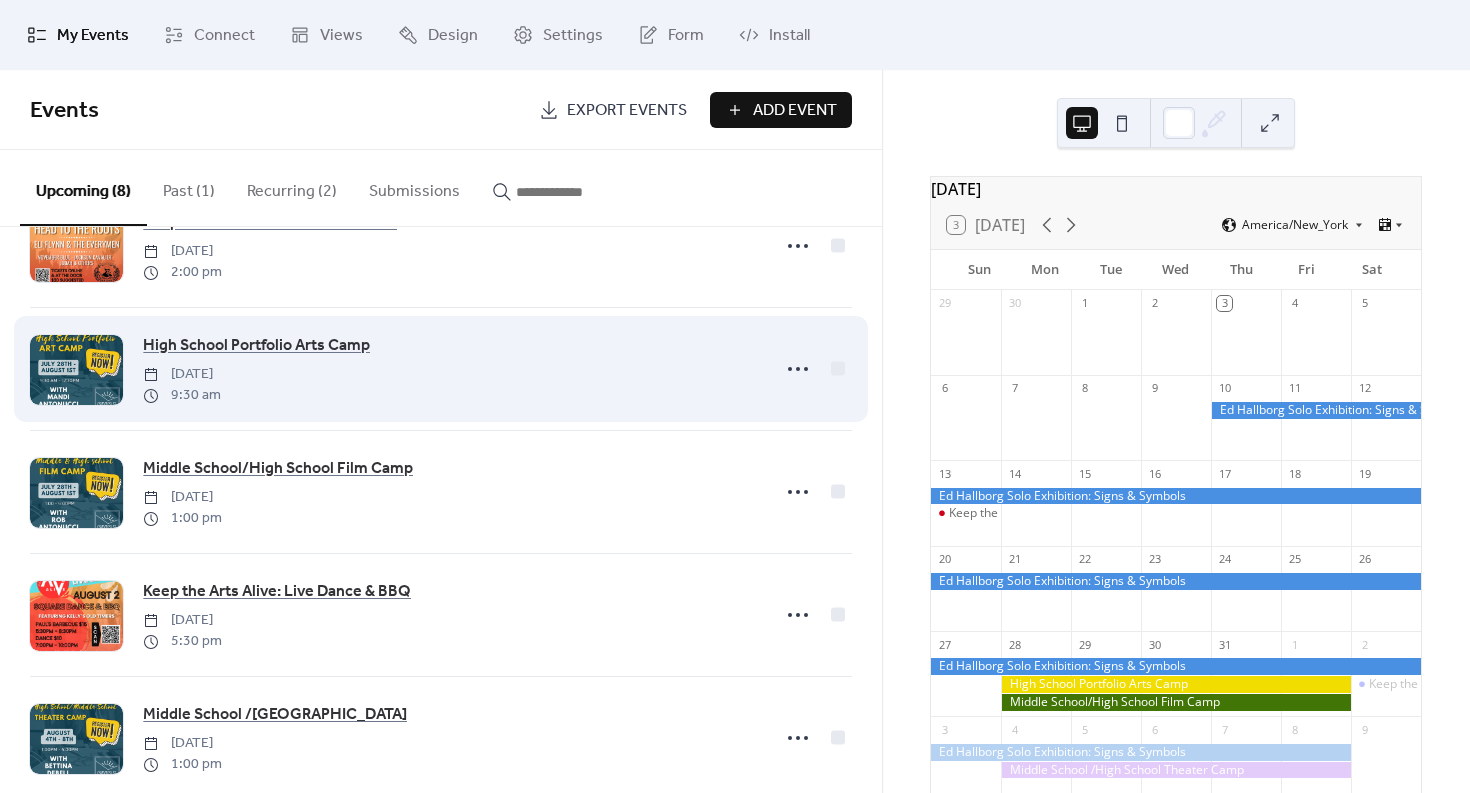 scroll, scrollTop: 197, scrollLeft: 0, axis: vertical 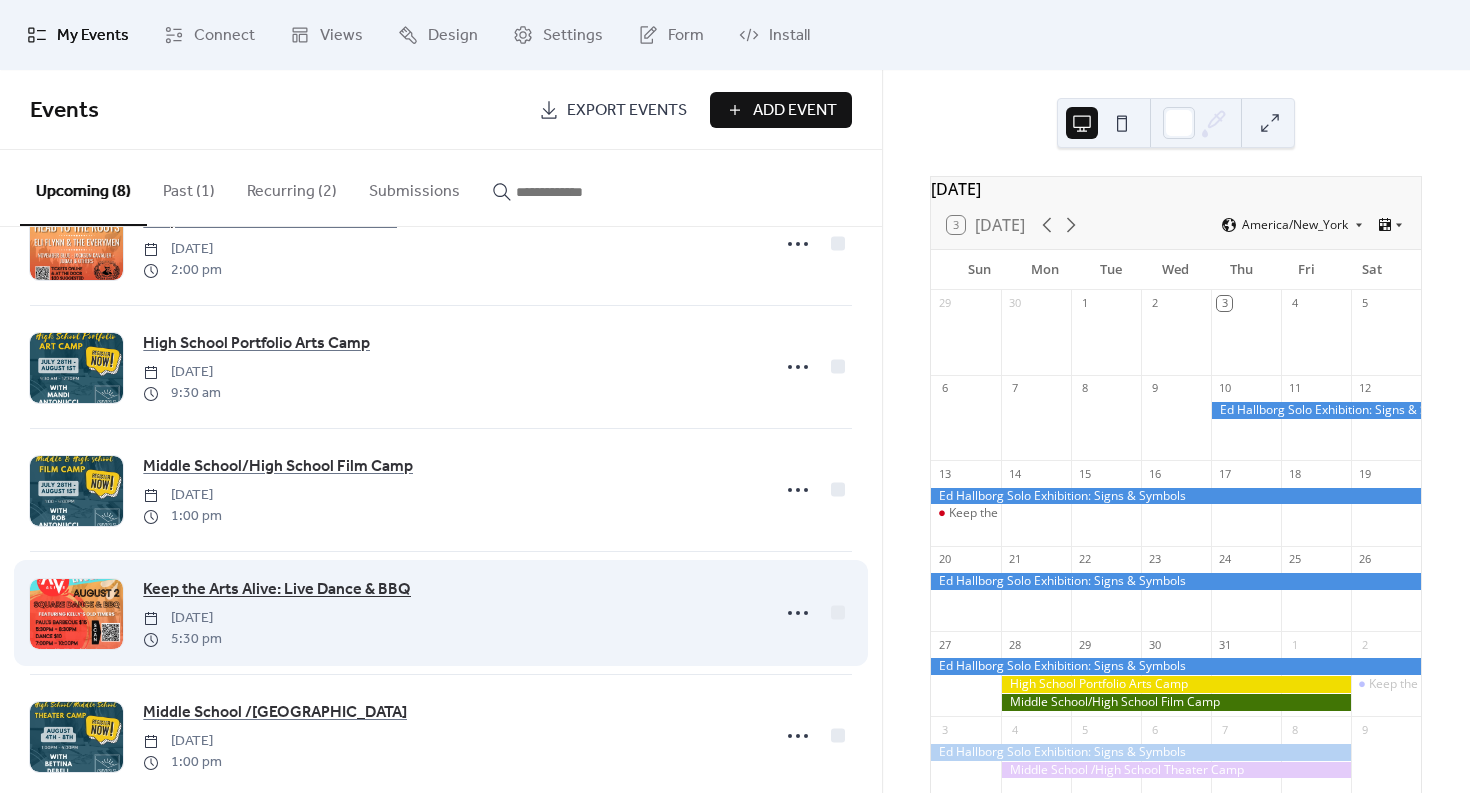 click on "Keep the Arts Alive: Live Dance & BBQ" at bounding box center [277, 590] 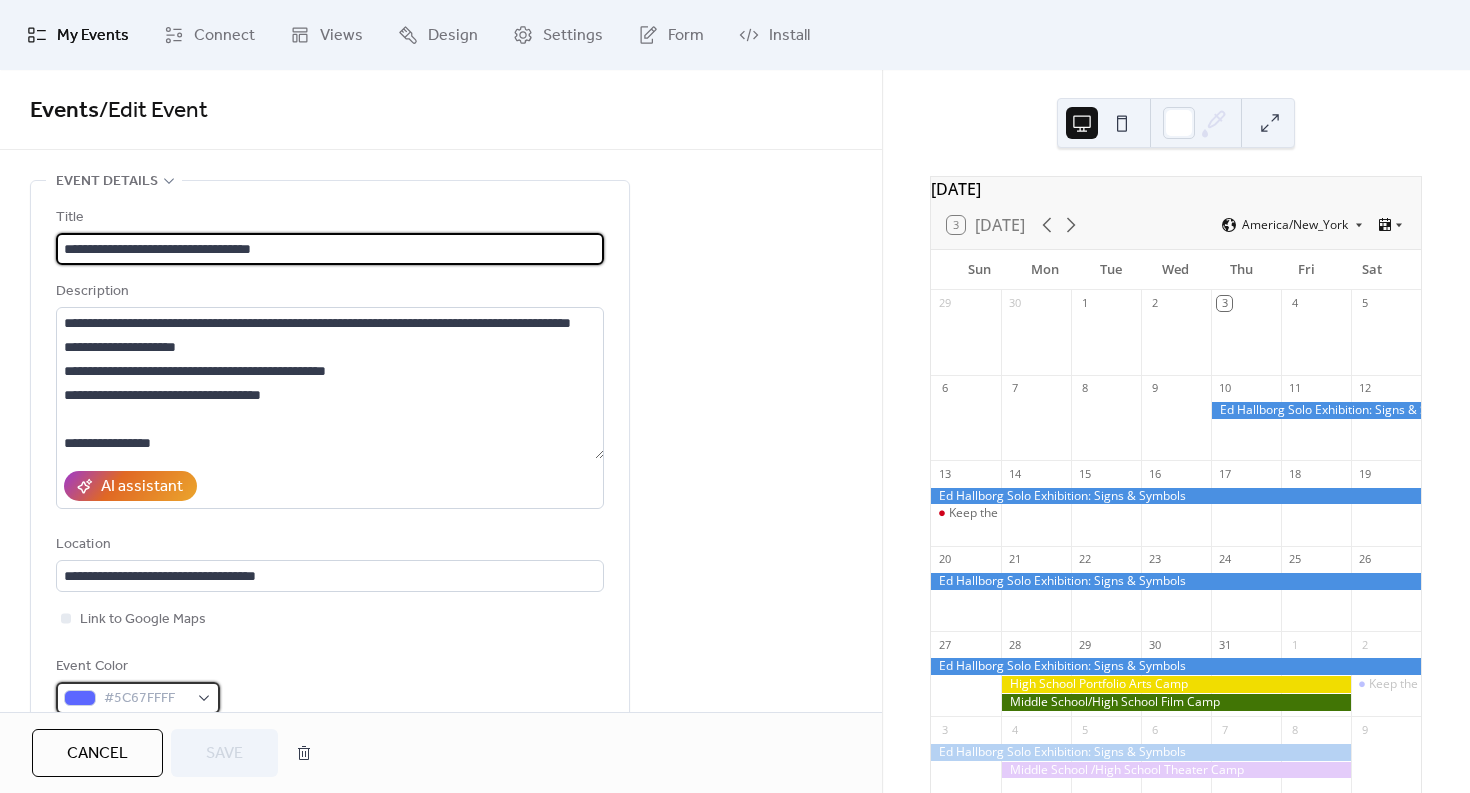 click on "#5C67FFFF" at bounding box center [146, 699] 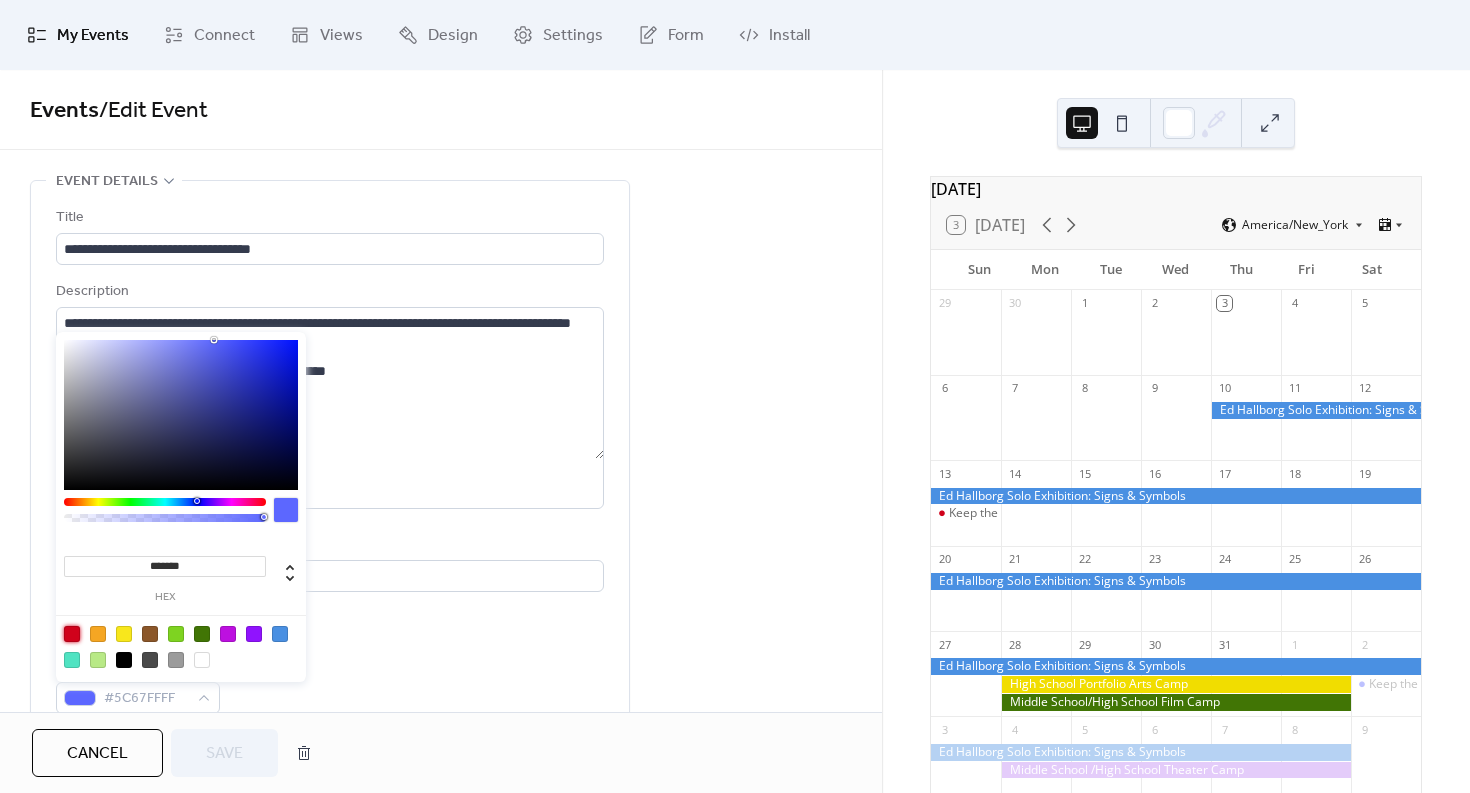 click at bounding box center (72, 634) 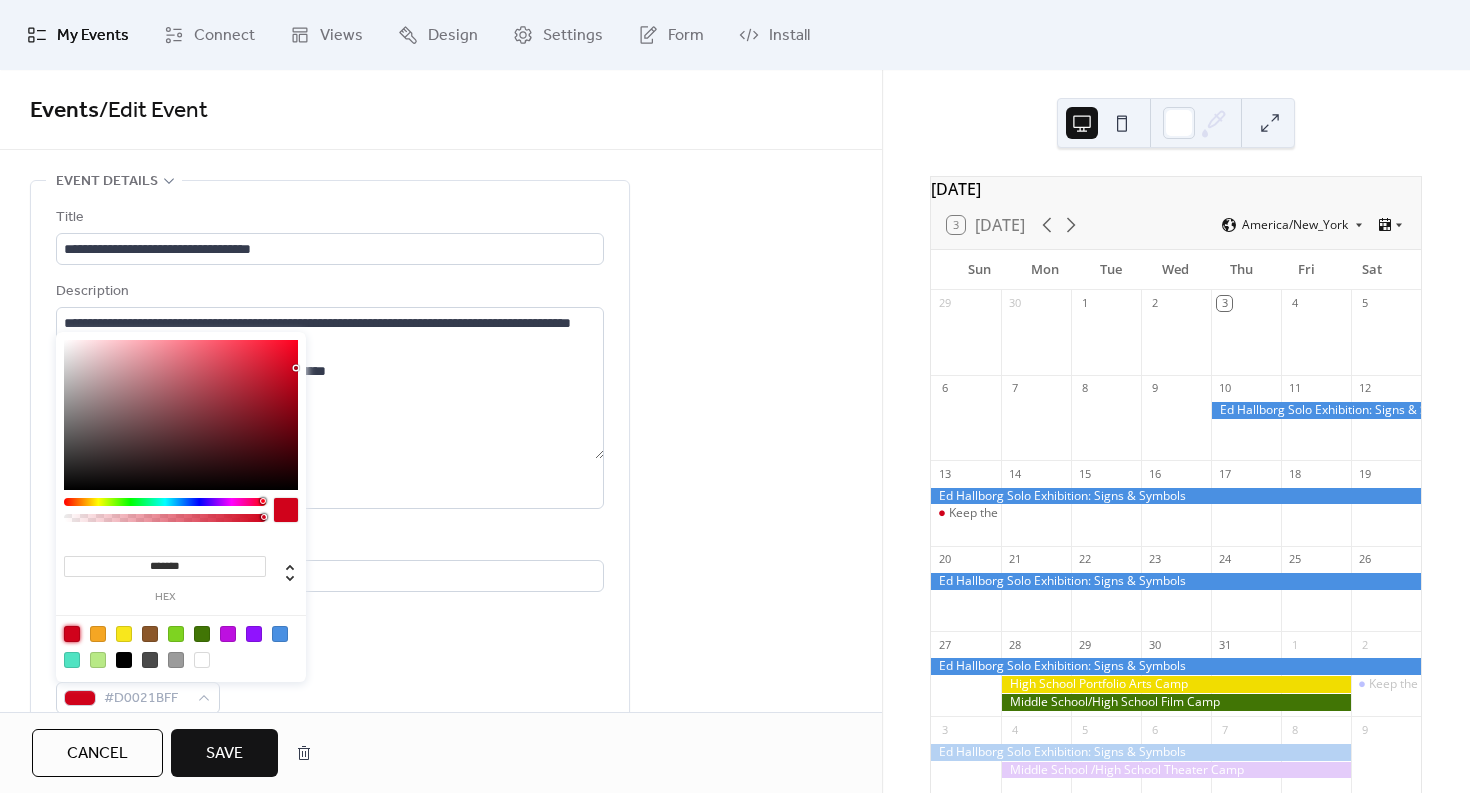 click on "Save" at bounding box center [224, 753] 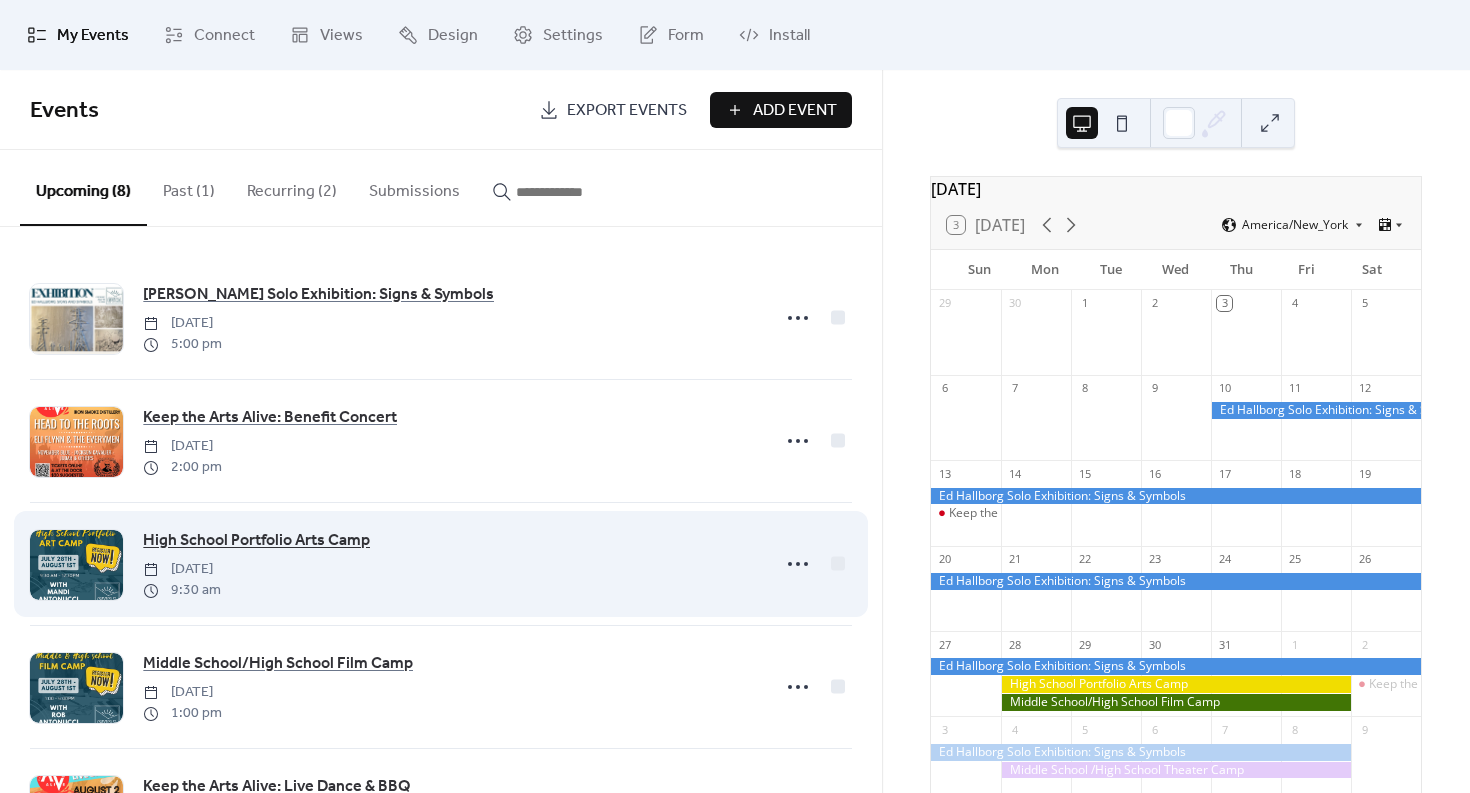 scroll, scrollTop: 21, scrollLeft: 0, axis: vertical 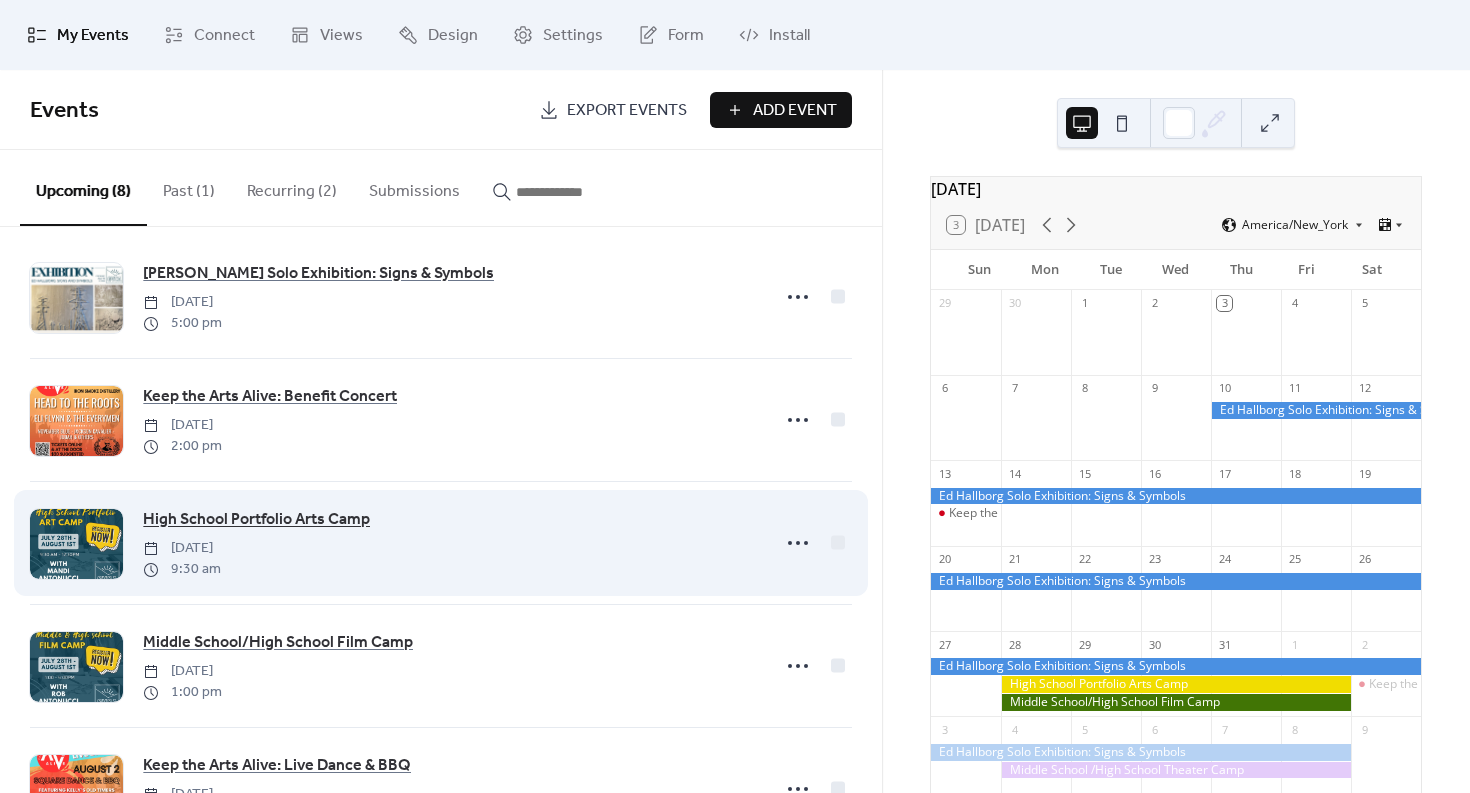 click on "High School Portfolio Arts Camp" at bounding box center (256, 520) 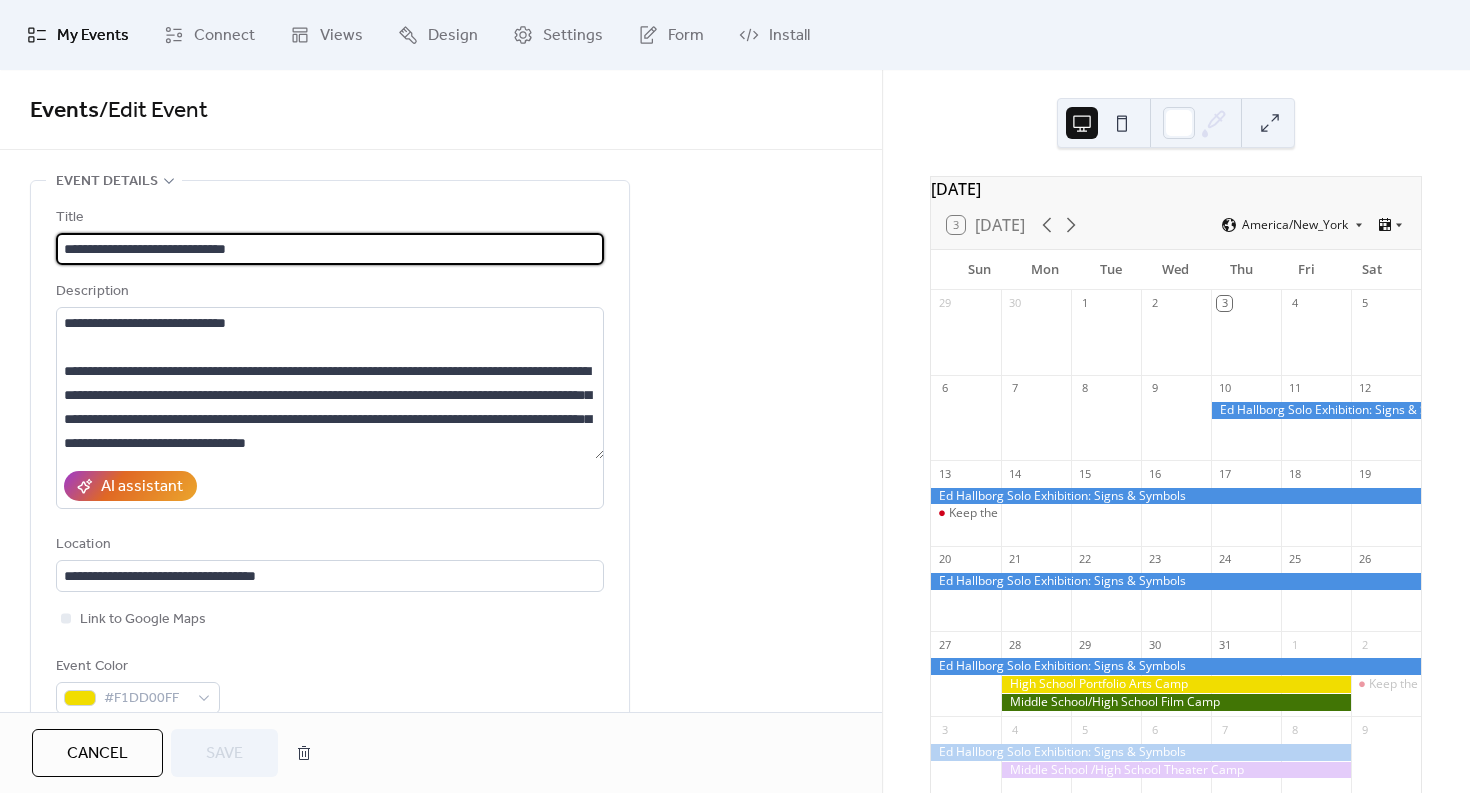 scroll, scrollTop: 63, scrollLeft: 0, axis: vertical 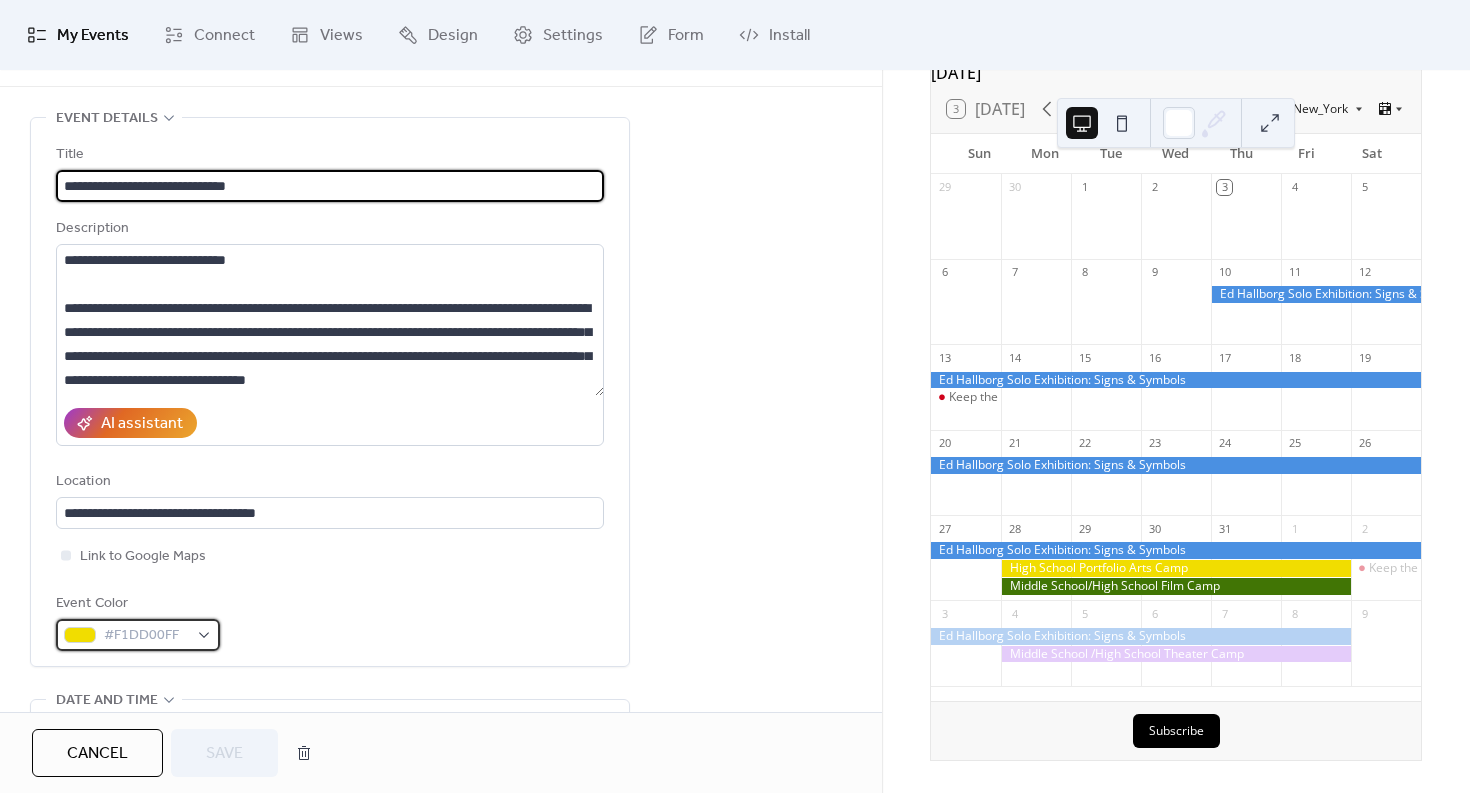 click on "#F1DD00FF" at bounding box center (146, 636) 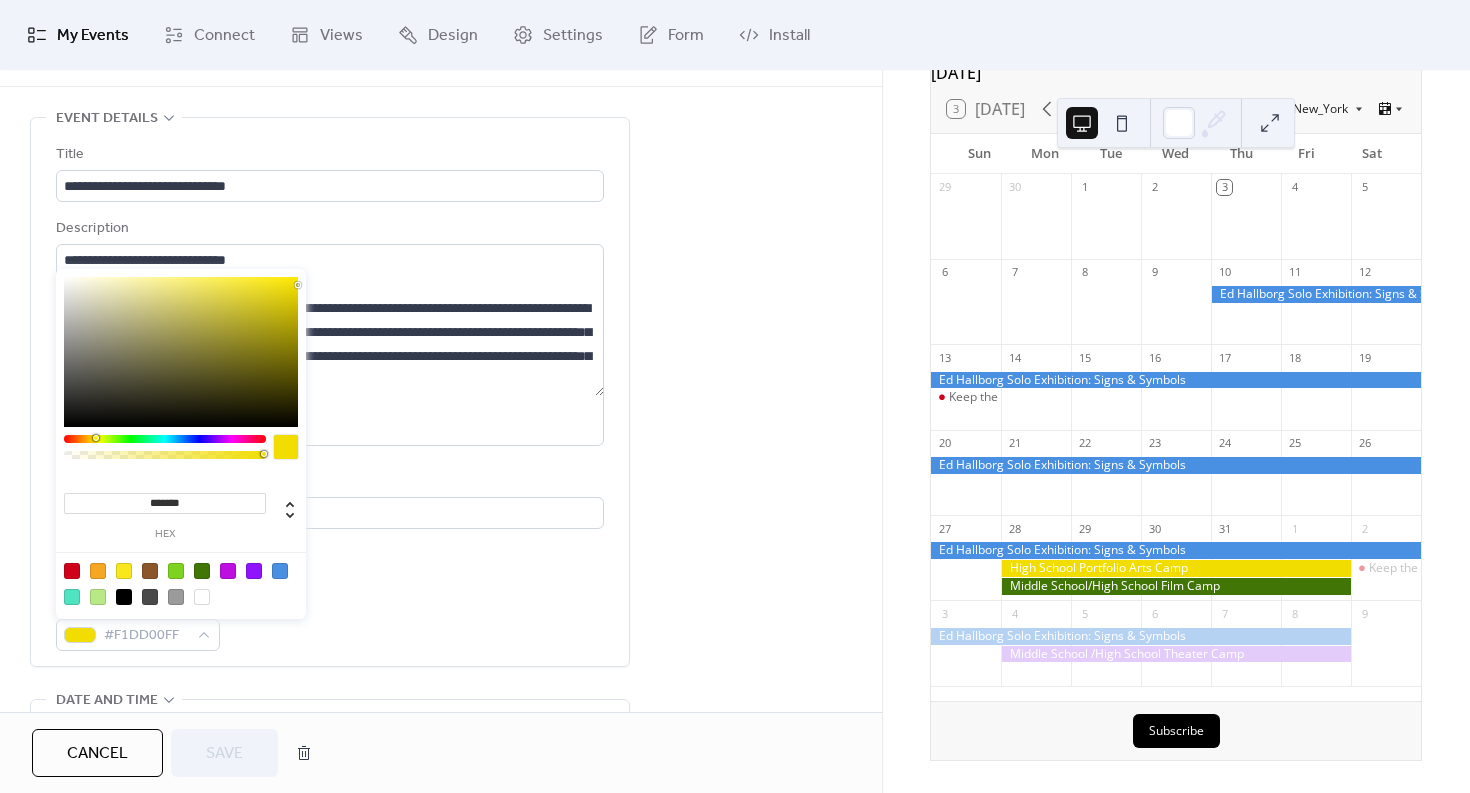 click at bounding box center (176, 571) 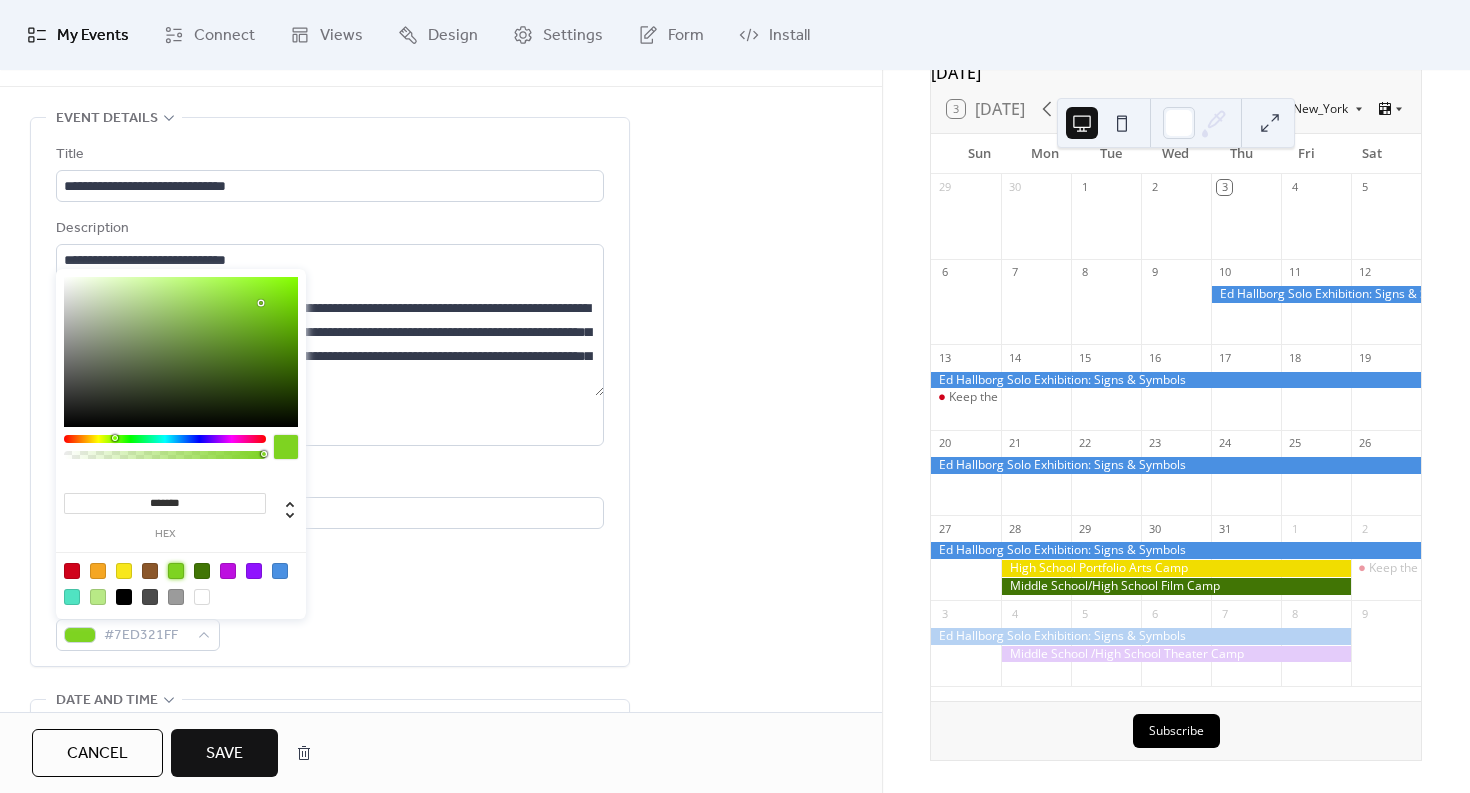 click on "Save" at bounding box center (224, 753) 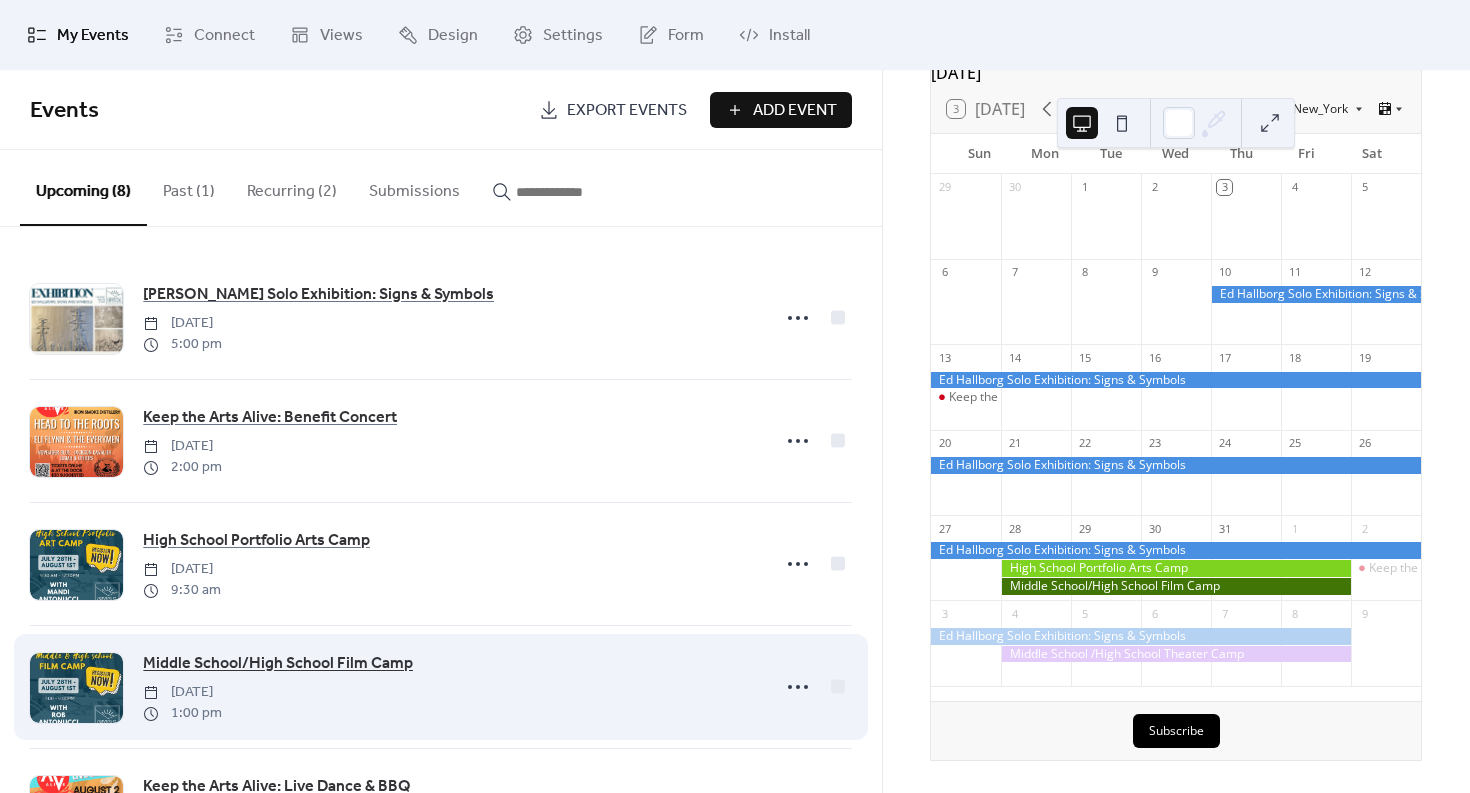 click on "Middle School/High School Film Camp" at bounding box center (278, 664) 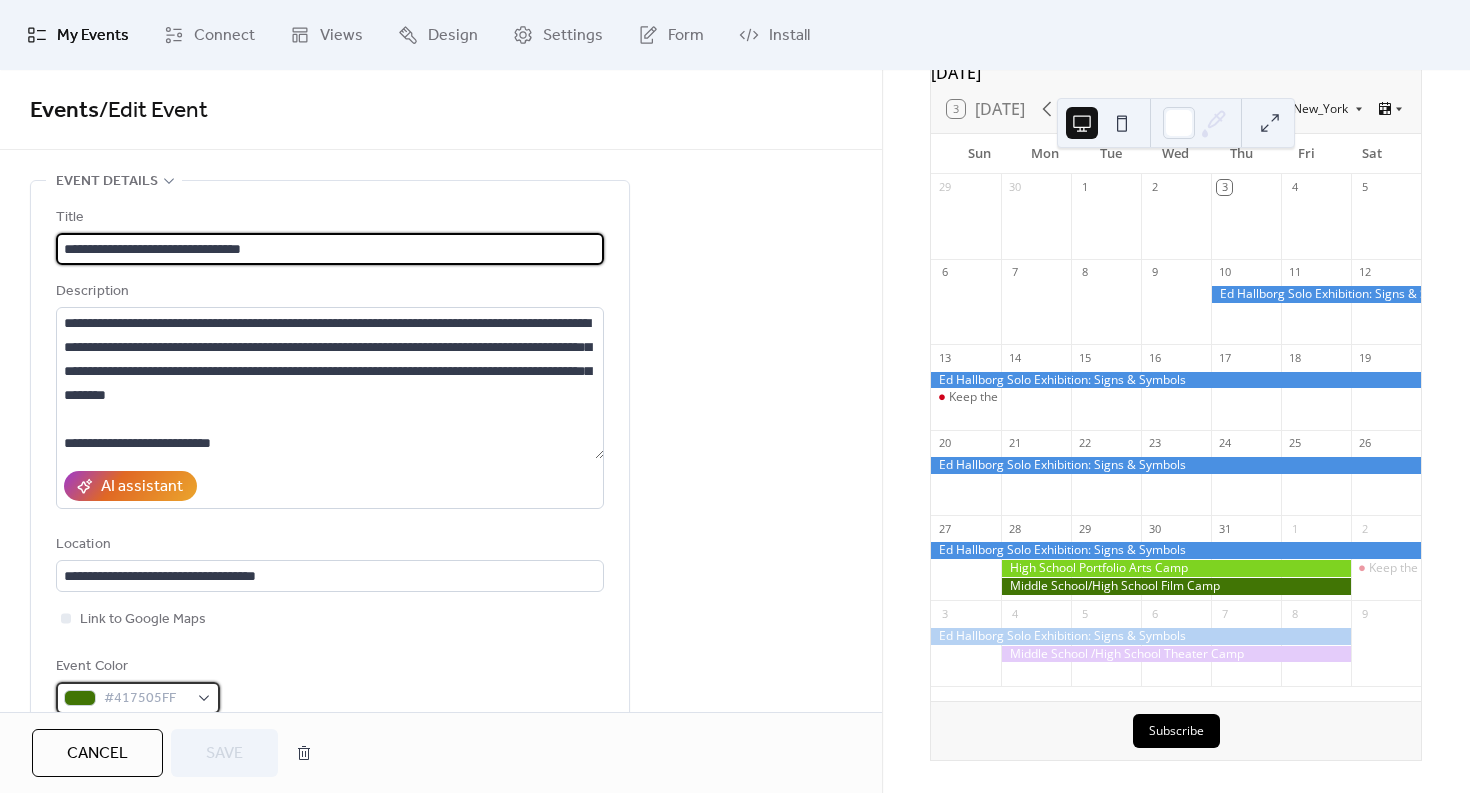 click on "#417505FF" at bounding box center [146, 699] 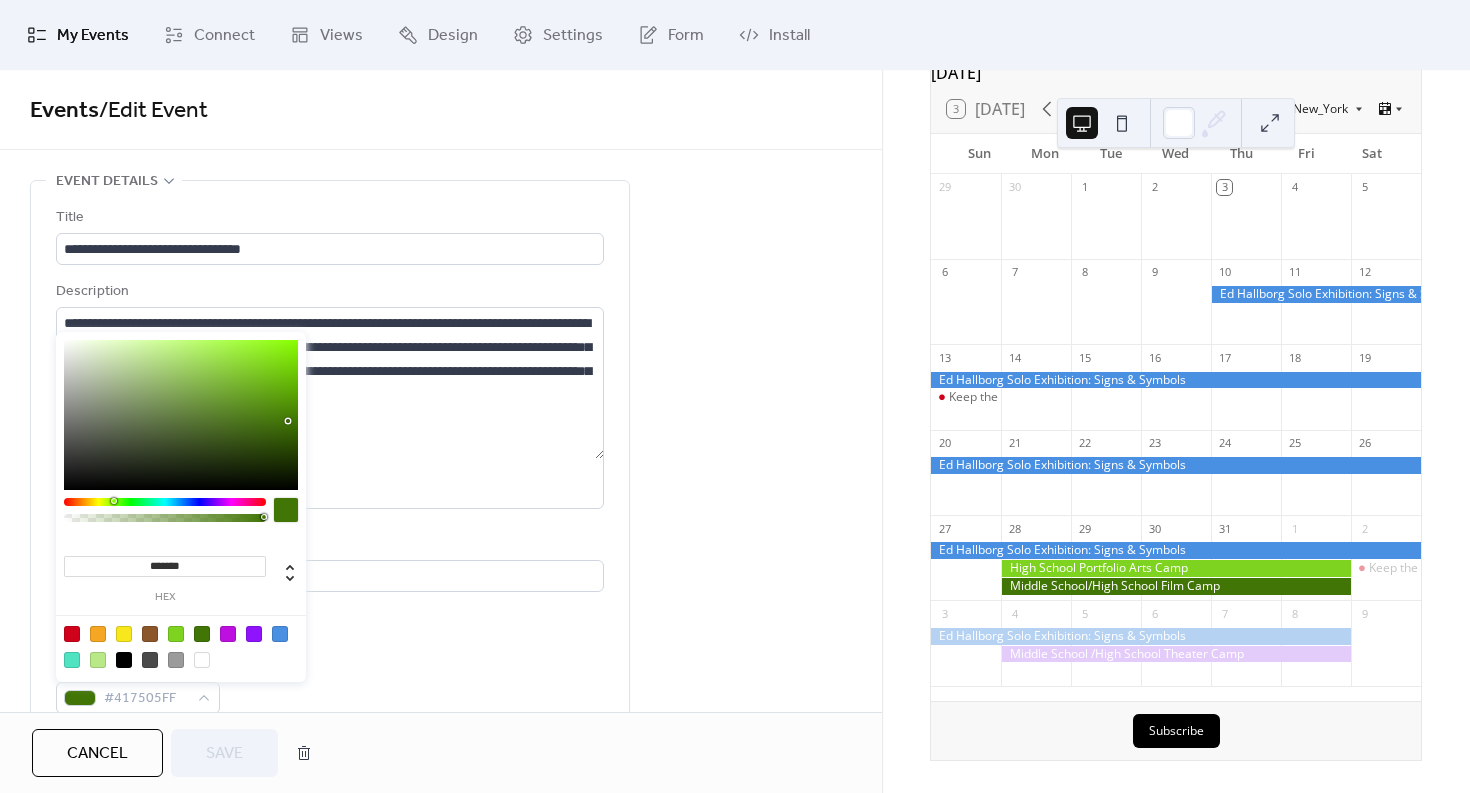 click at bounding box center [176, 634] 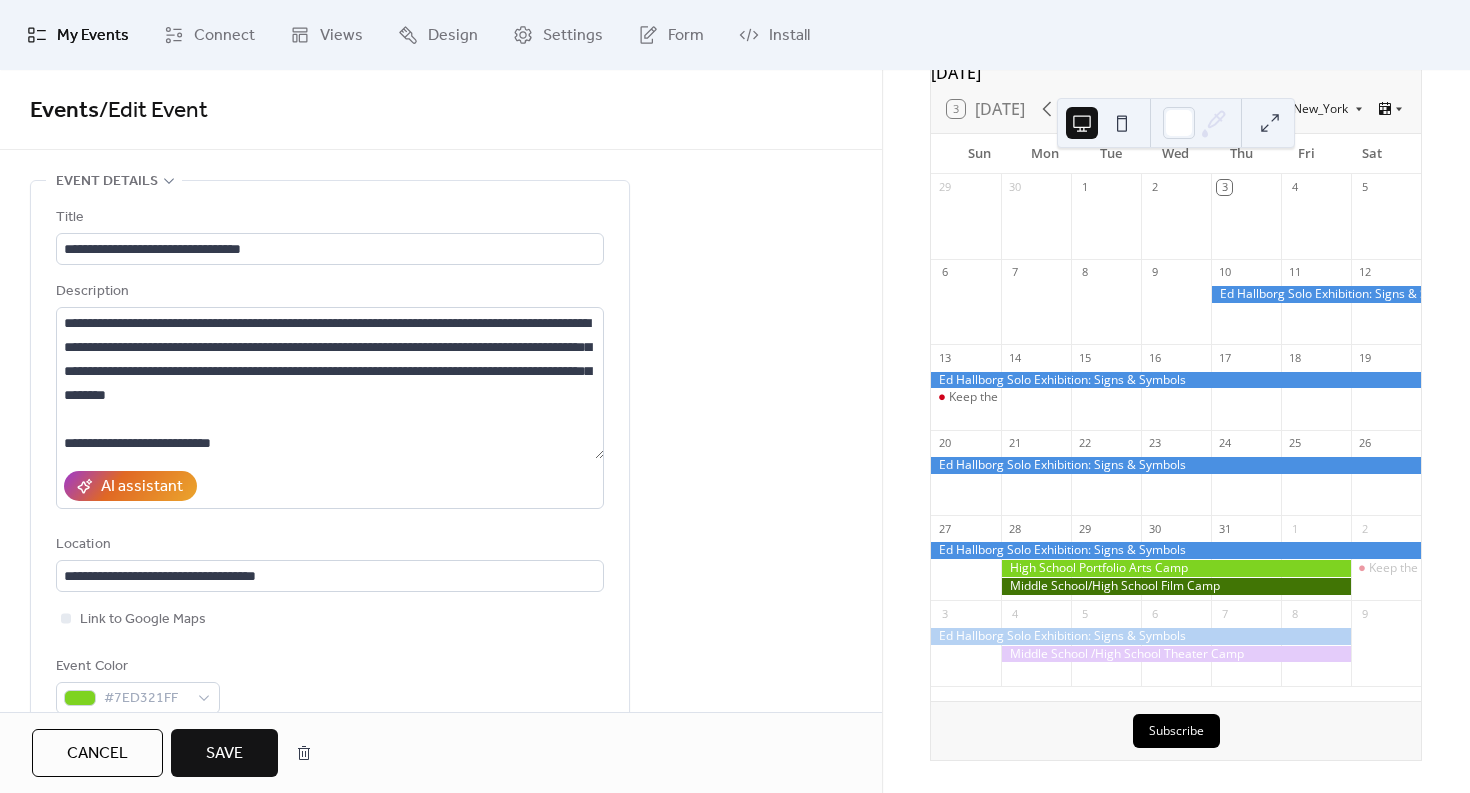 click on "Save" at bounding box center [224, 754] 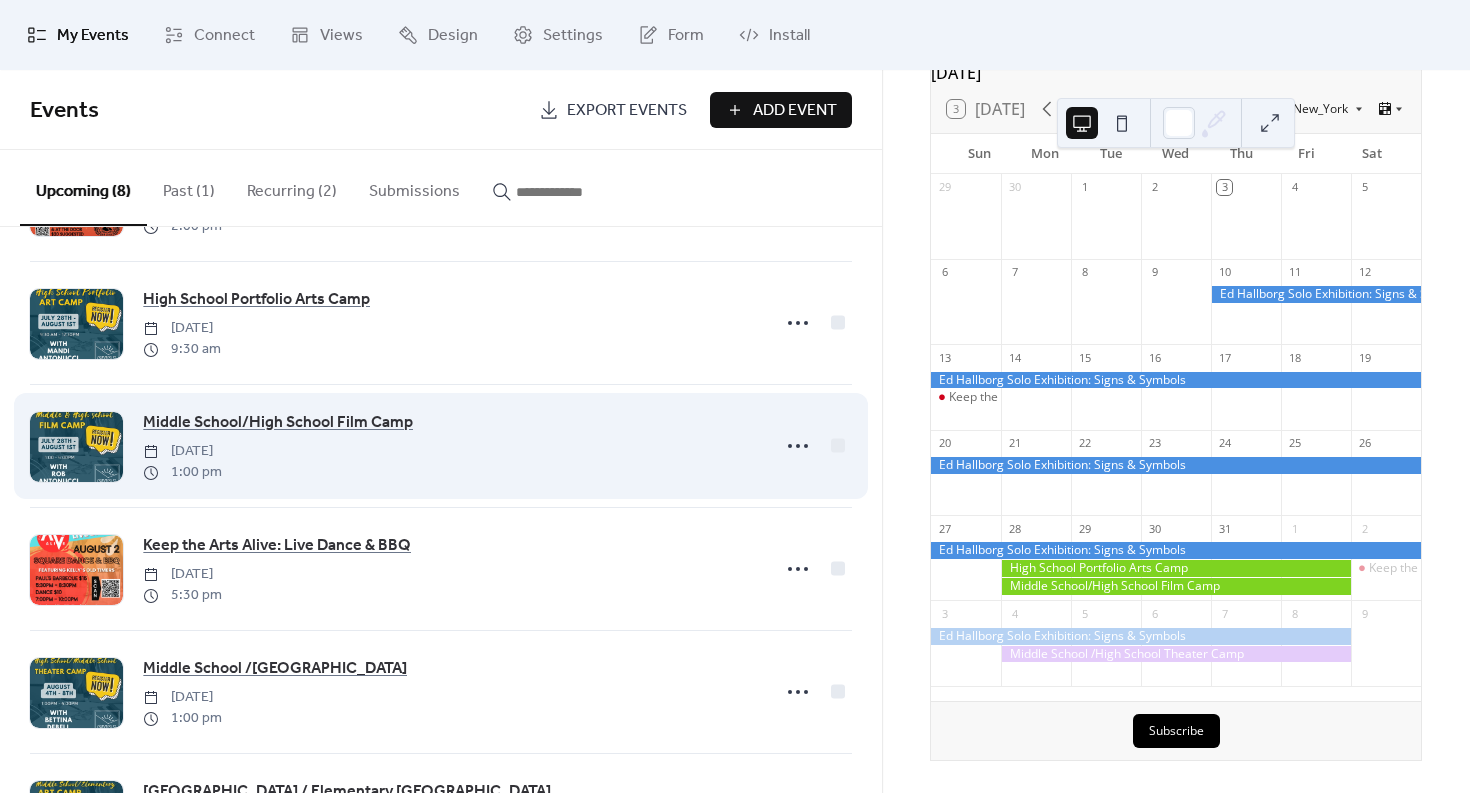 scroll, scrollTop: 284, scrollLeft: 0, axis: vertical 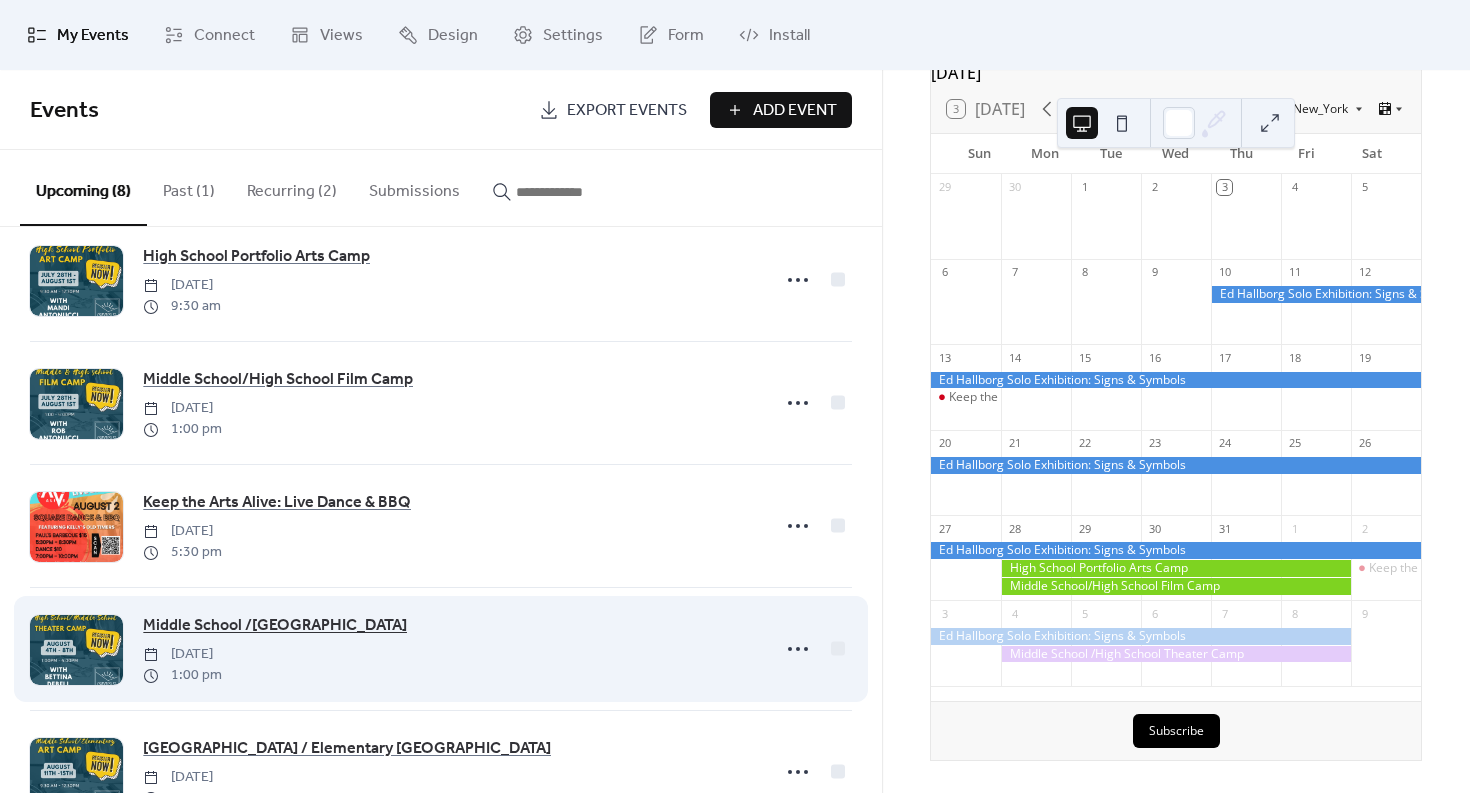 click on "Middle School /[GEOGRAPHIC_DATA]" at bounding box center (275, 626) 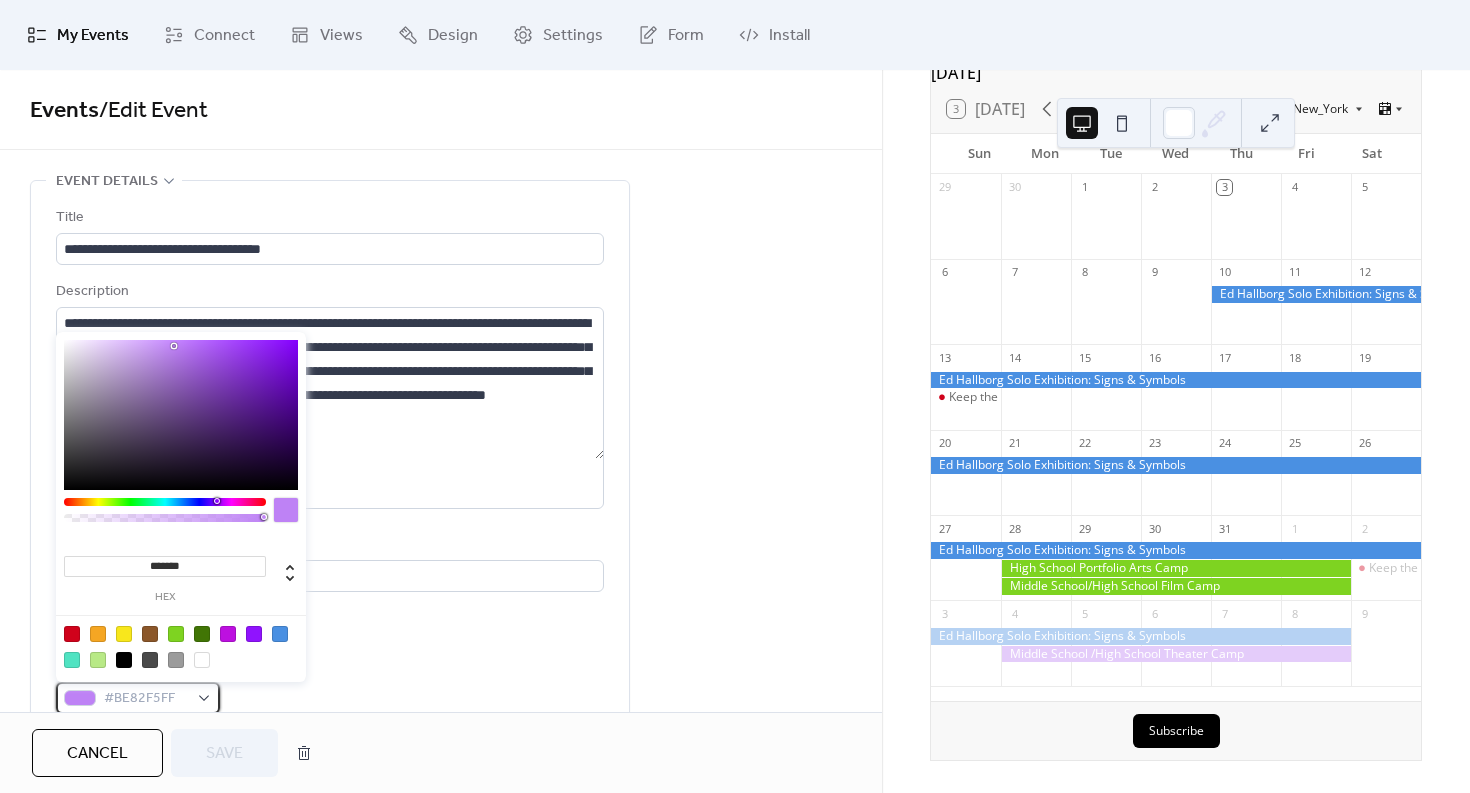 click on "#BE82F5FF" at bounding box center (146, 699) 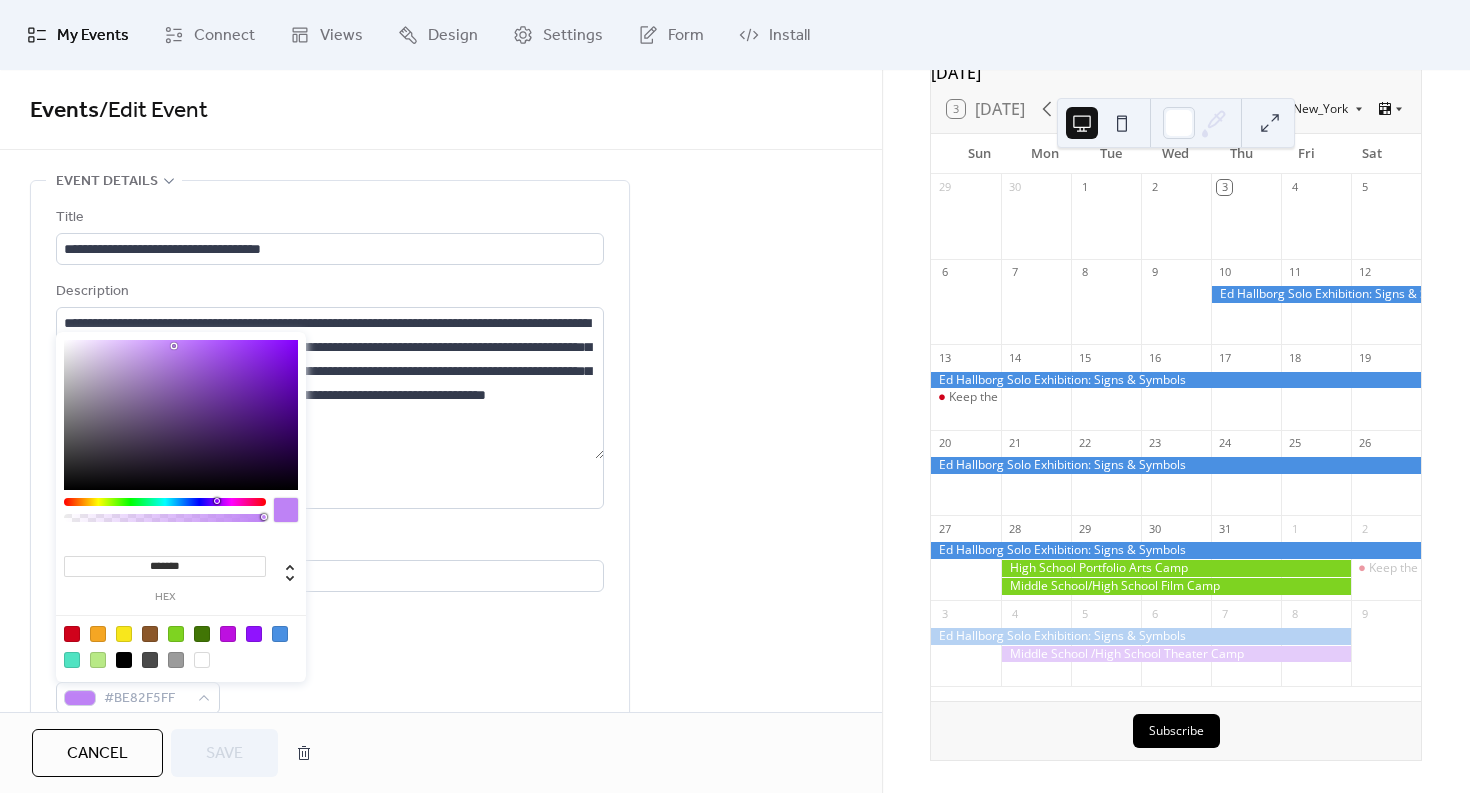 click at bounding box center (202, 634) 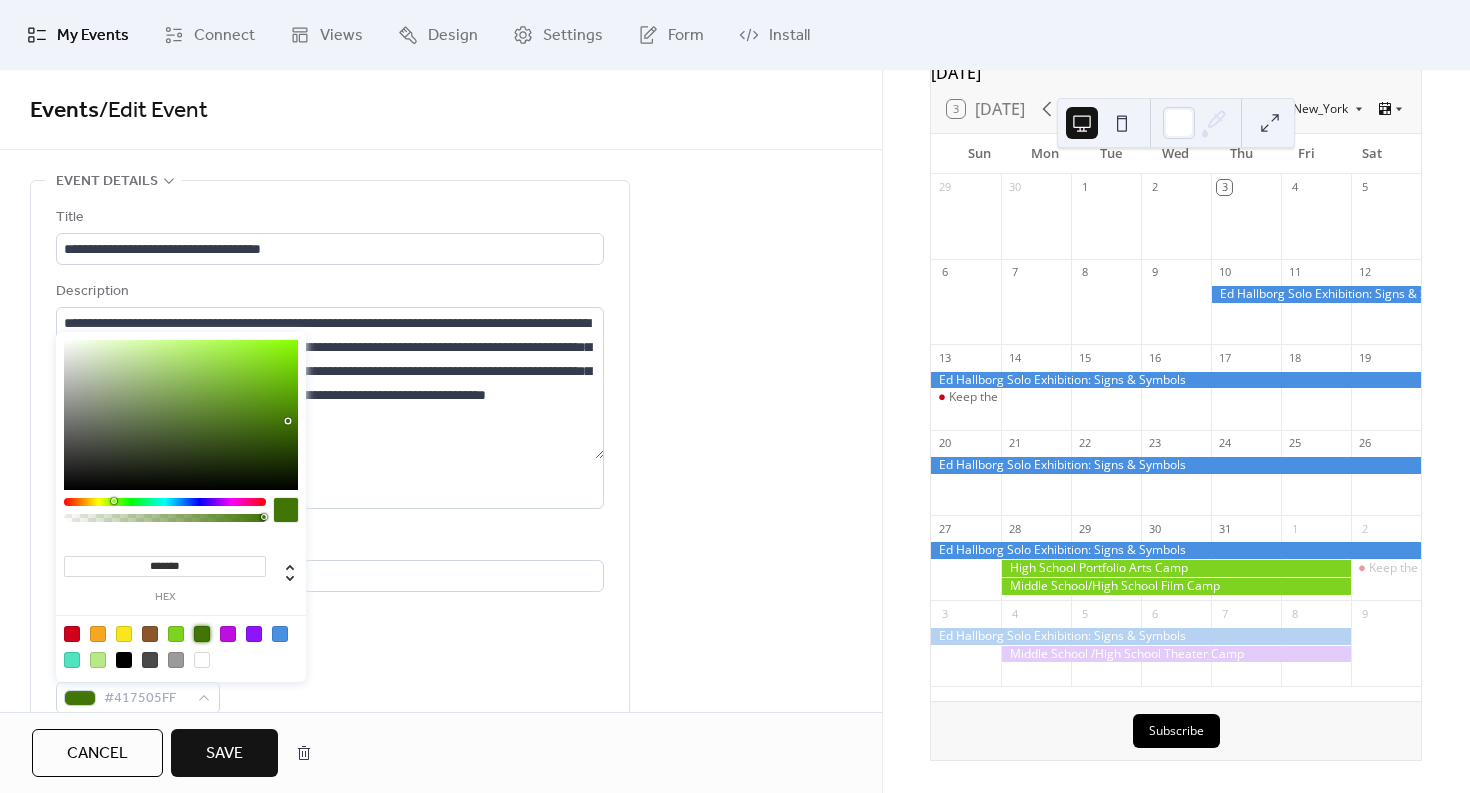 click on "Save" at bounding box center [224, 754] 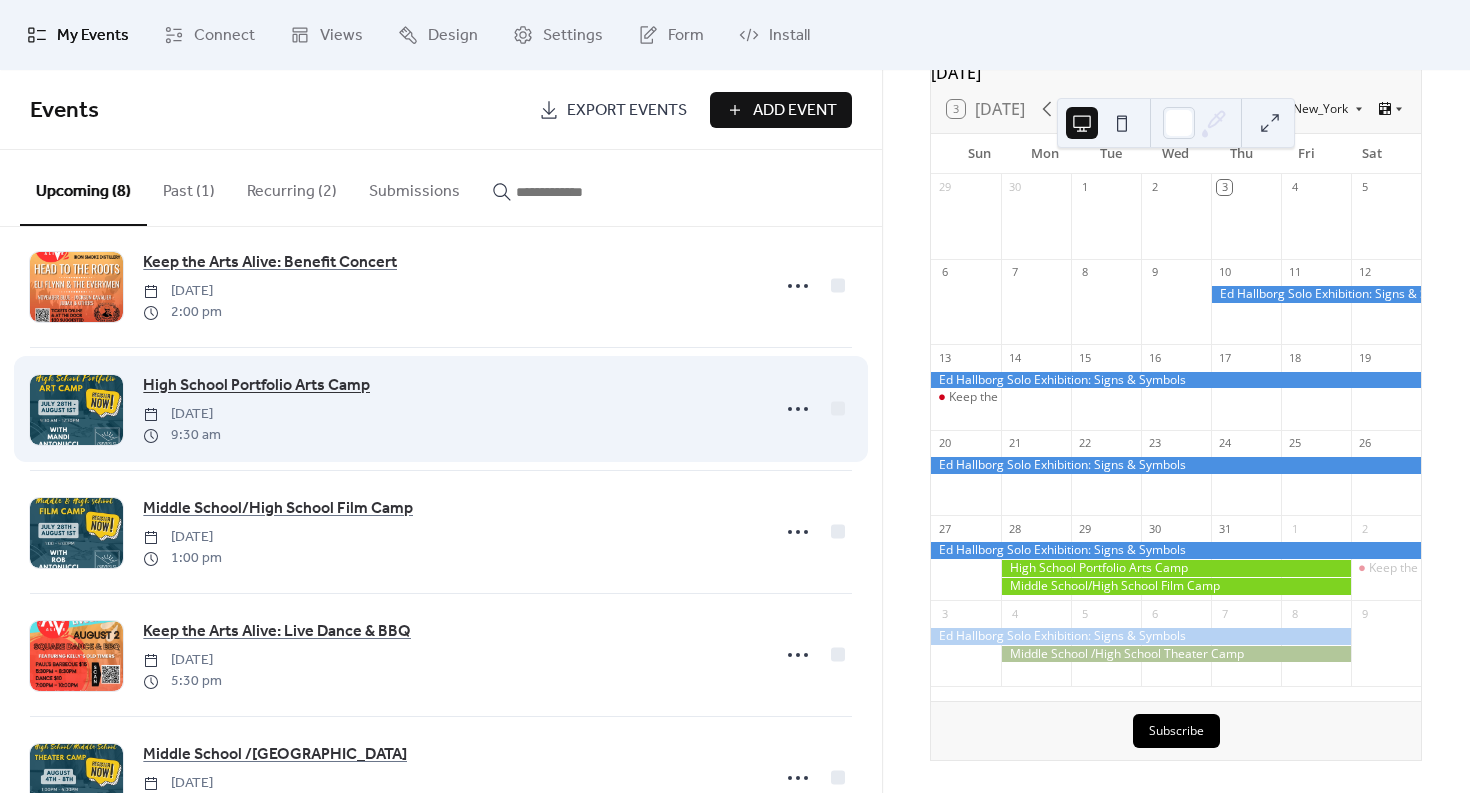 scroll, scrollTop: 156, scrollLeft: 0, axis: vertical 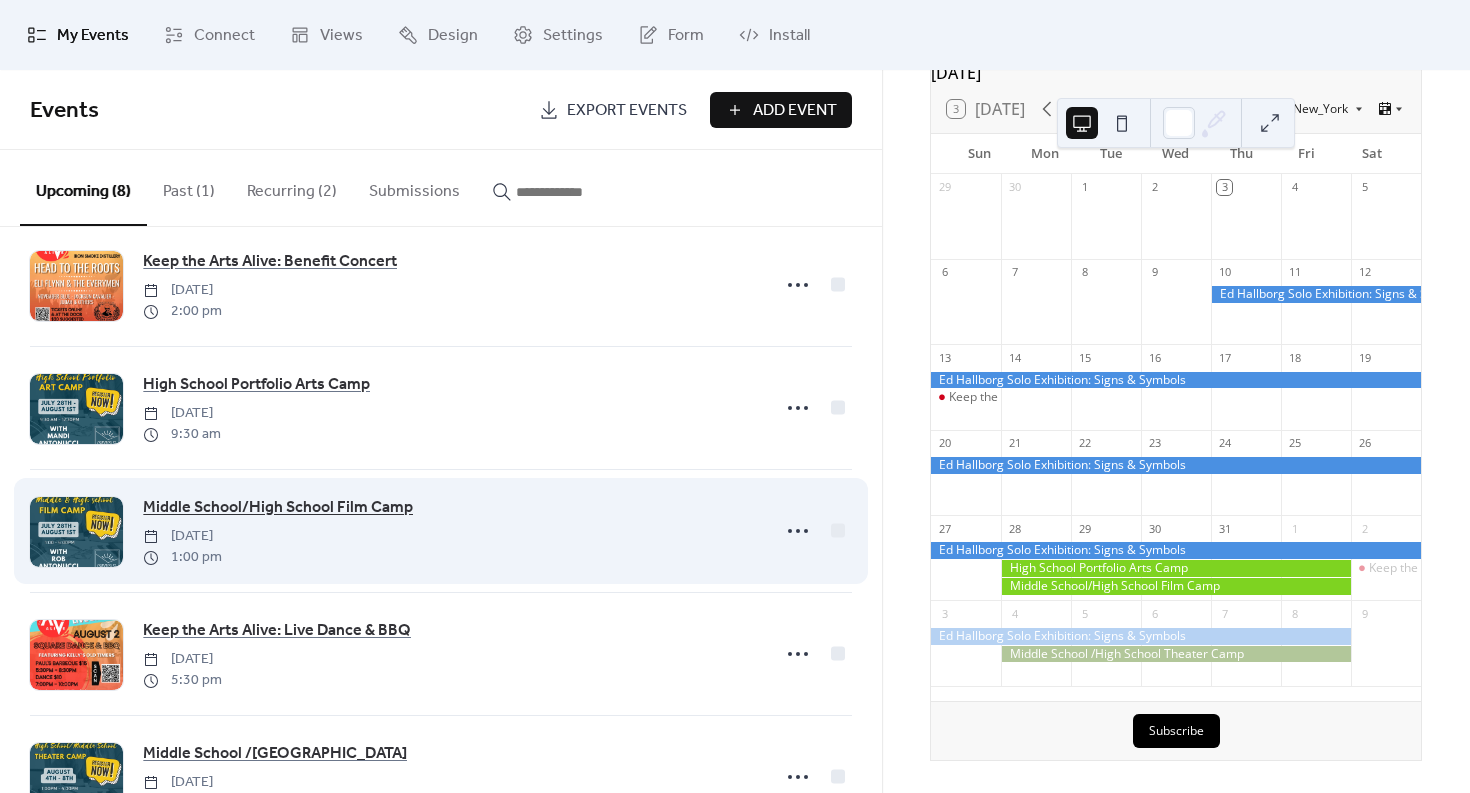 click on "Middle School/High School Film Camp" at bounding box center [278, 508] 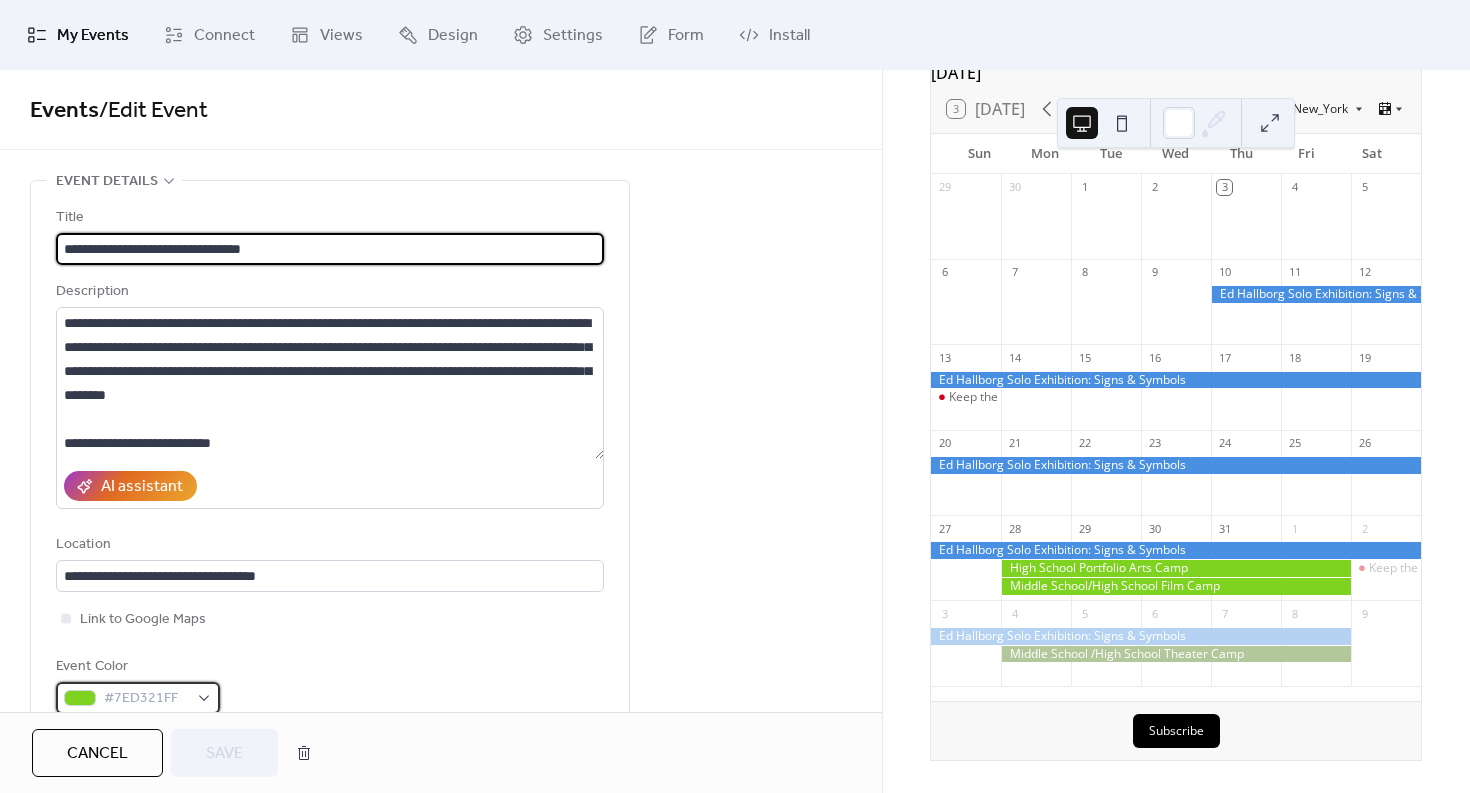 click on "#7ED321FF" at bounding box center [146, 699] 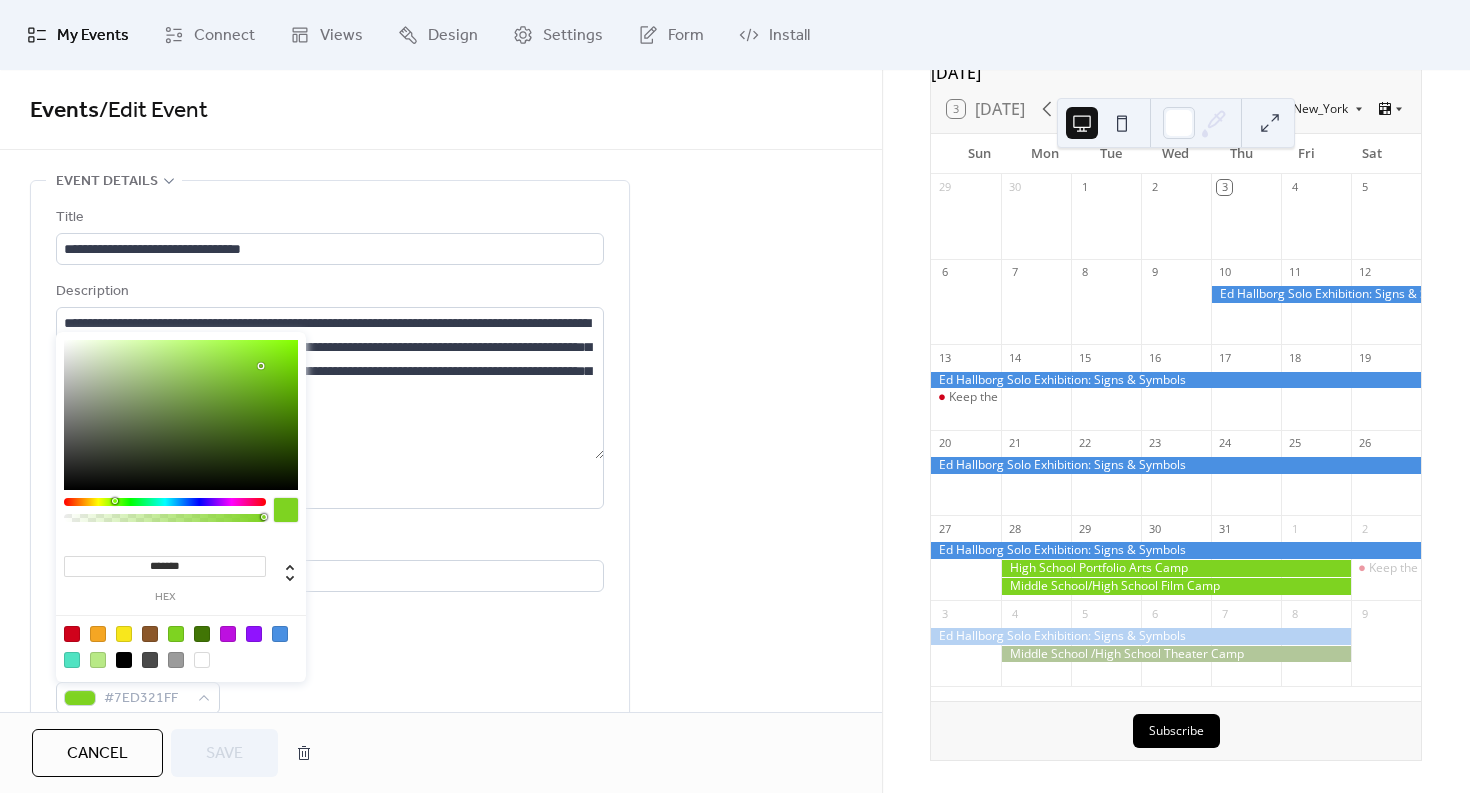 click at bounding box center (202, 634) 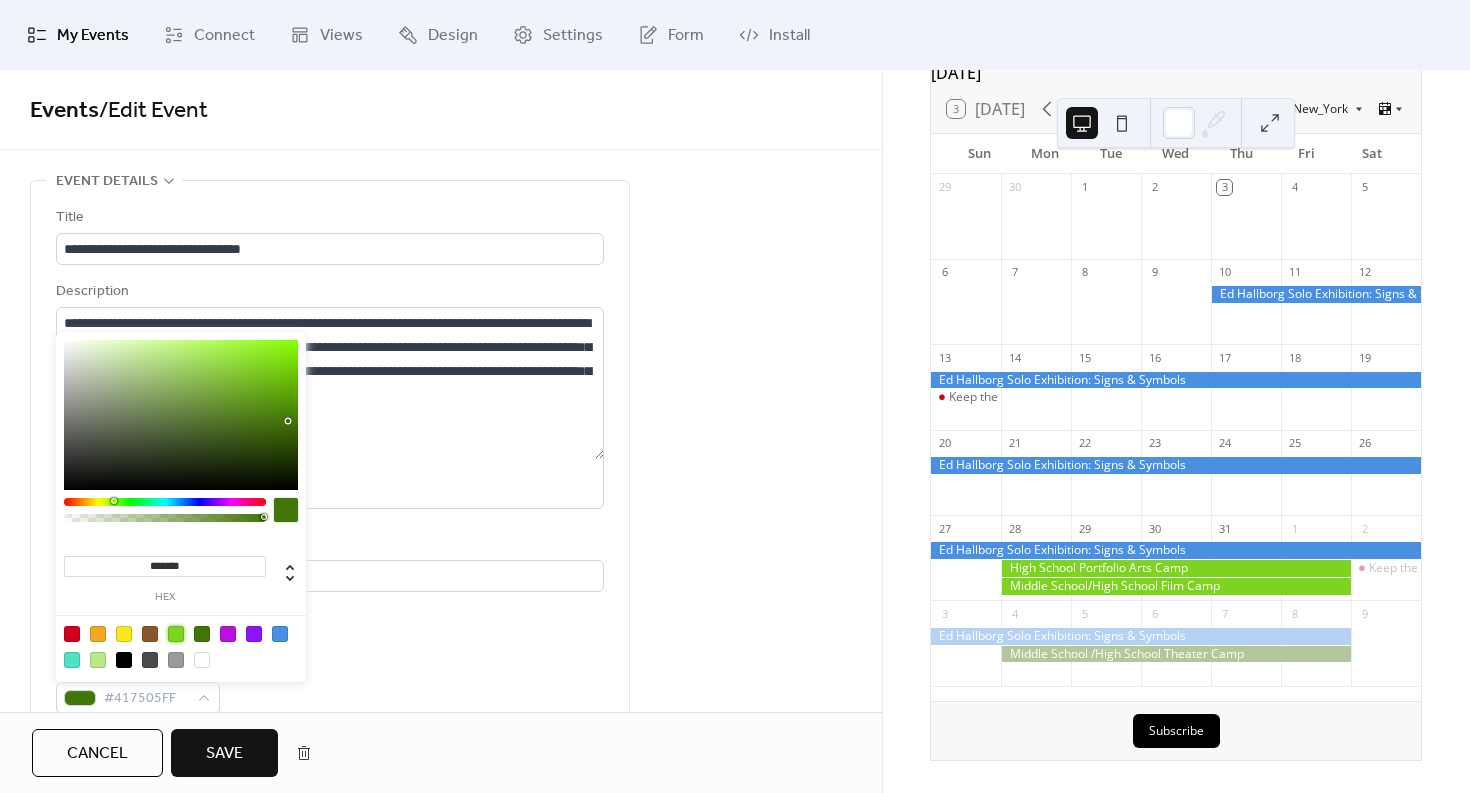 click at bounding box center (176, 634) 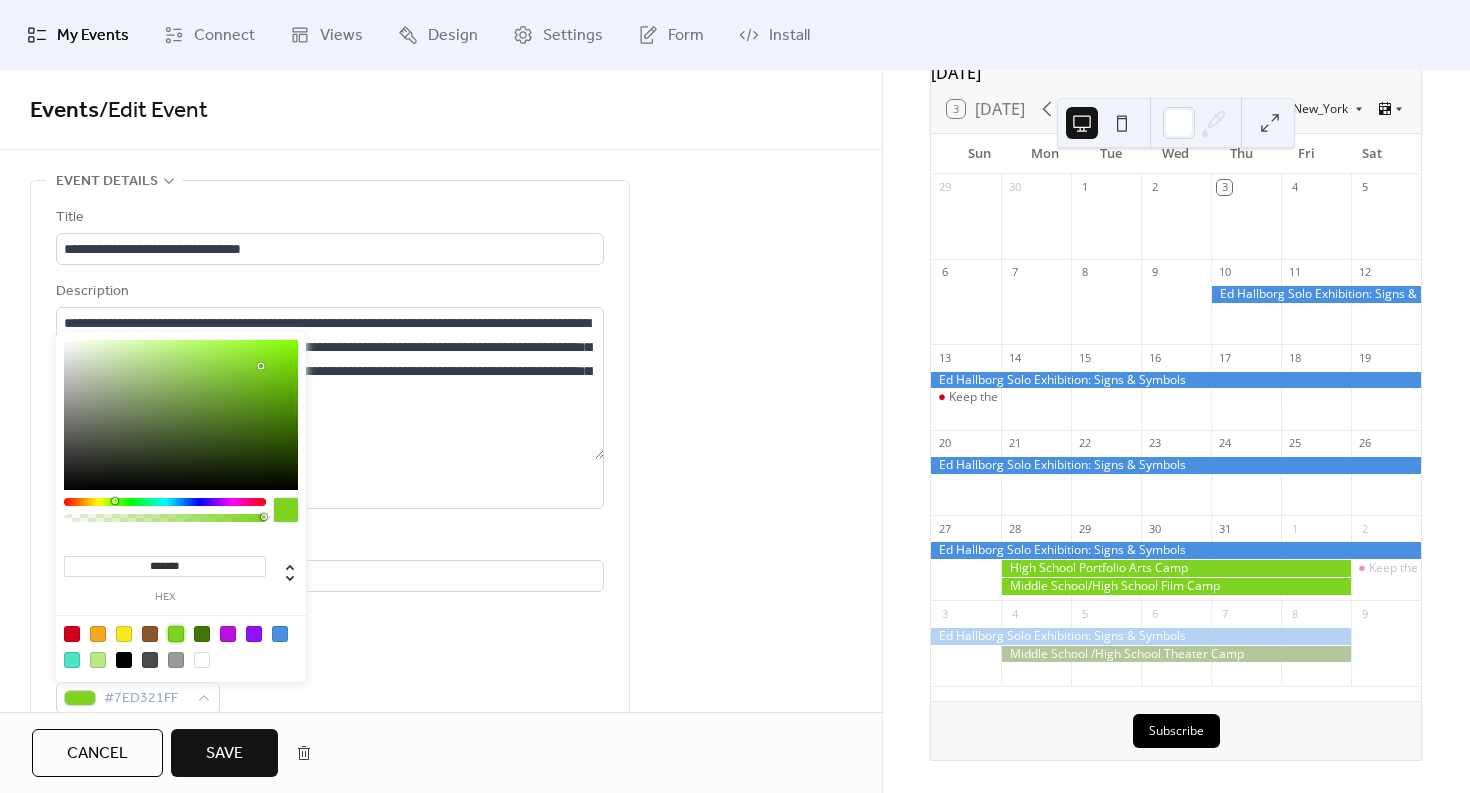 click on "Save" at bounding box center (224, 753) 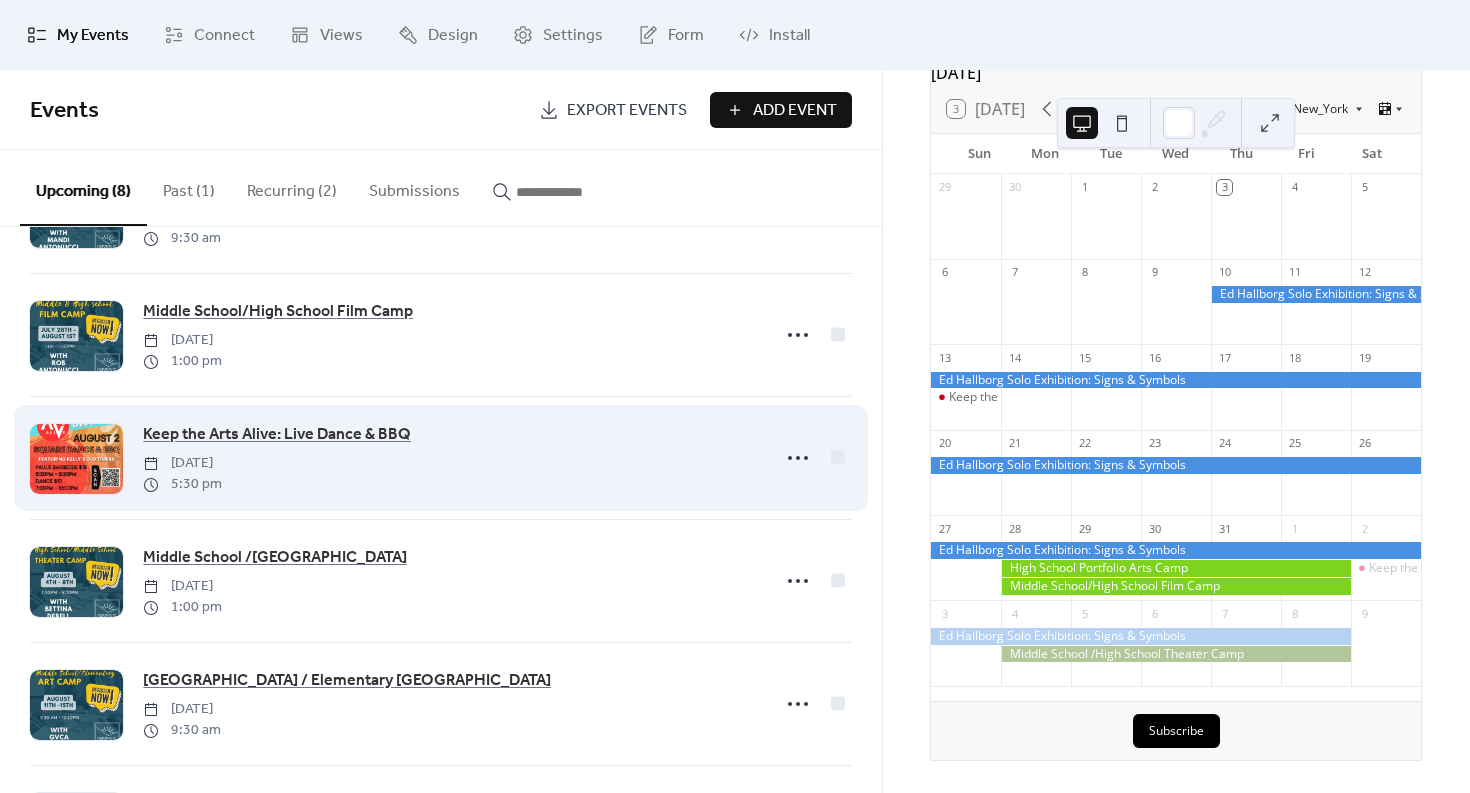 scroll, scrollTop: 371, scrollLeft: 0, axis: vertical 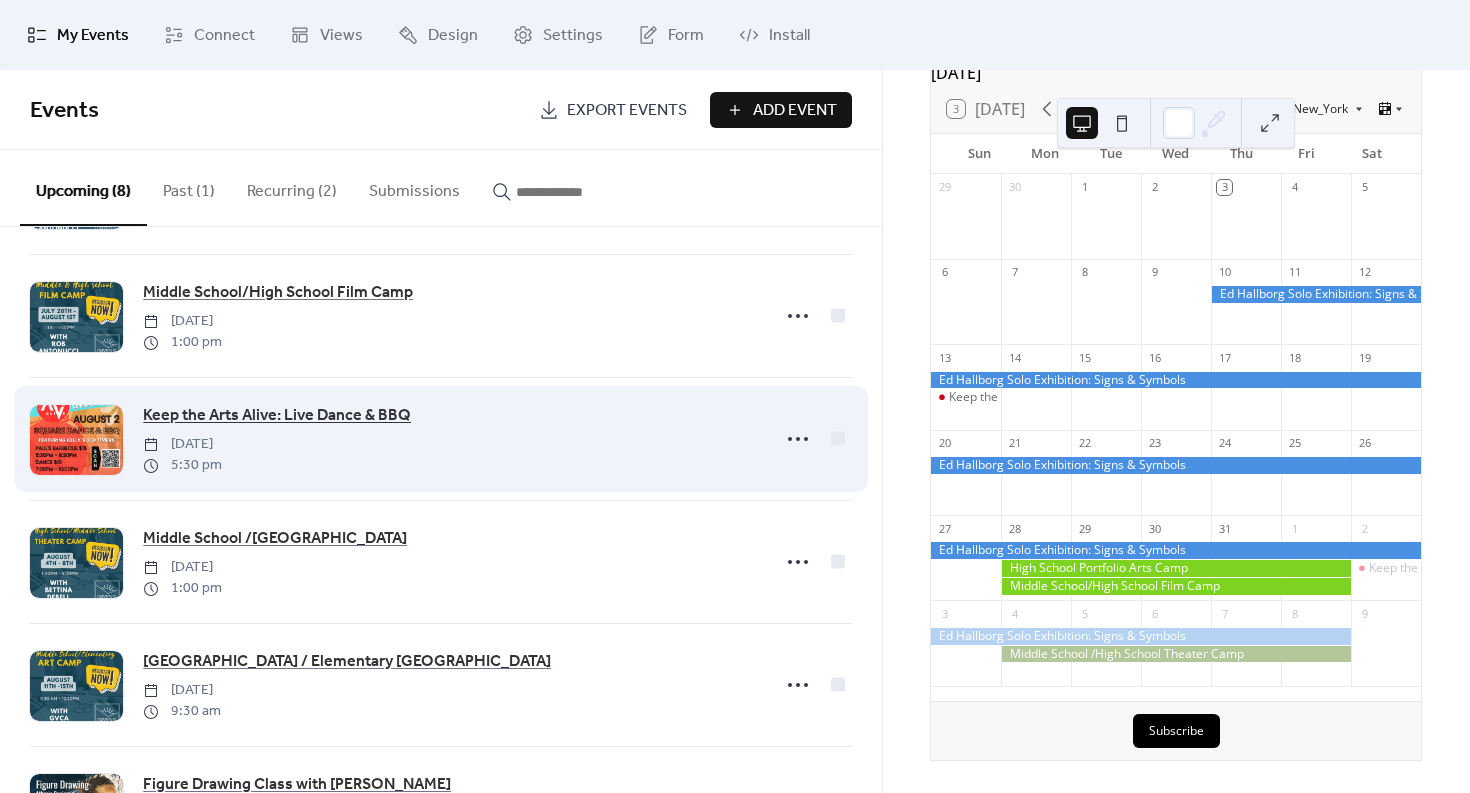 click on "Keep the Arts Alive: Live Dance & BBQ" at bounding box center [277, 416] 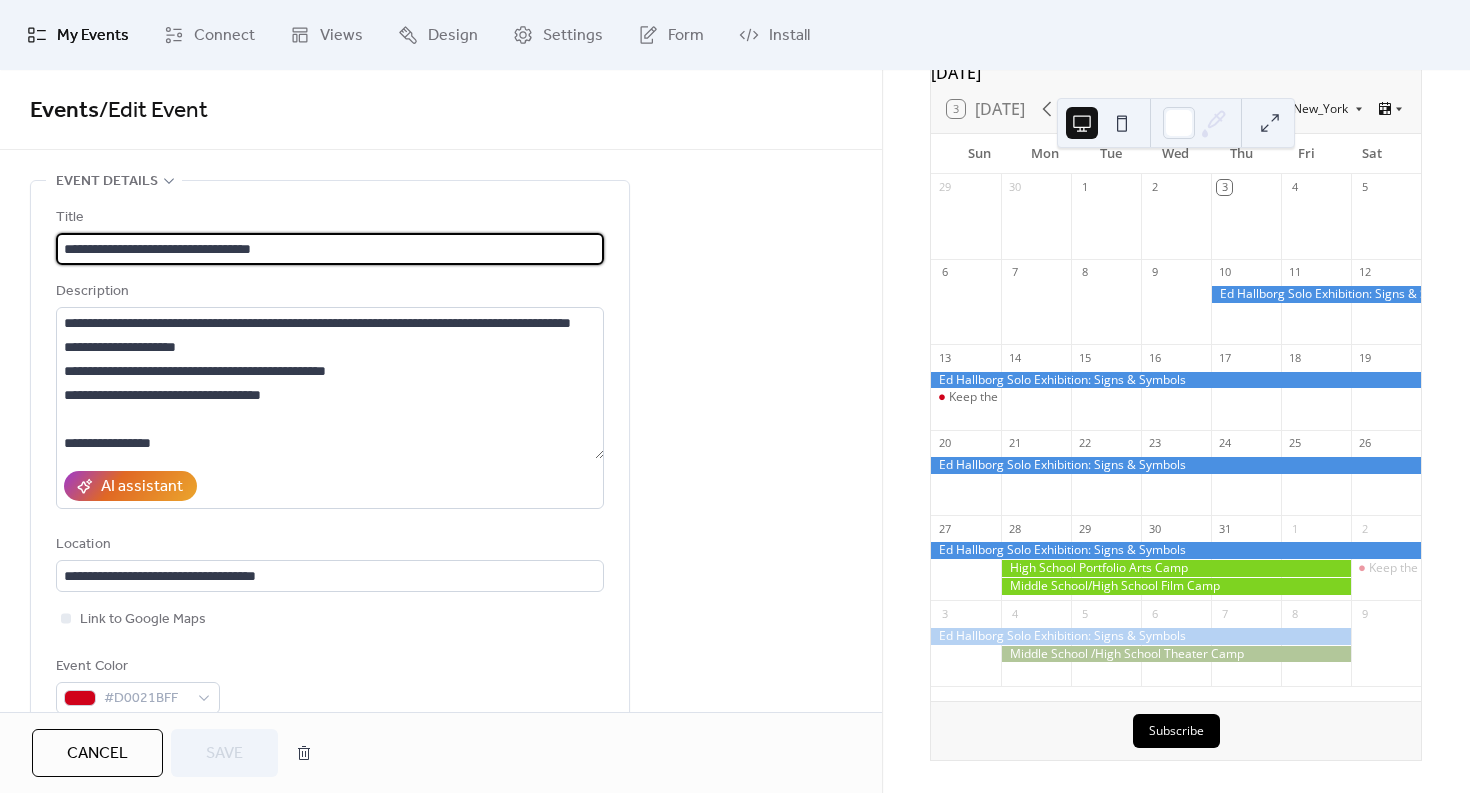 click on "Cancel" at bounding box center [97, 754] 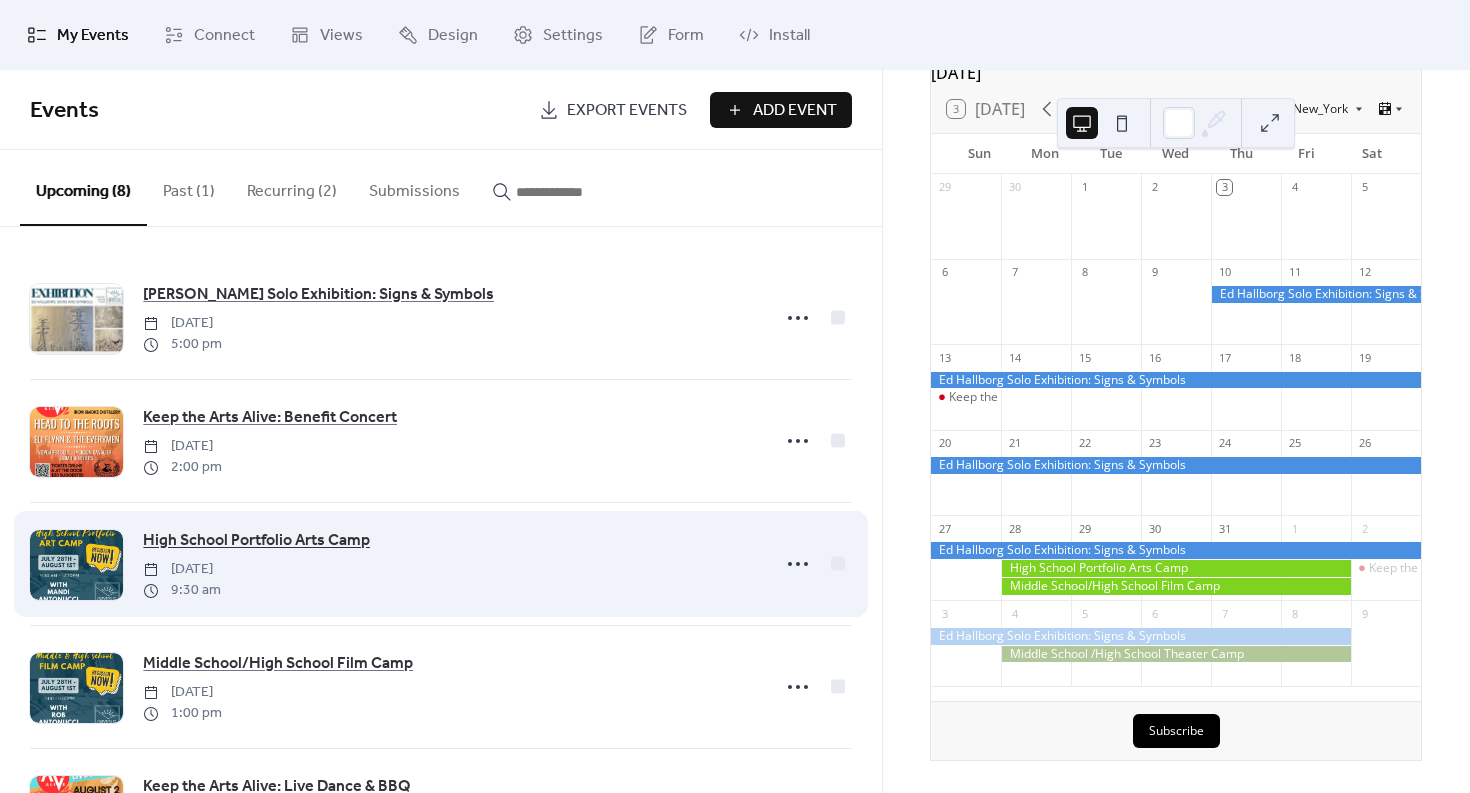 scroll, scrollTop: 51, scrollLeft: 0, axis: vertical 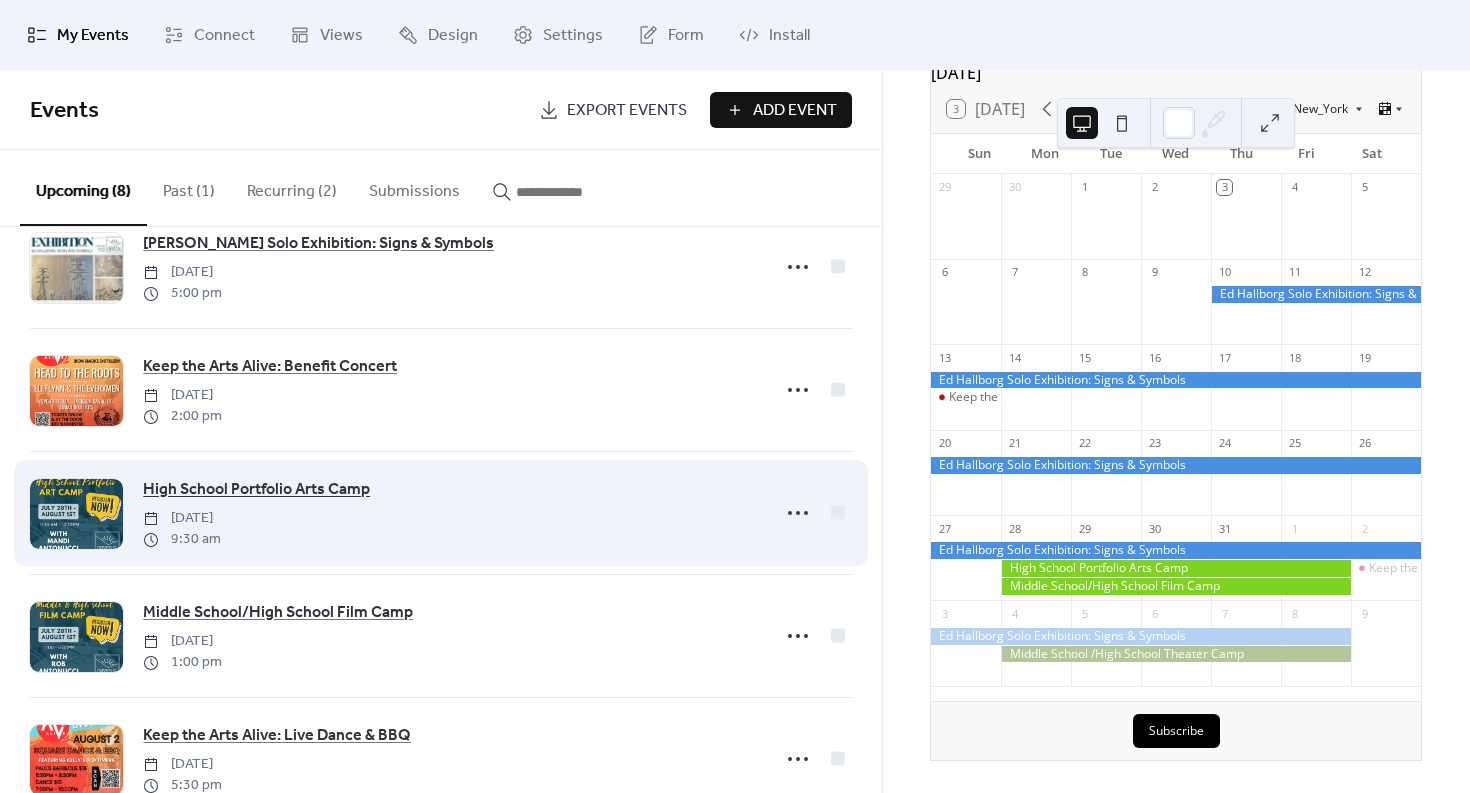 click on "High School Portfolio Arts Camp" at bounding box center (256, 490) 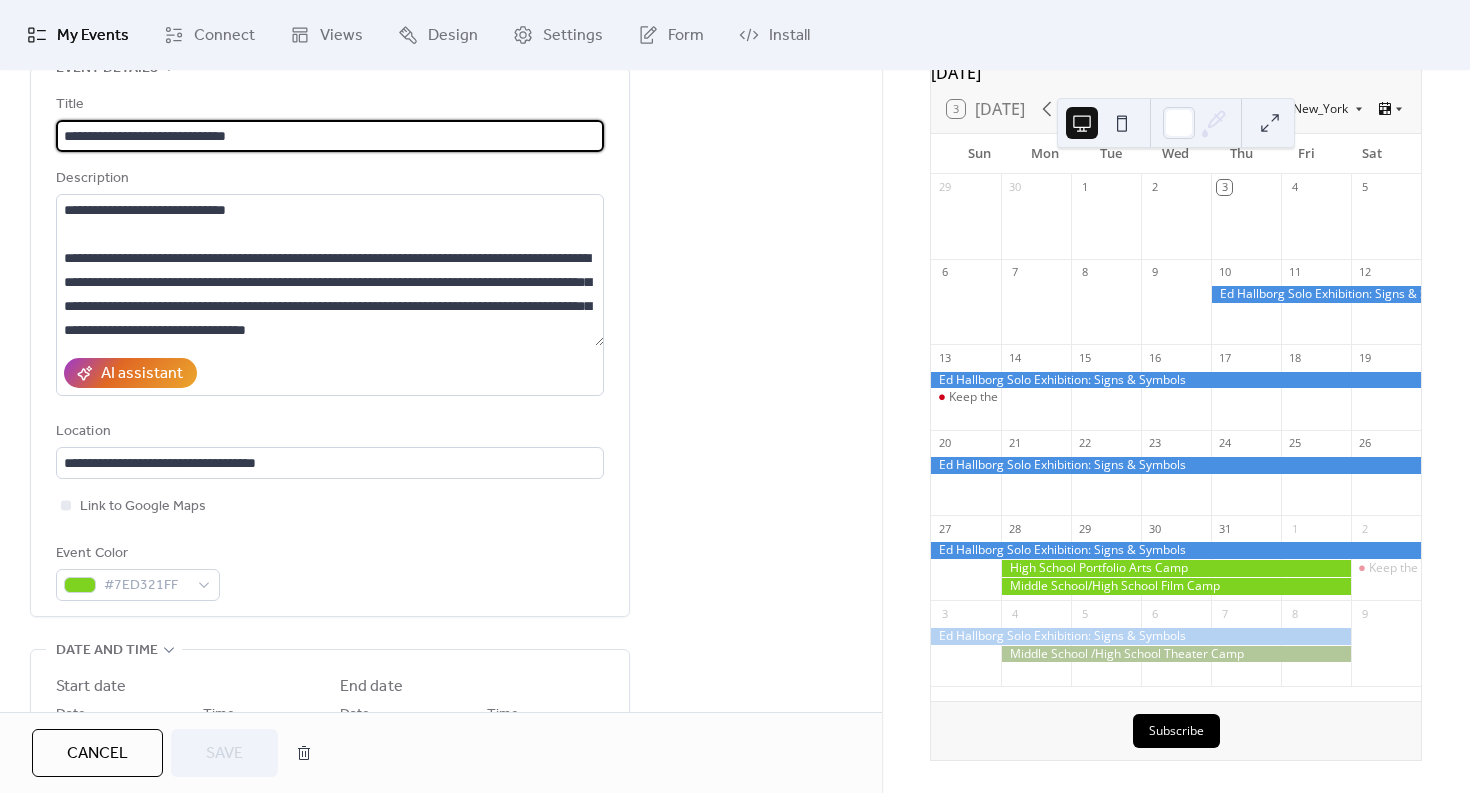 scroll, scrollTop: 120, scrollLeft: 0, axis: vertical 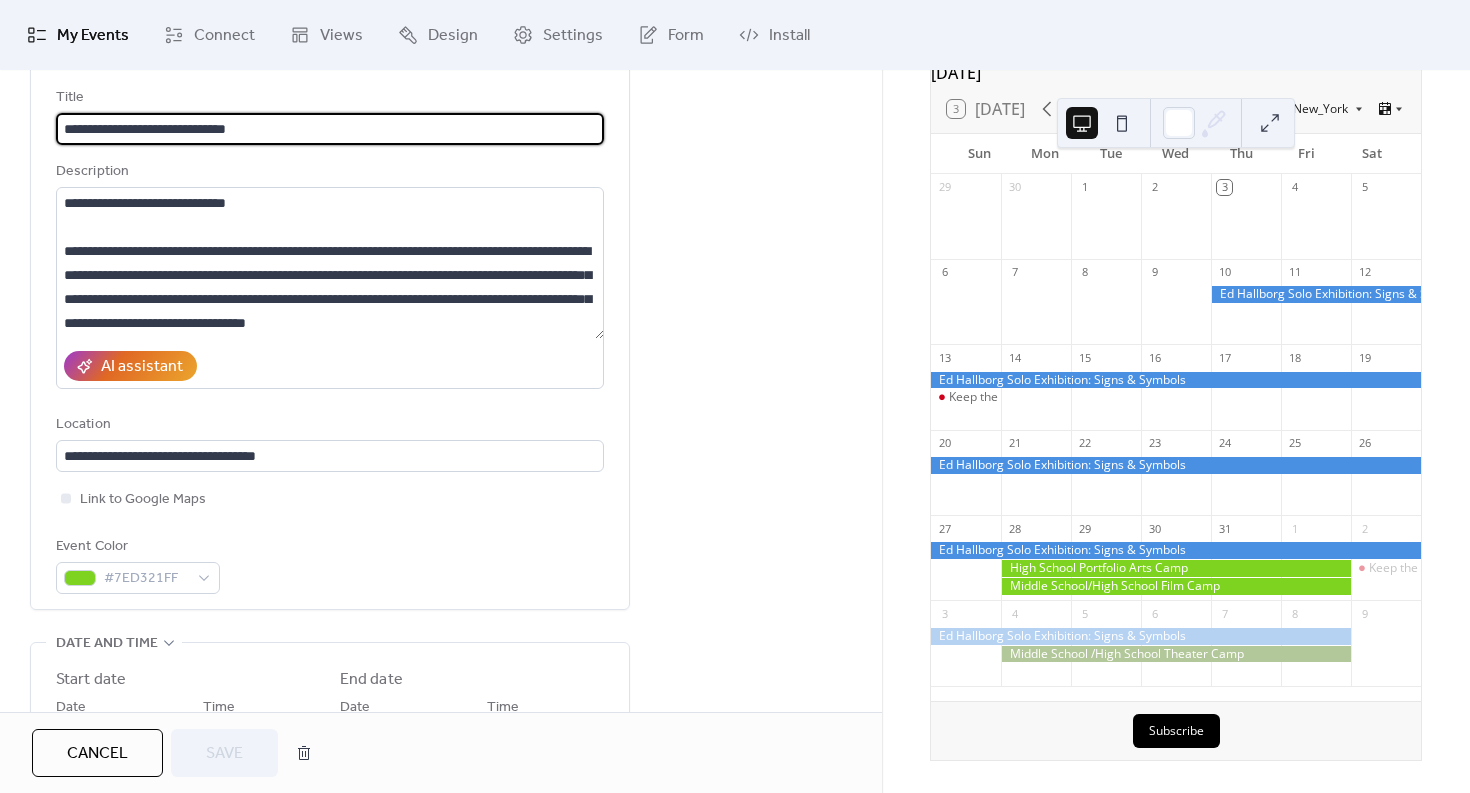 click on "Cancel" at bounding box center [97, 754] 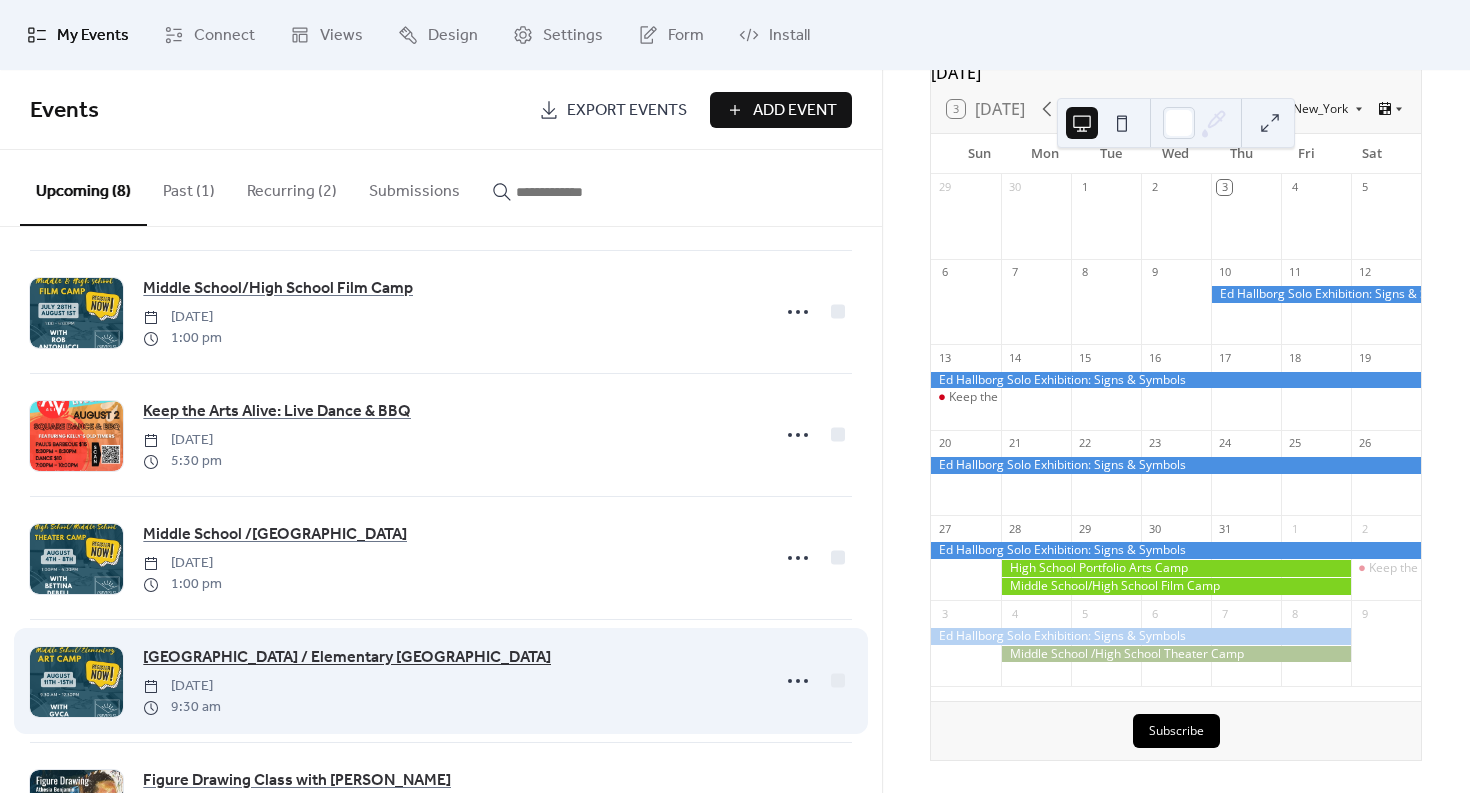 scroll, scrollTop: 481, scrollLeft: 0, axis: vertical 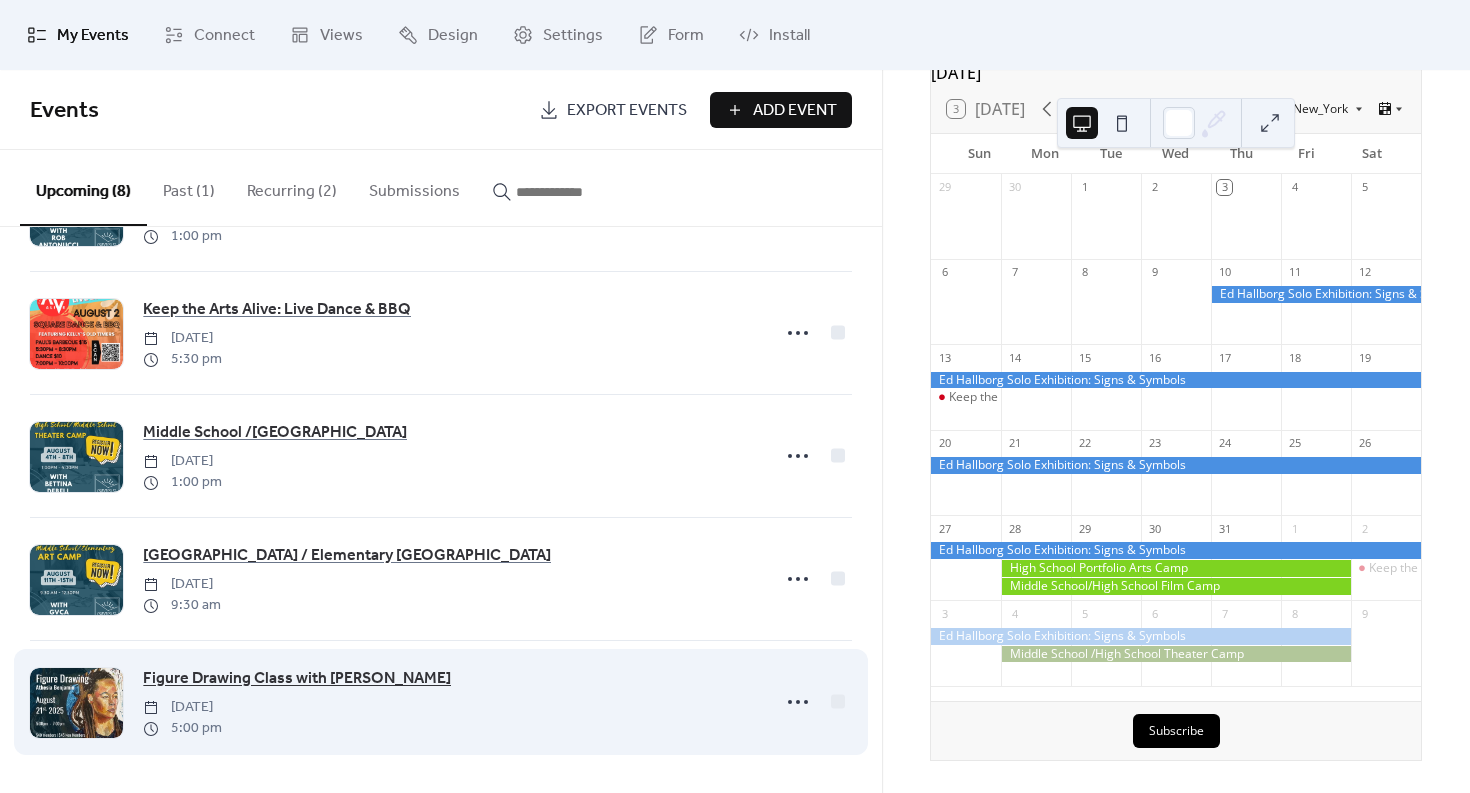 click on "Figure Drawing Class with [PERSON_NAME]" at bounding box center (297, 679) 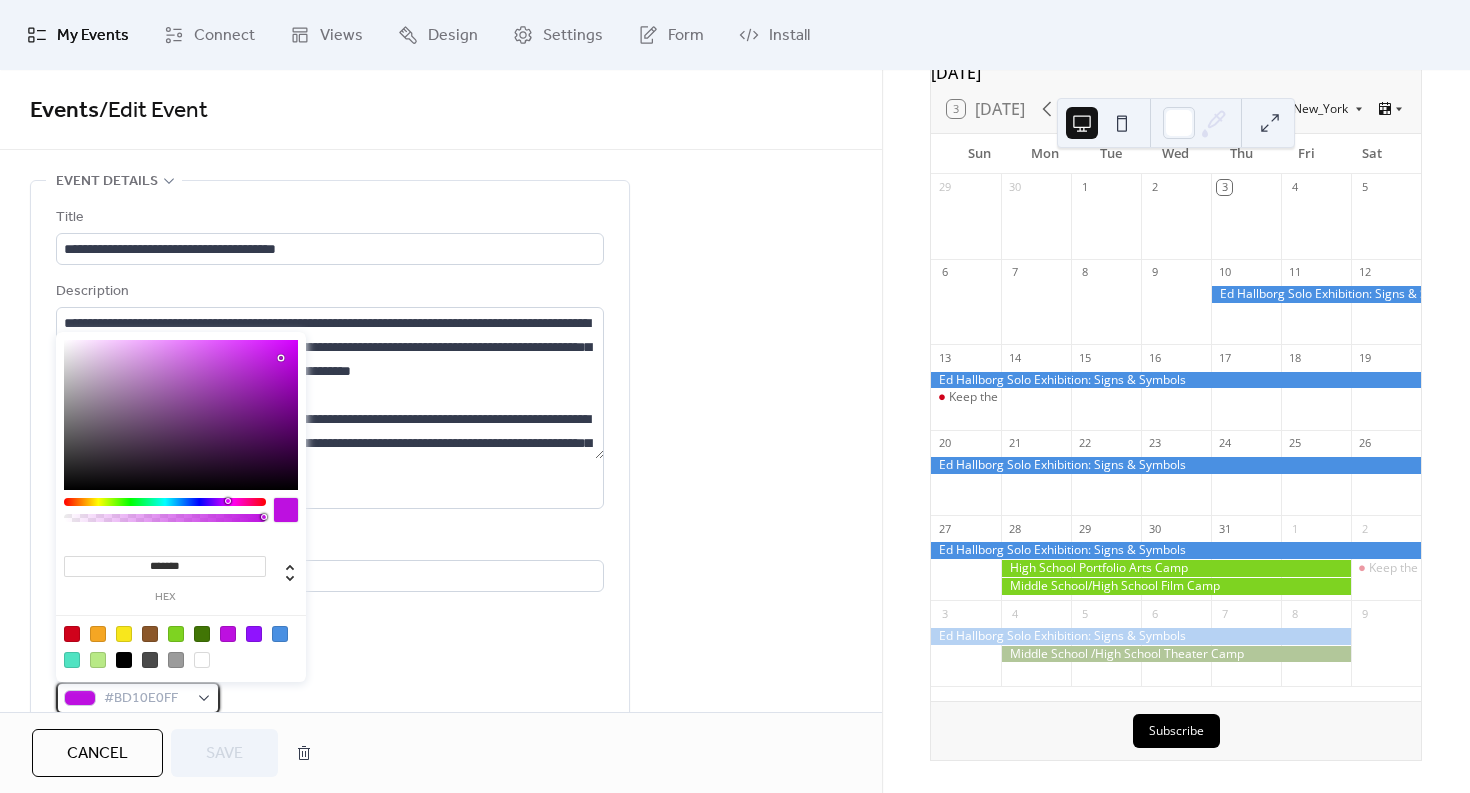 click on "#BD10E0FF" at bounding box center [146, 699] 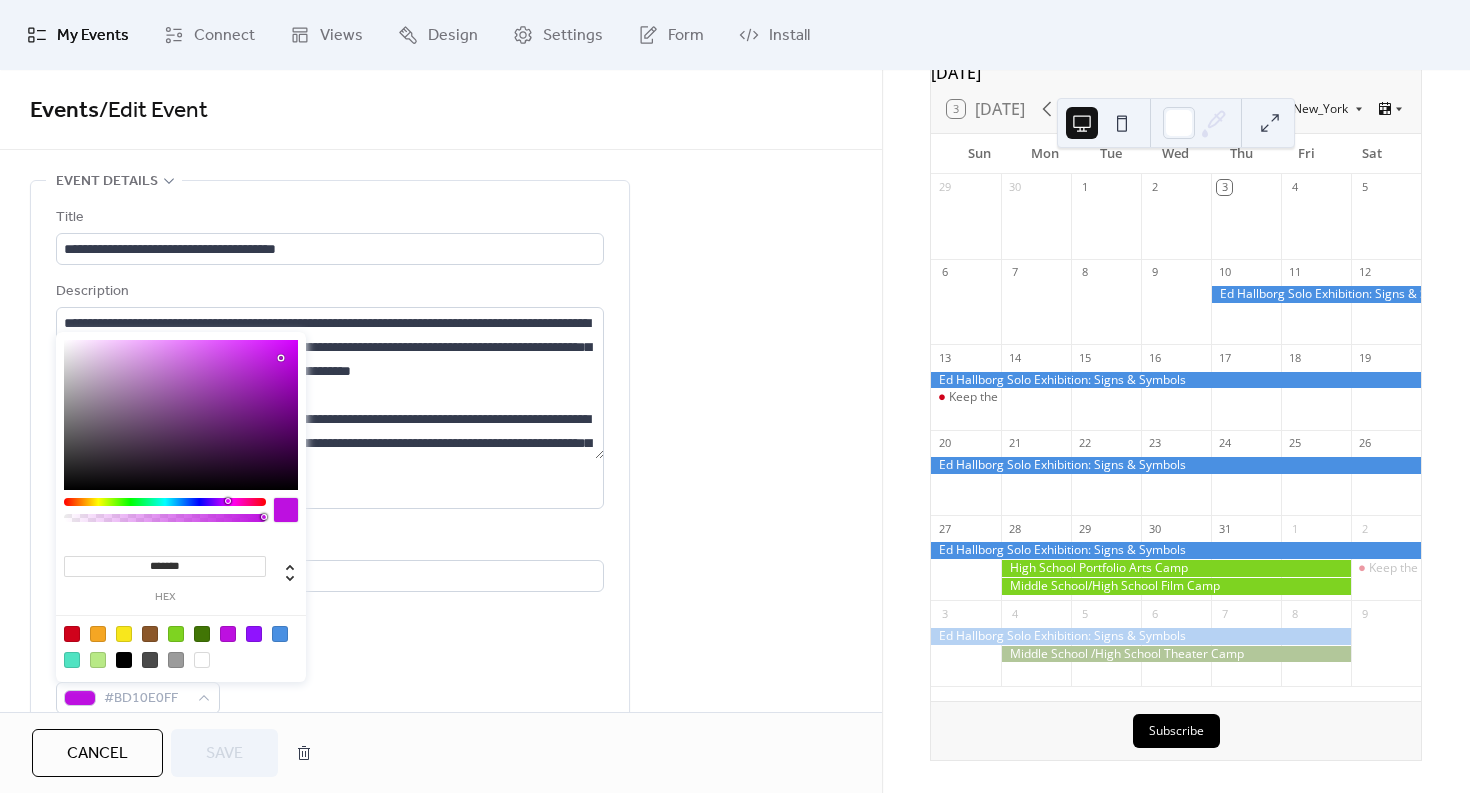 click at bounding box center (228, 634) 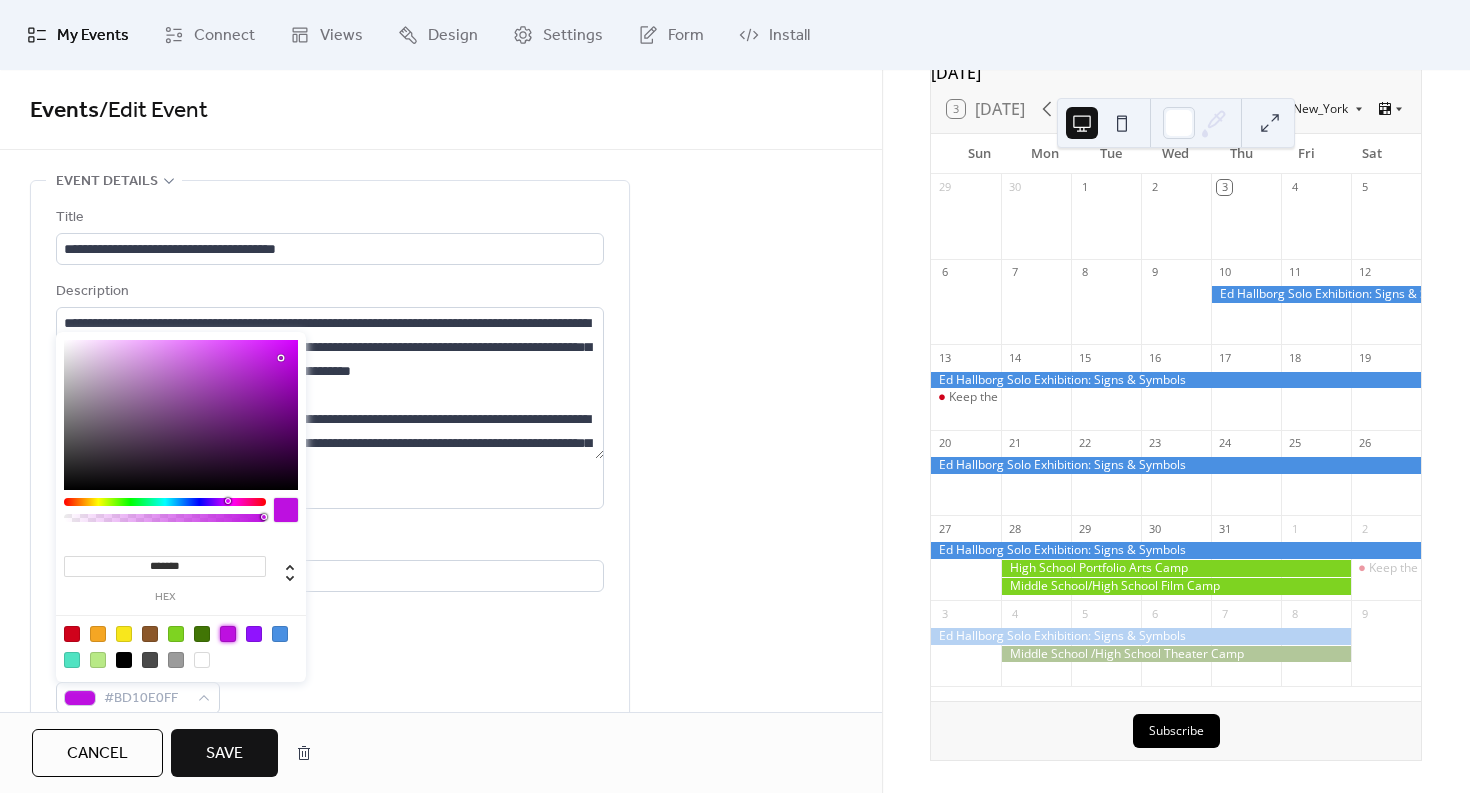 click on "Save" at bounding box center [224, 754] 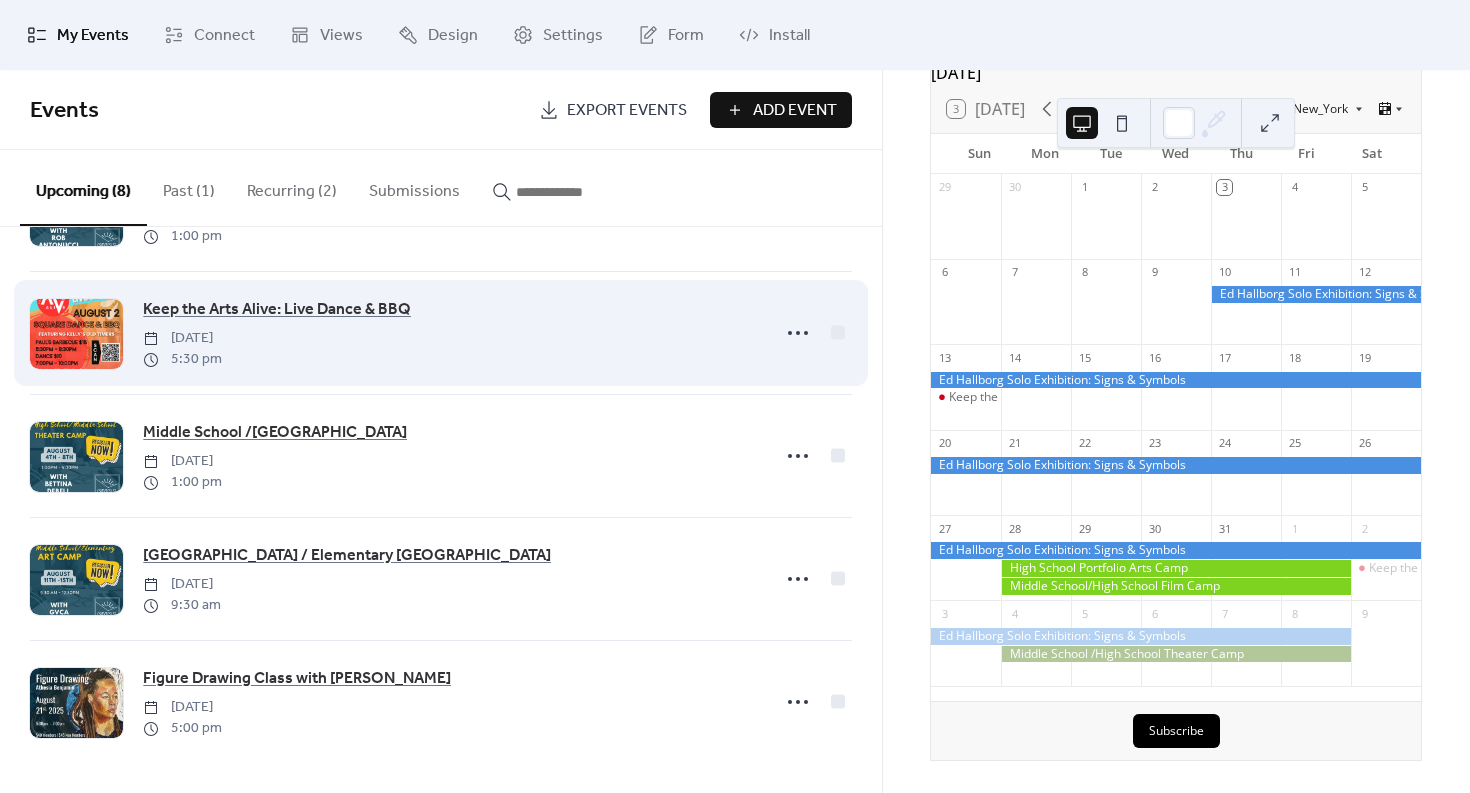 scroll, scrollTop: 0, scrollLeft: 0, axis: both 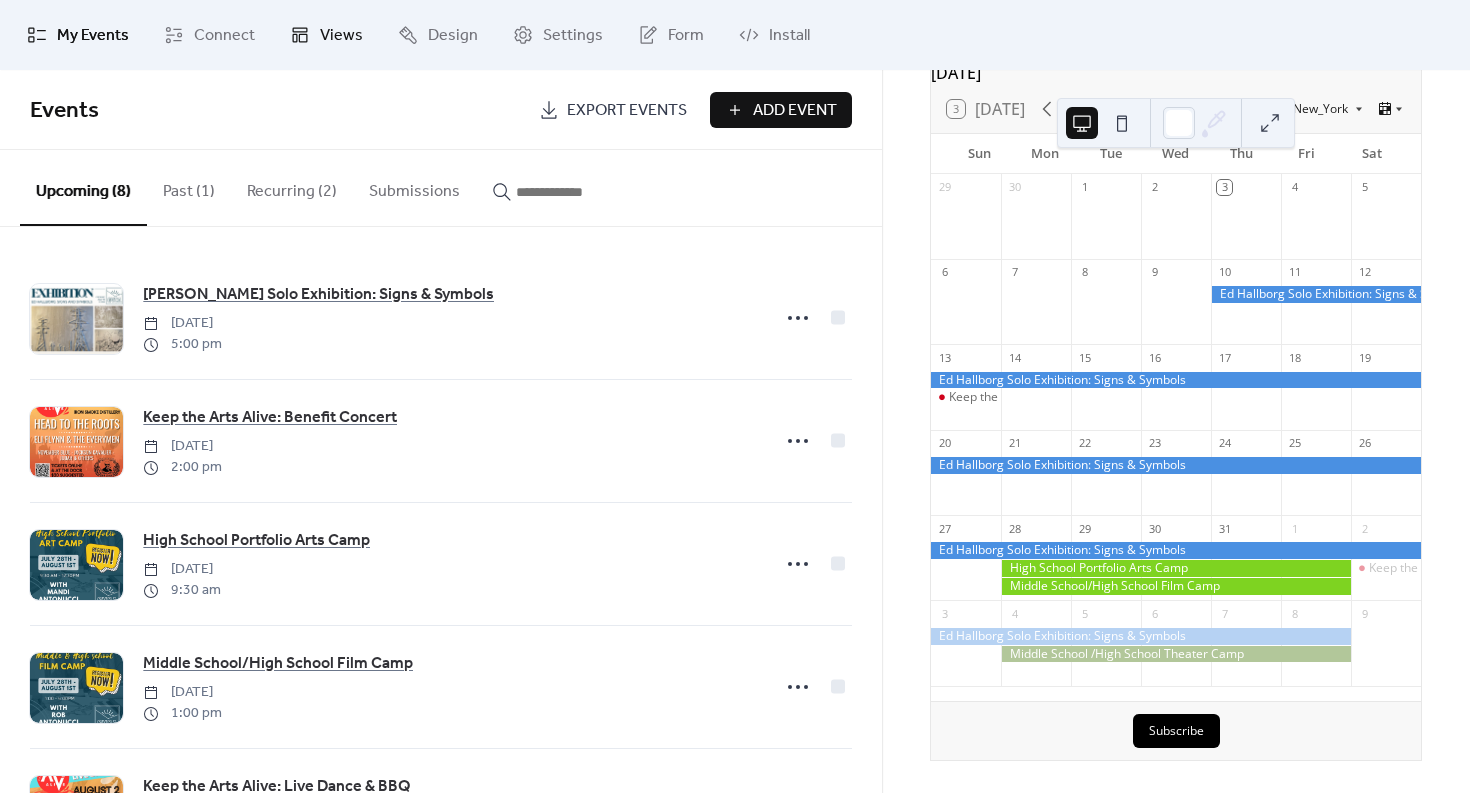 click 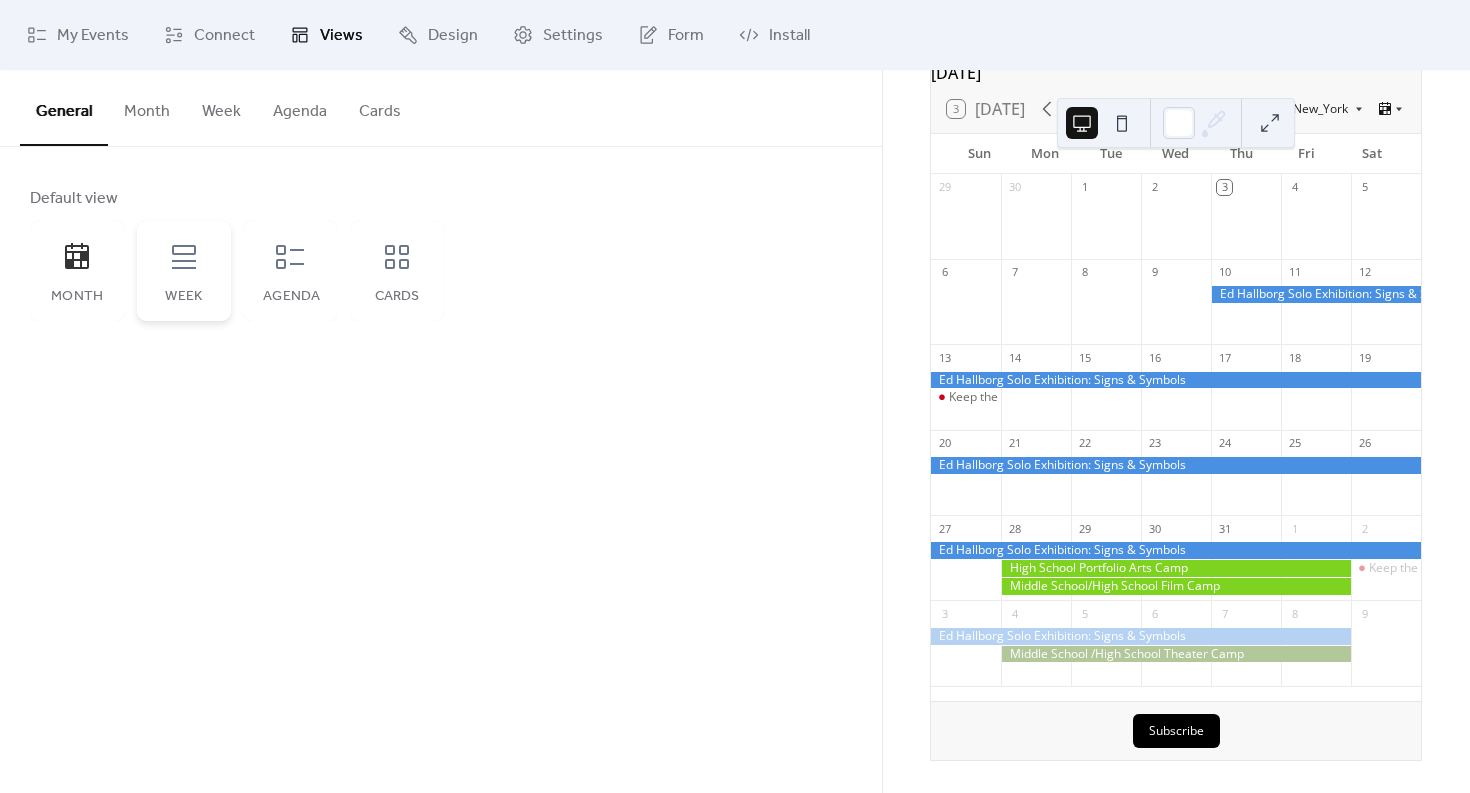 click on "Week" at bounding box center [184, 297] 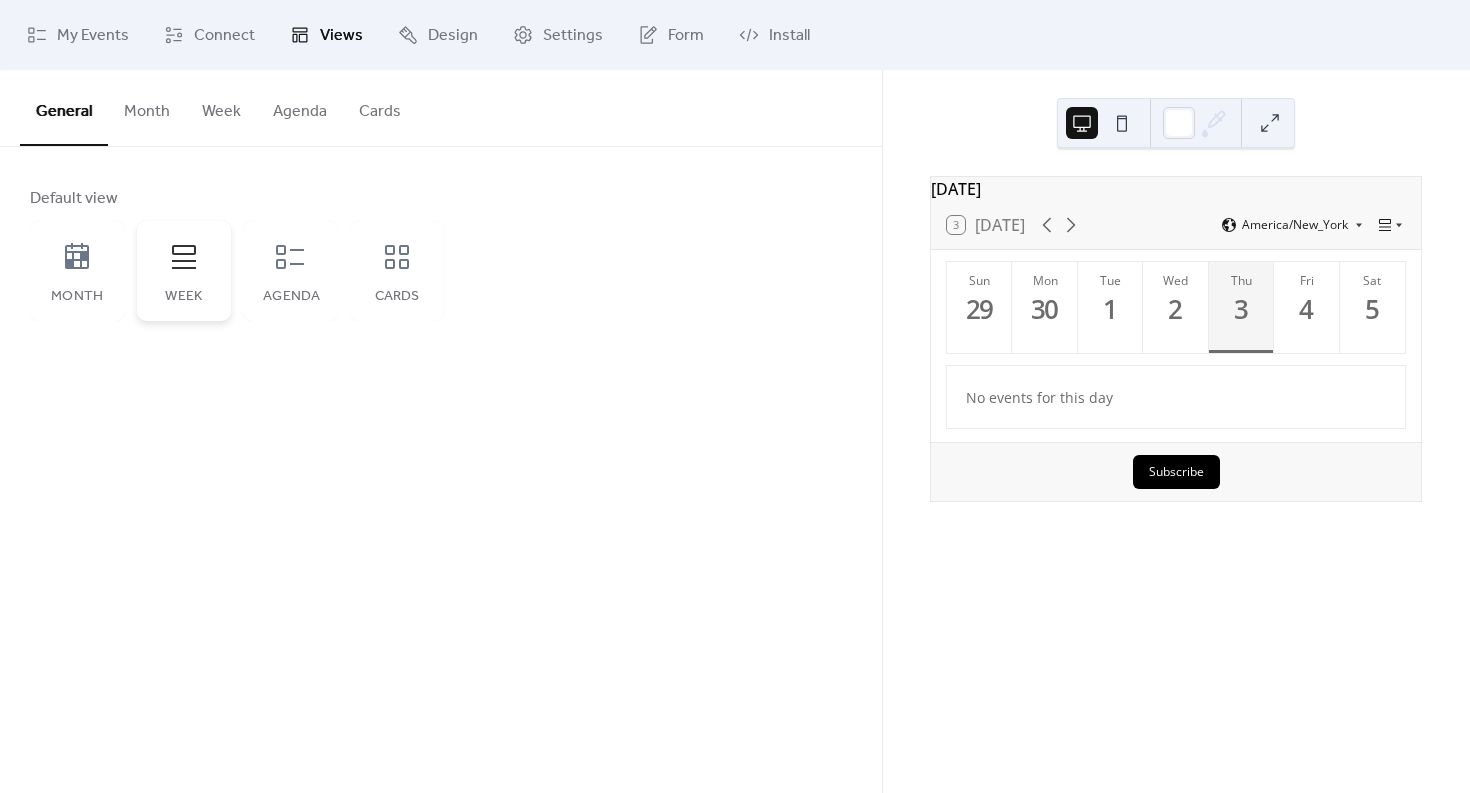 scroll, scrollTop: 0, scrollLeft: 0, axis: both 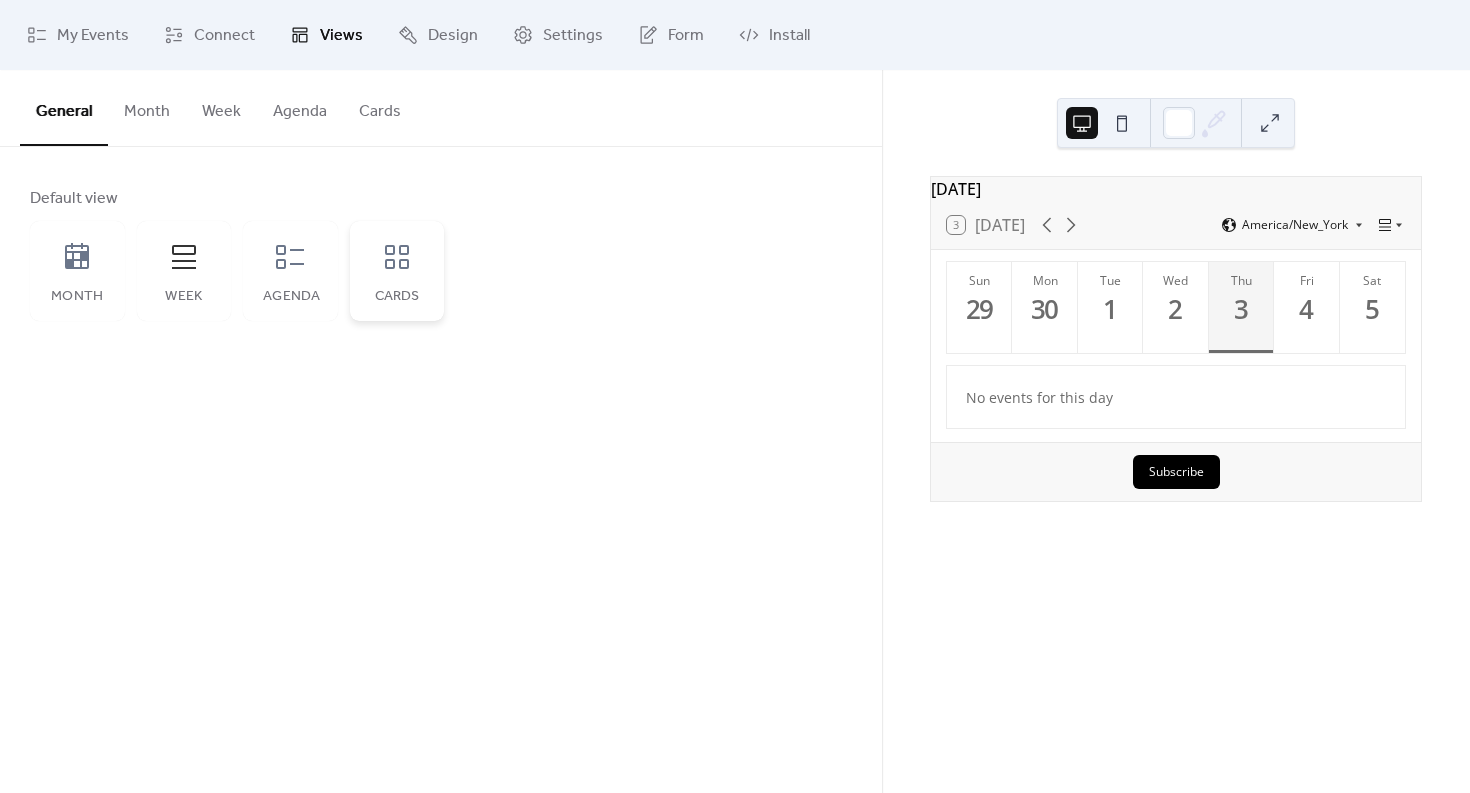 click 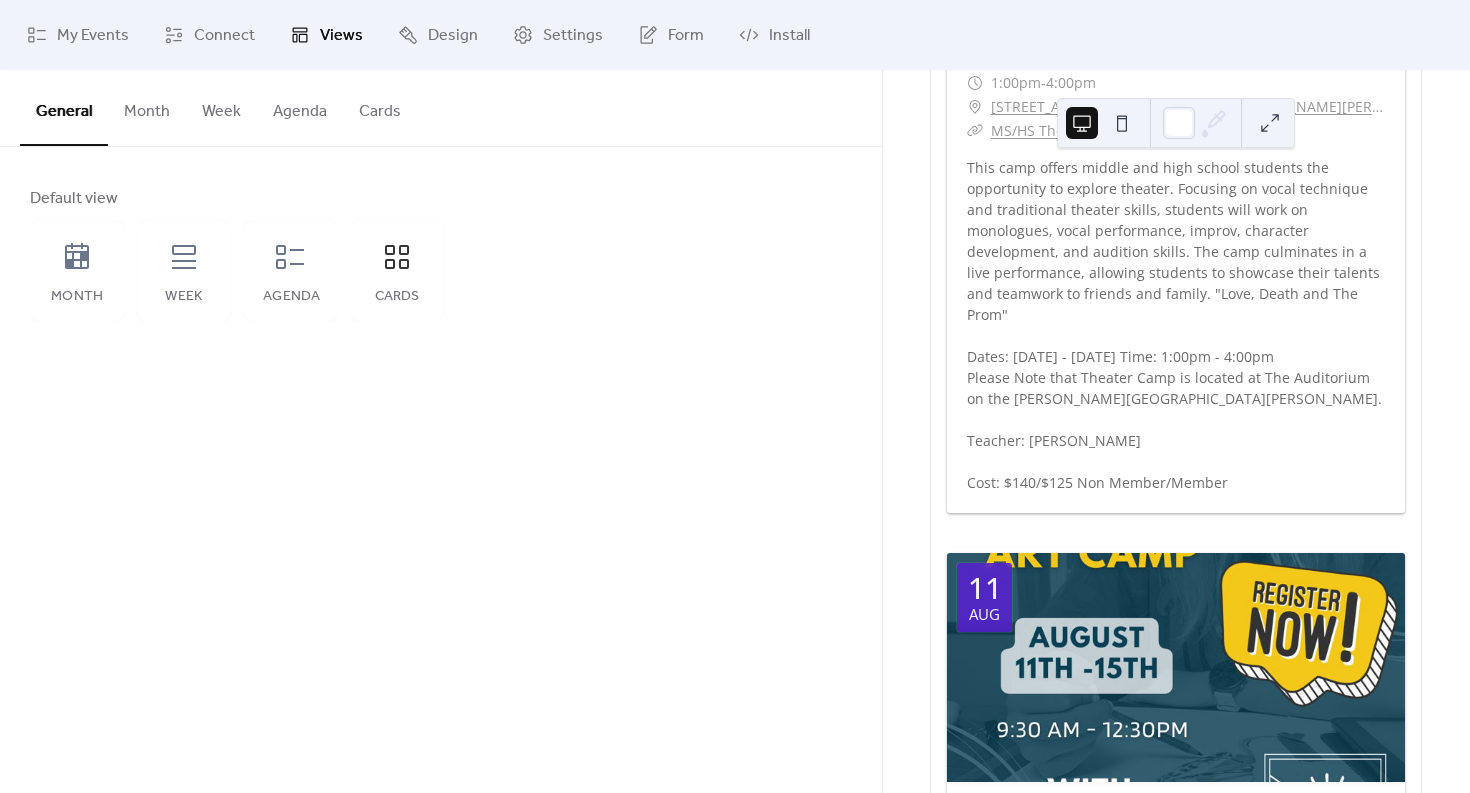 scroll, scrollTop: 4916, scrollLeft: 0, axis: vertical 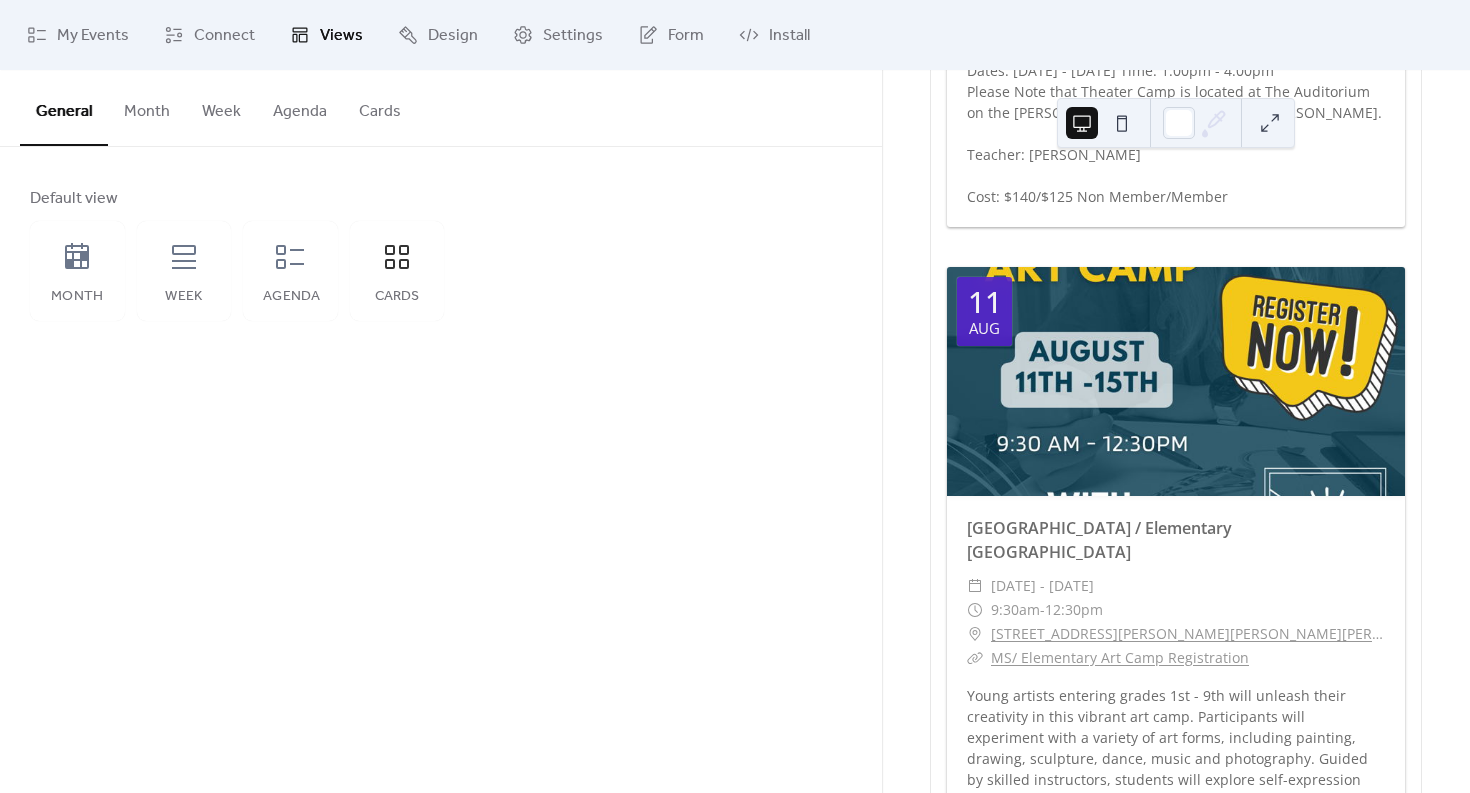 click at bounding box center [1176, 381] 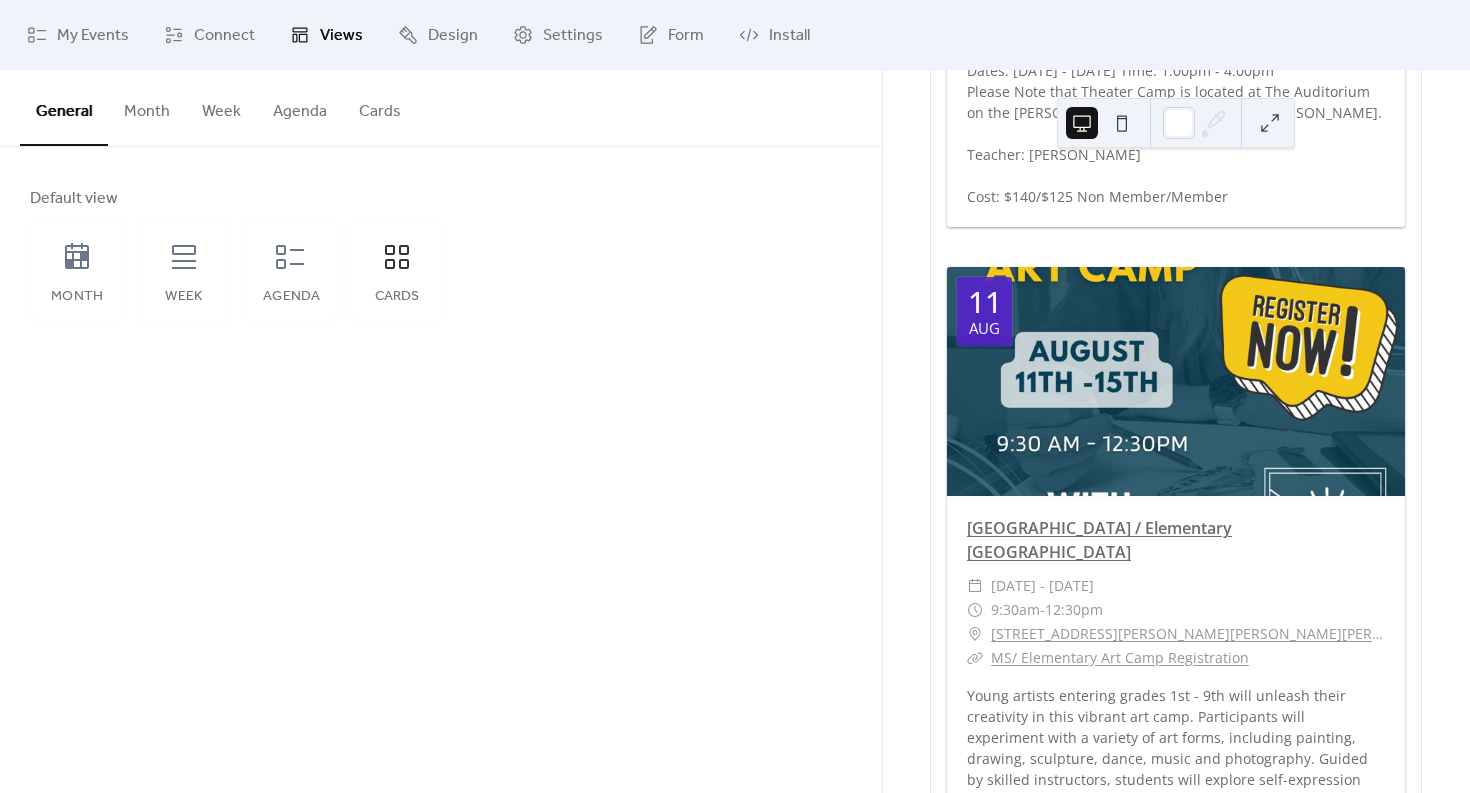 click on "[GEOGRAPHIC_DATA] / Elementary [GEOGRAPHIC_DATA]" at bounding box center (1099, 540) 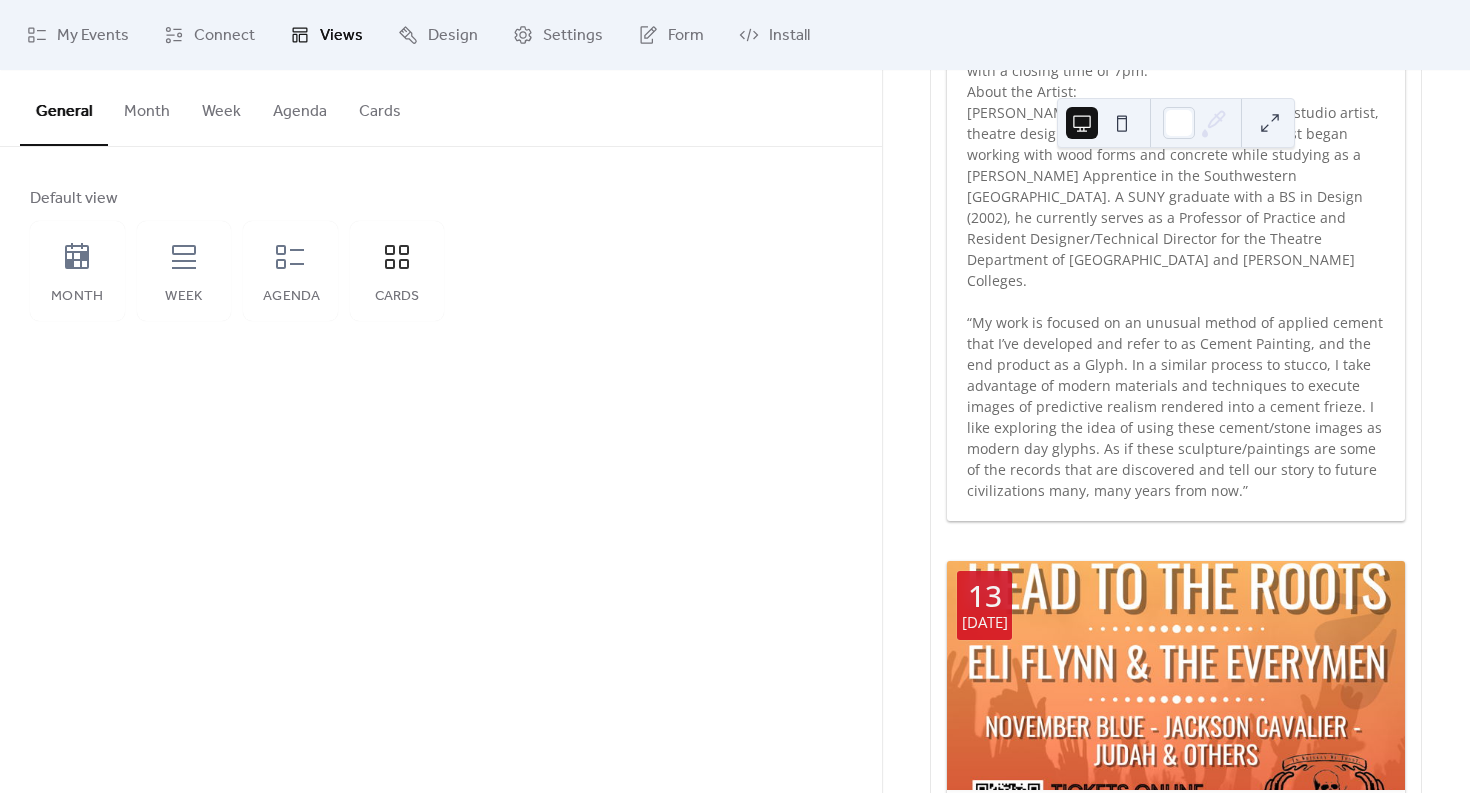 scroll, scrollTop: 0, scrollLeft: 0, axis: both 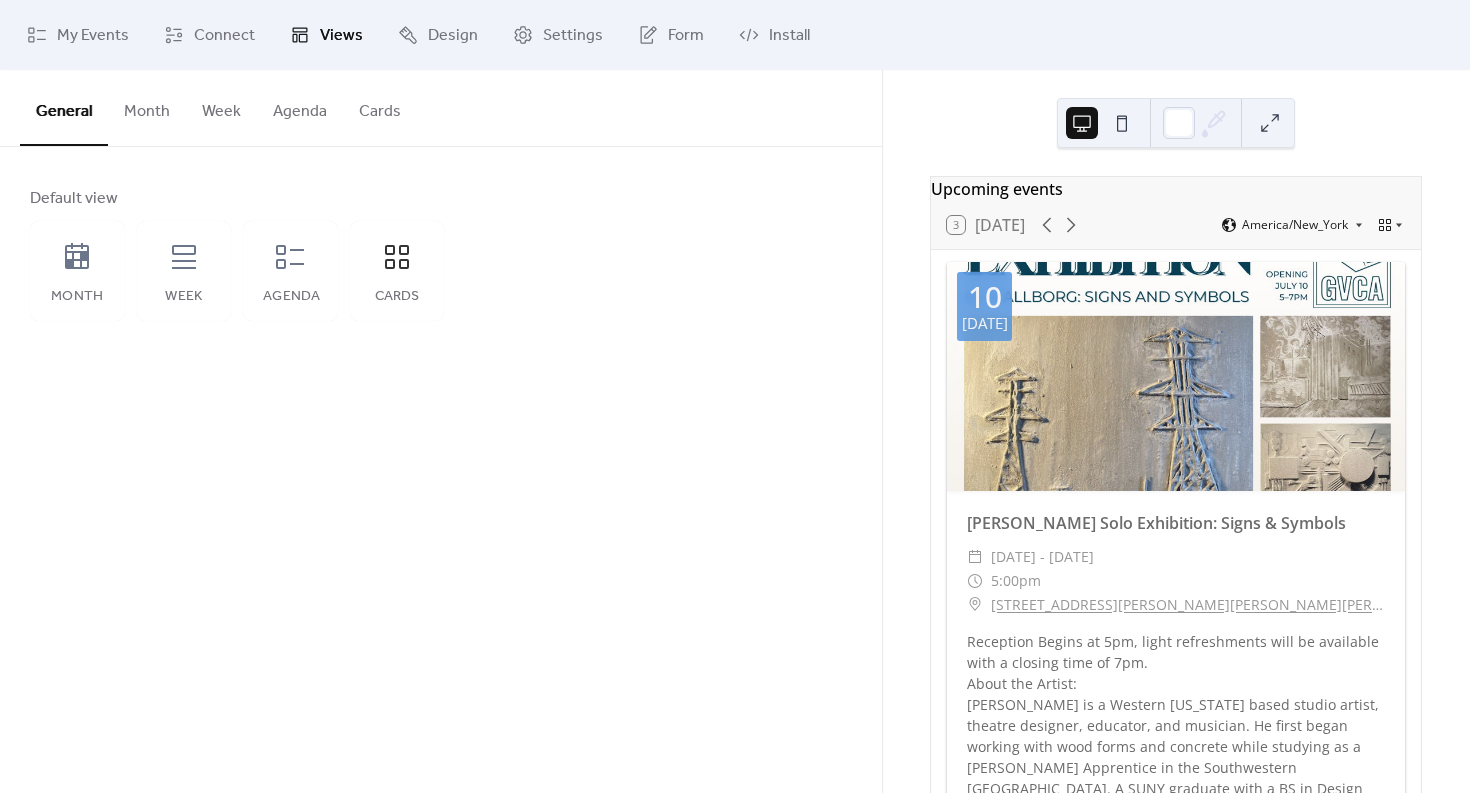 click on "Cards" at bounding box center [380, 107] 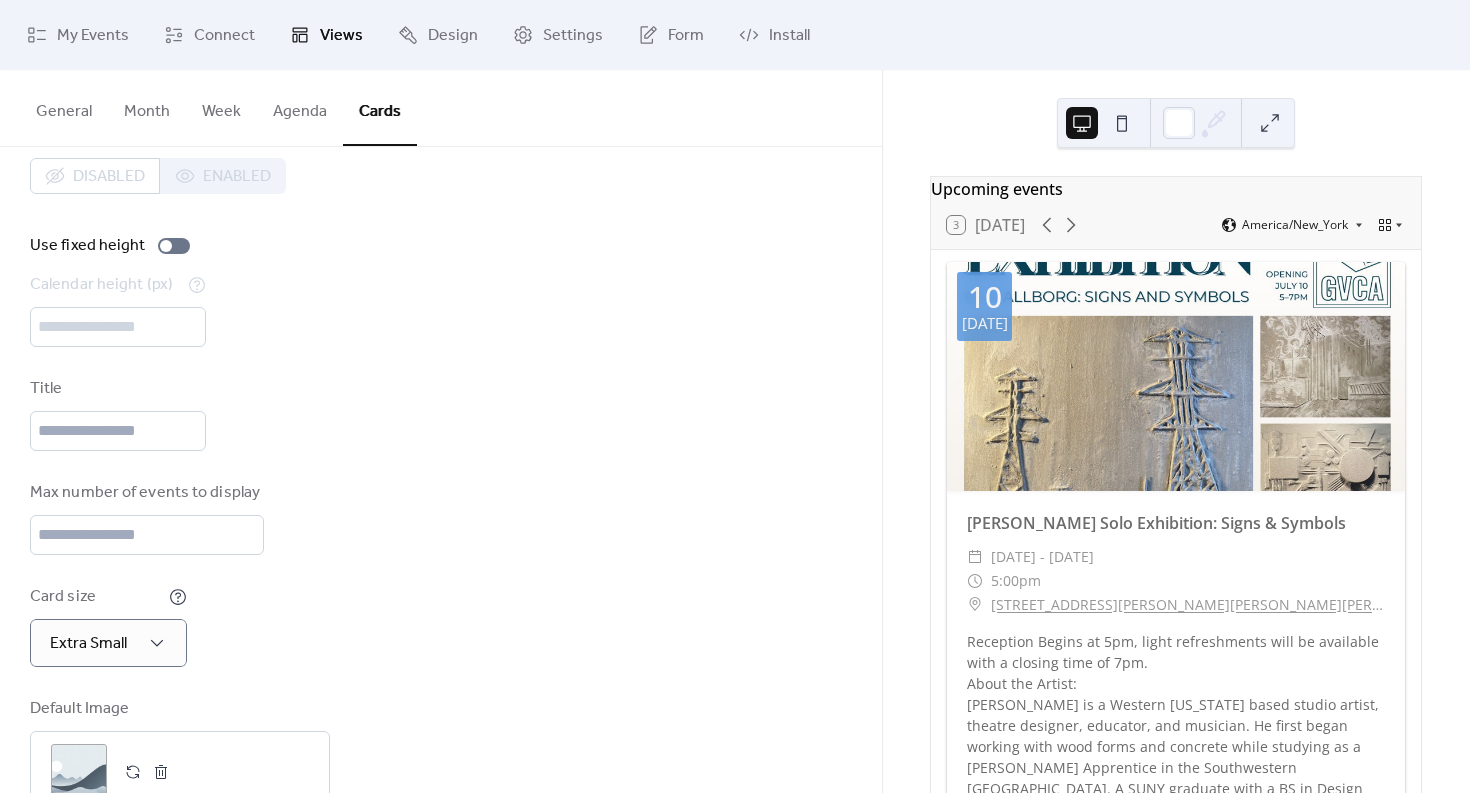 scroll, scrollTop: 89, scrollLeft: 0, axis: vertical 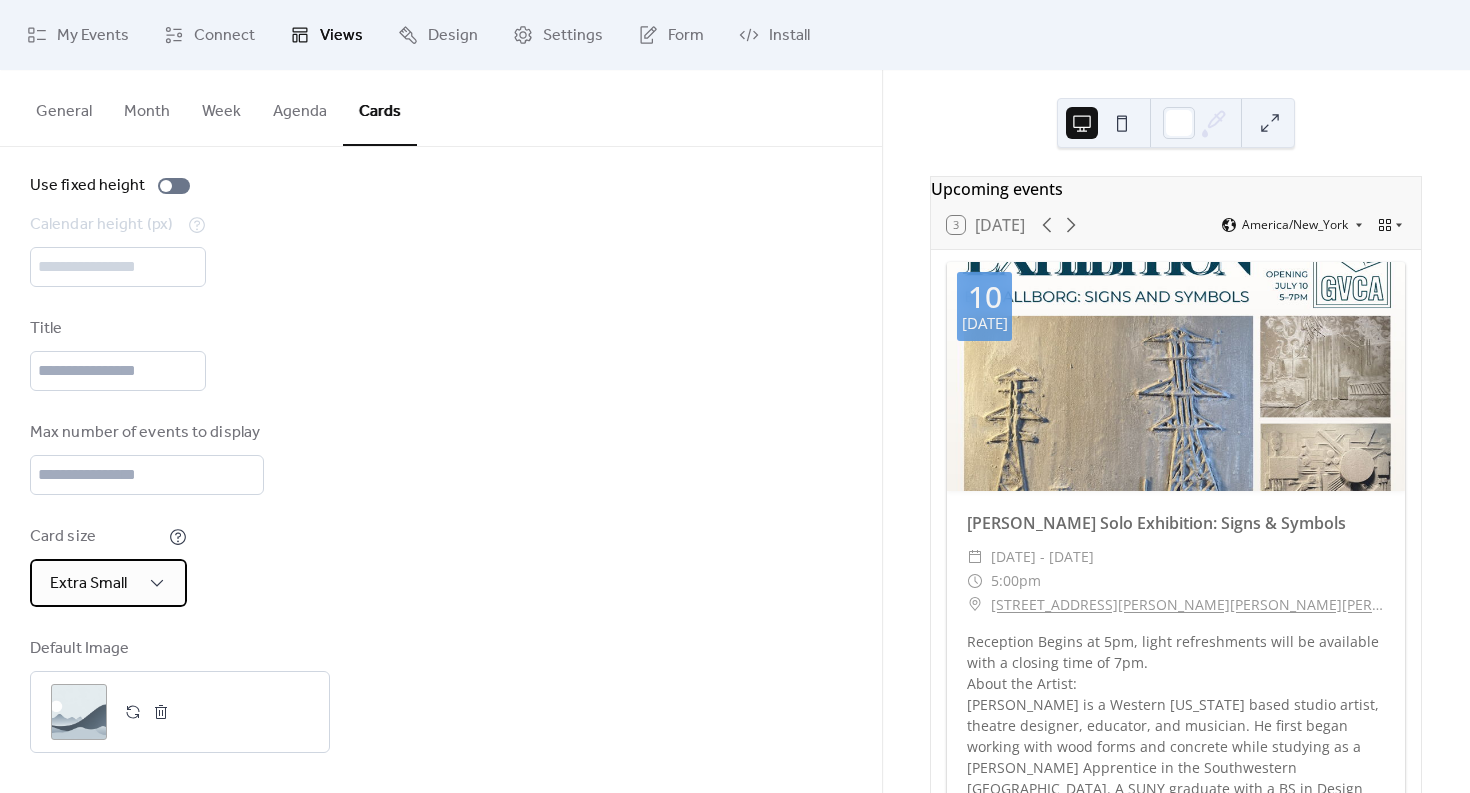 click on "Extra Small" at bounding box center [88, 583] 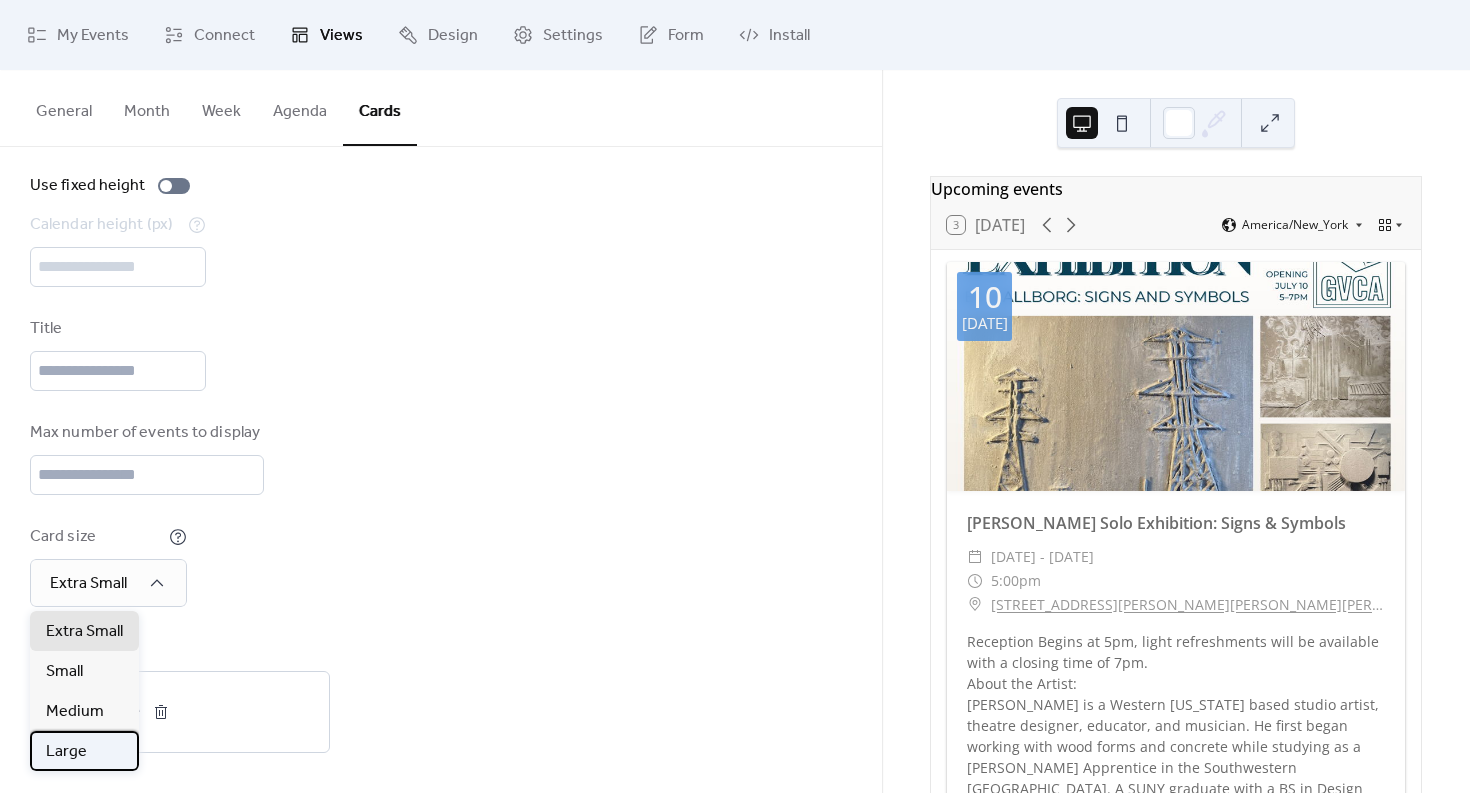 click on "Large" at bounding box center (66, 752) 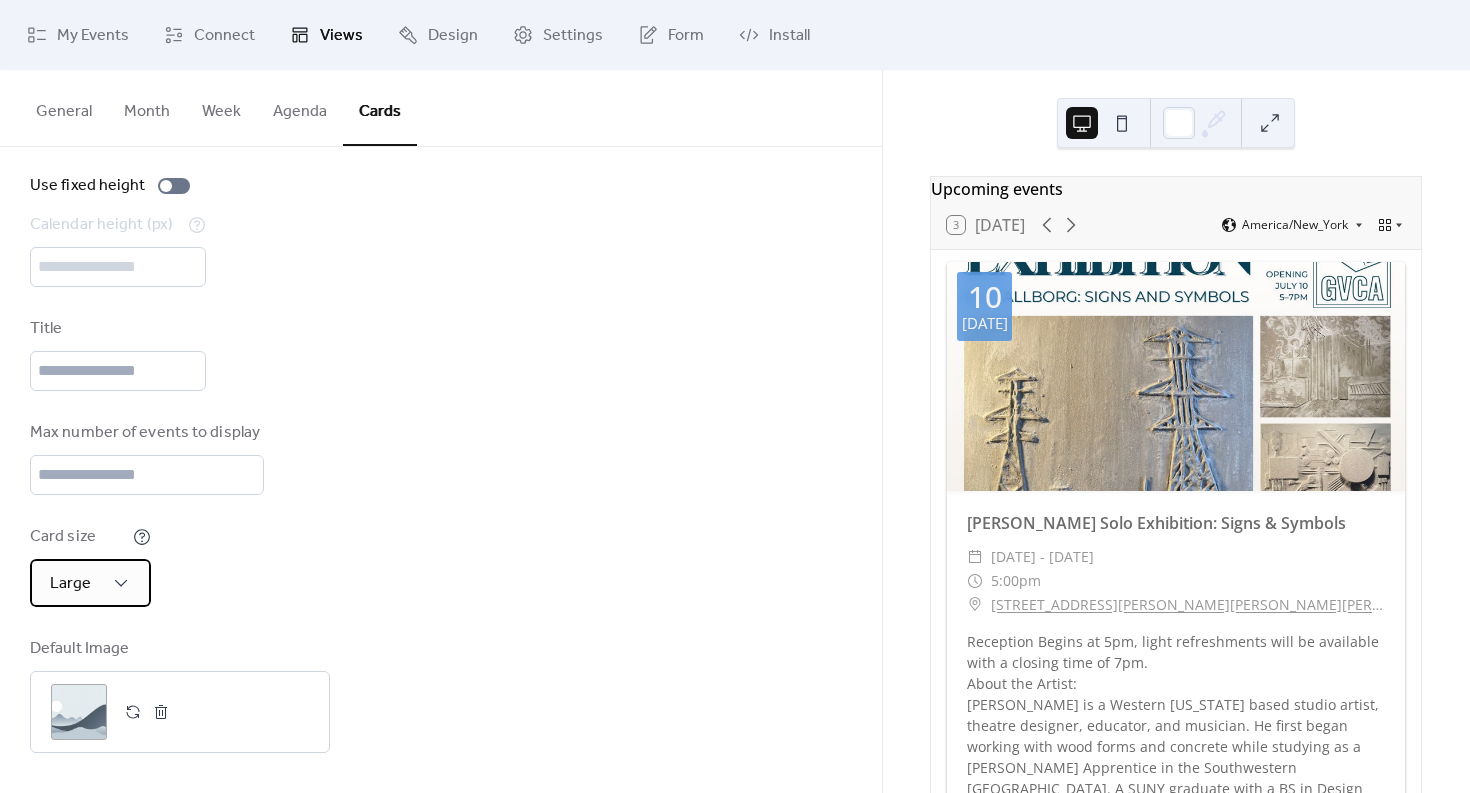 click on "Large" at bounding box center (70, 583) 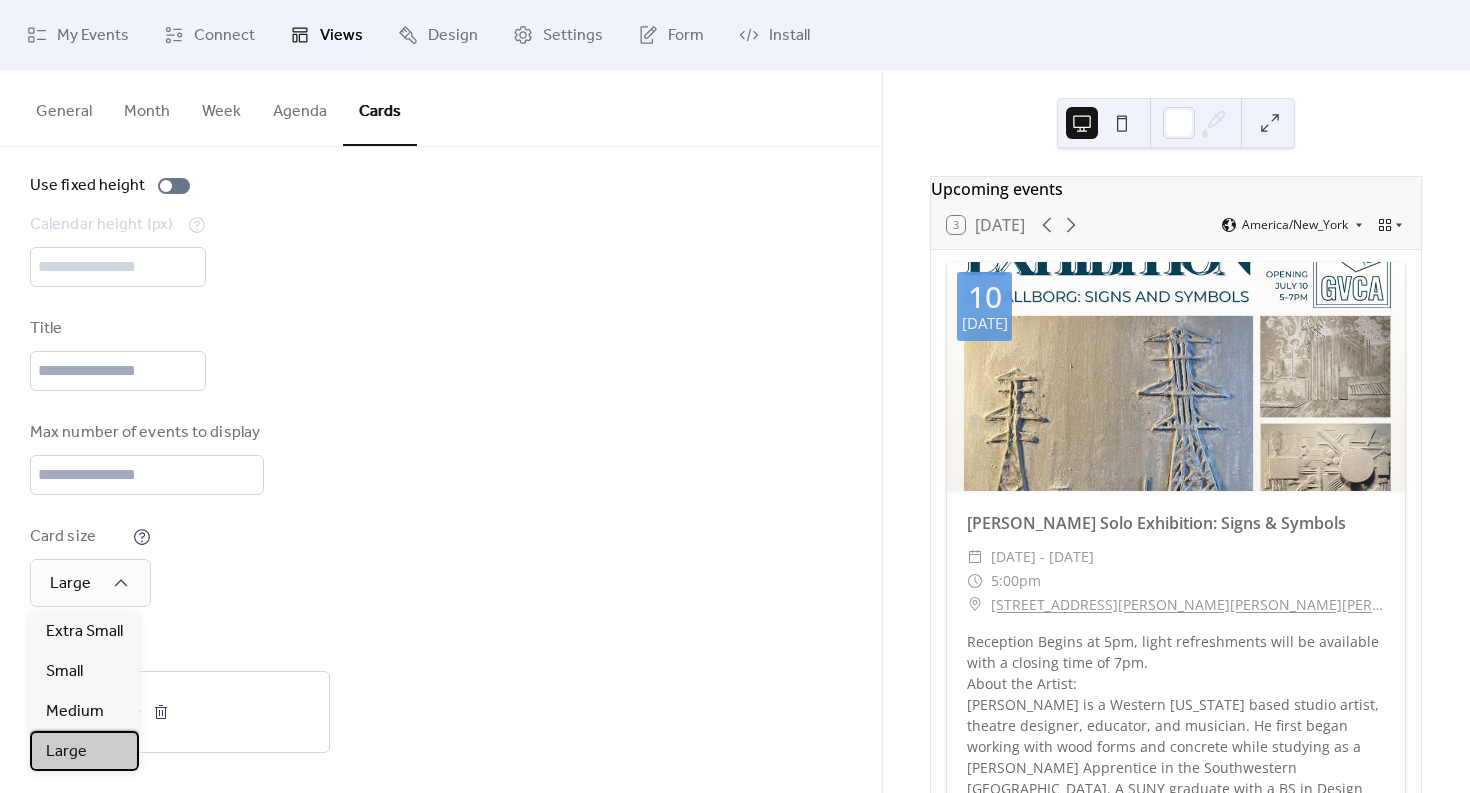 click on "Large" at bounding box center (84, 751) 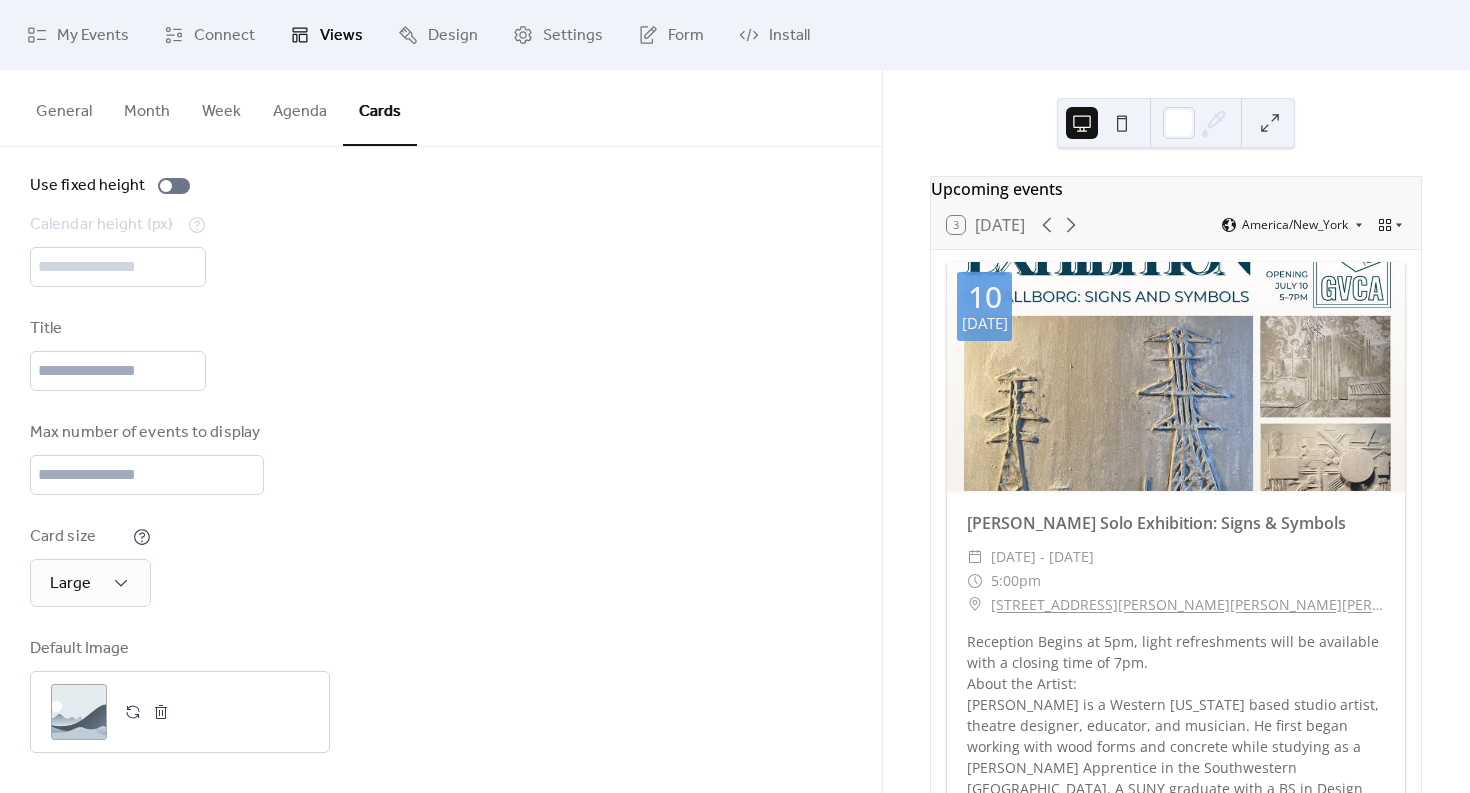 click on "Disabled Enabled Use fixed height Calendar height (px) *** Title Max number of events to display ** Card size Large Default Image ;" at bounding box center (441, 425) 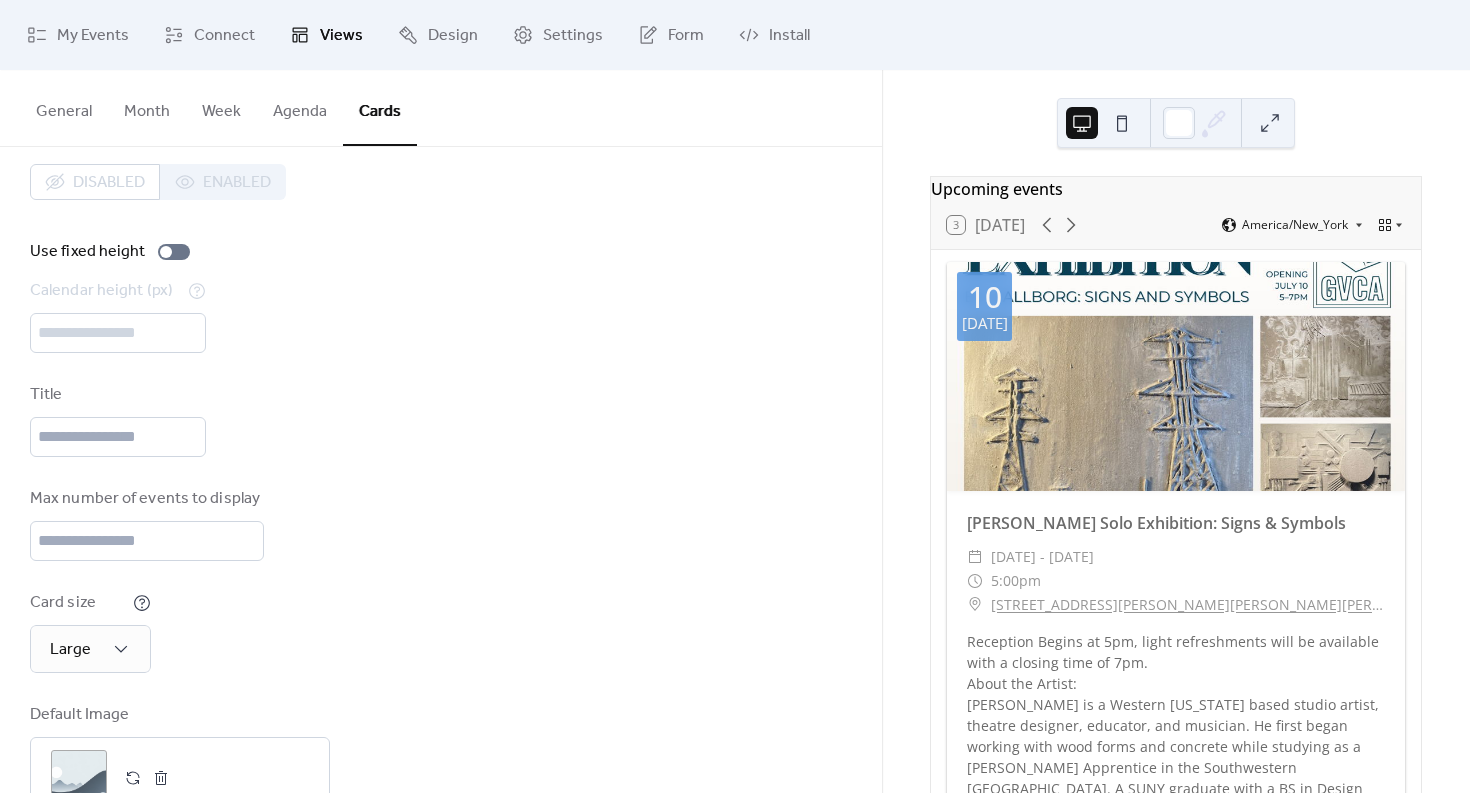 scroll, scrollTop: 0, scrollLeft: 0, axis: both 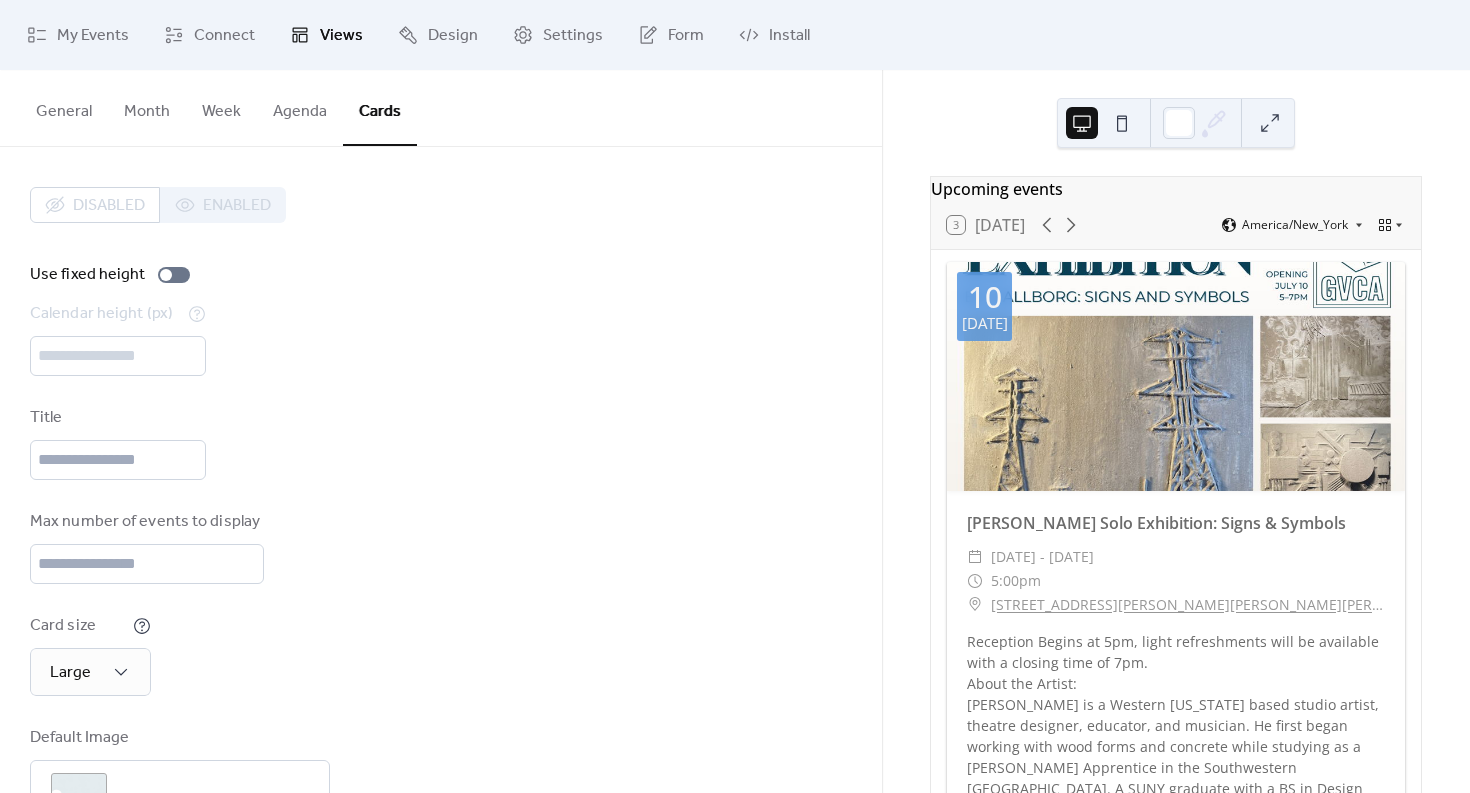 click on "Cards" at bounding box center [380, 108] 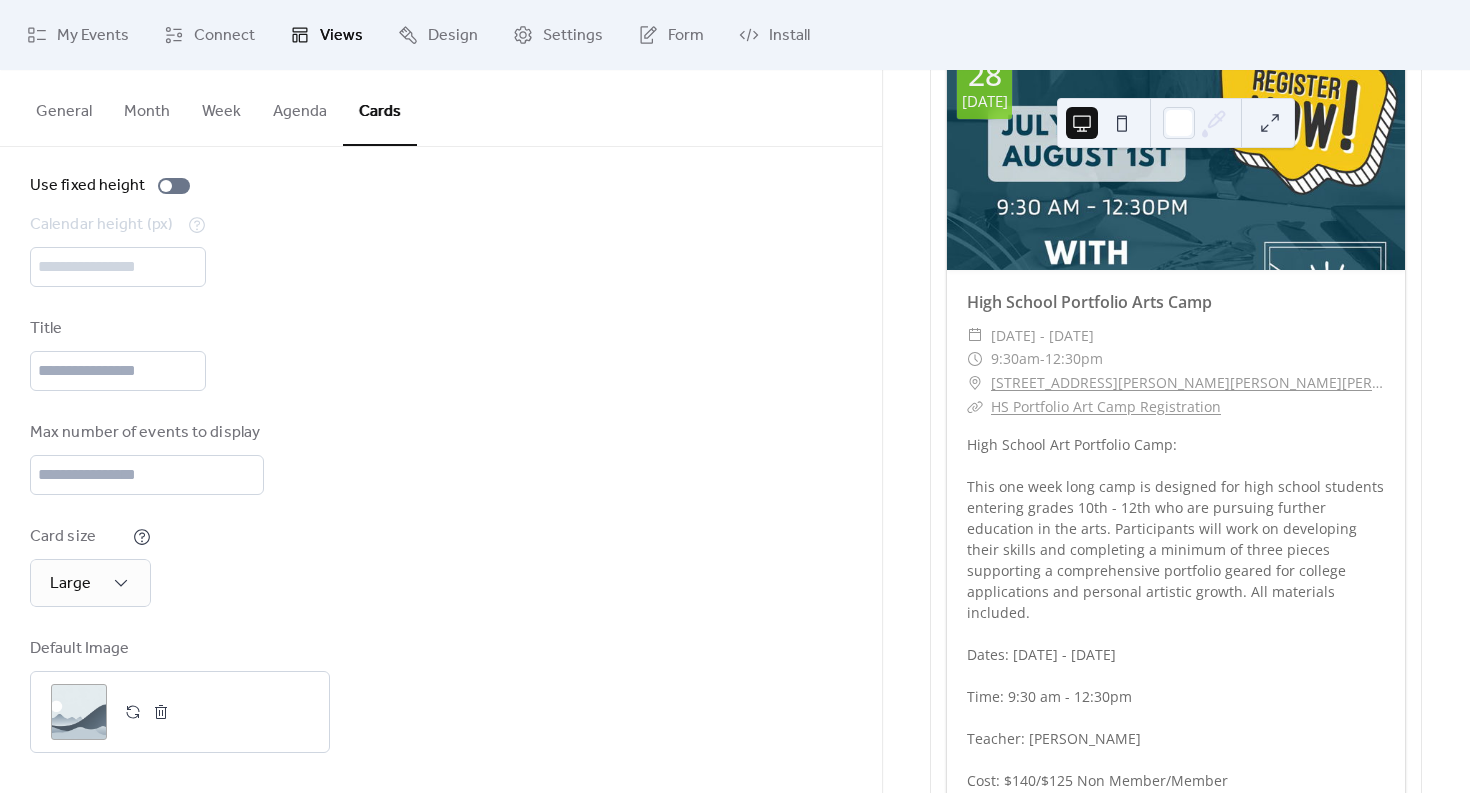 scroll, scrollTop: 2102, scrollLeft: 0, axis: vertical 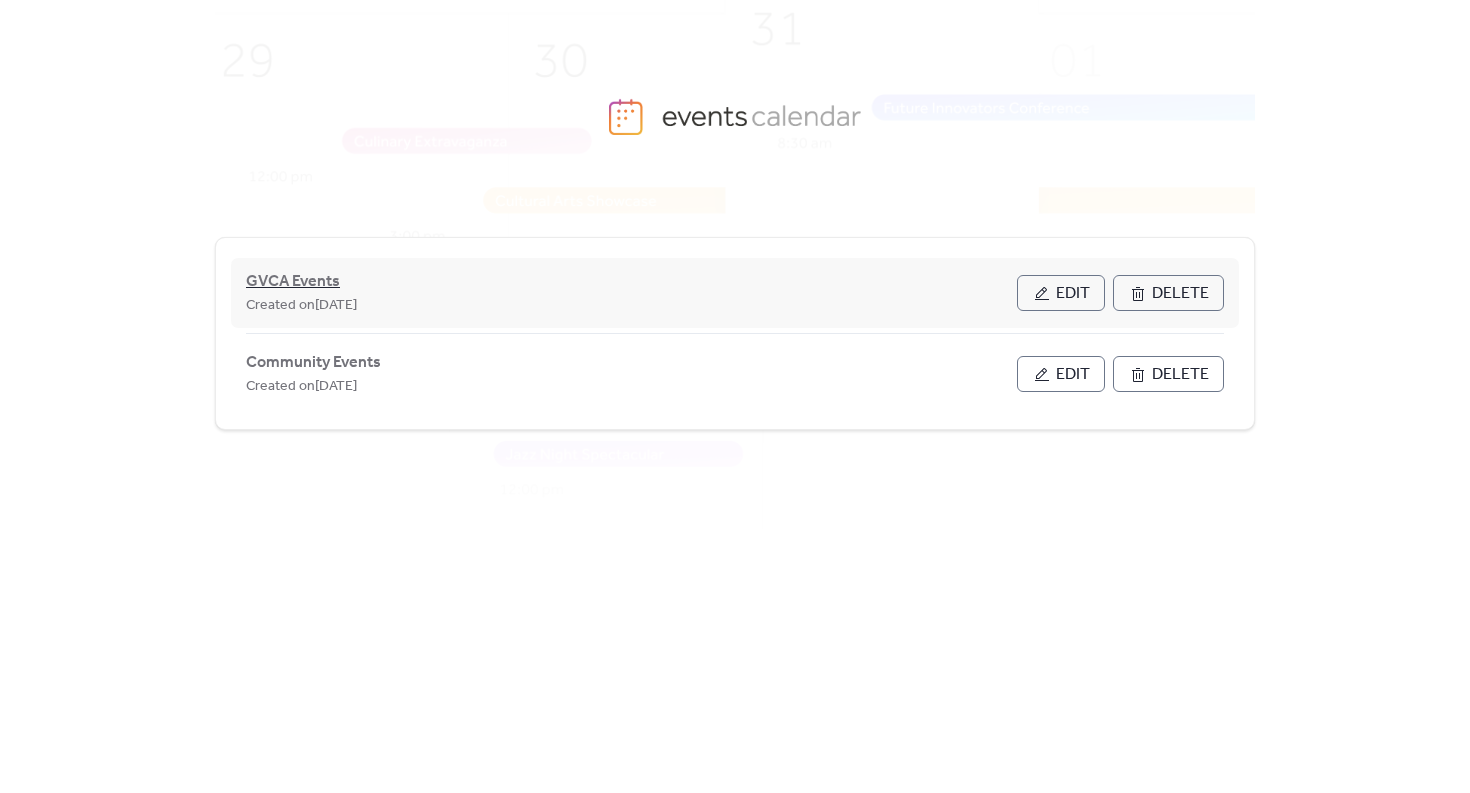 click on "GVCA Events" at bounding box center [293, 282] 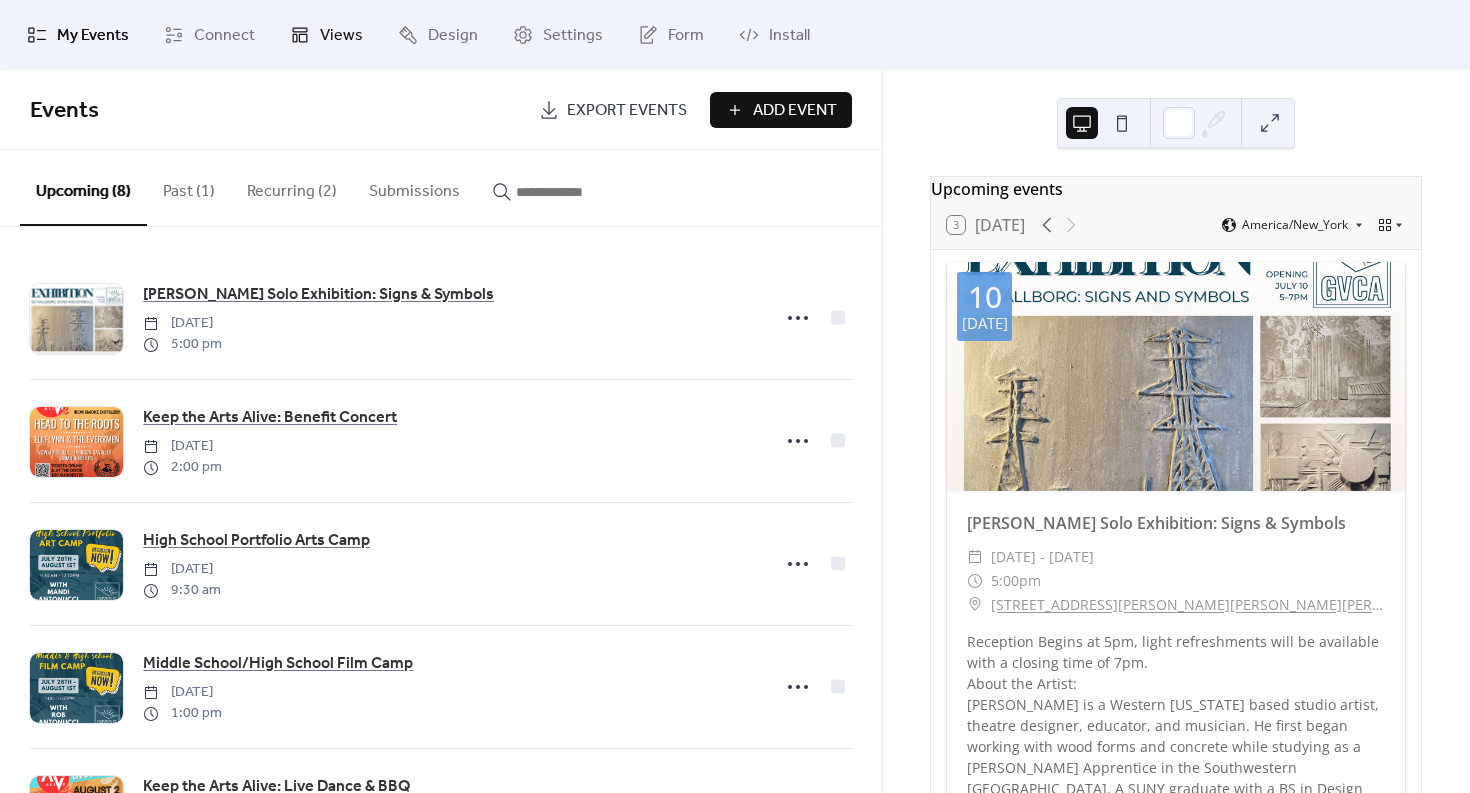 click on "Views" at bounding box center (341, 36) 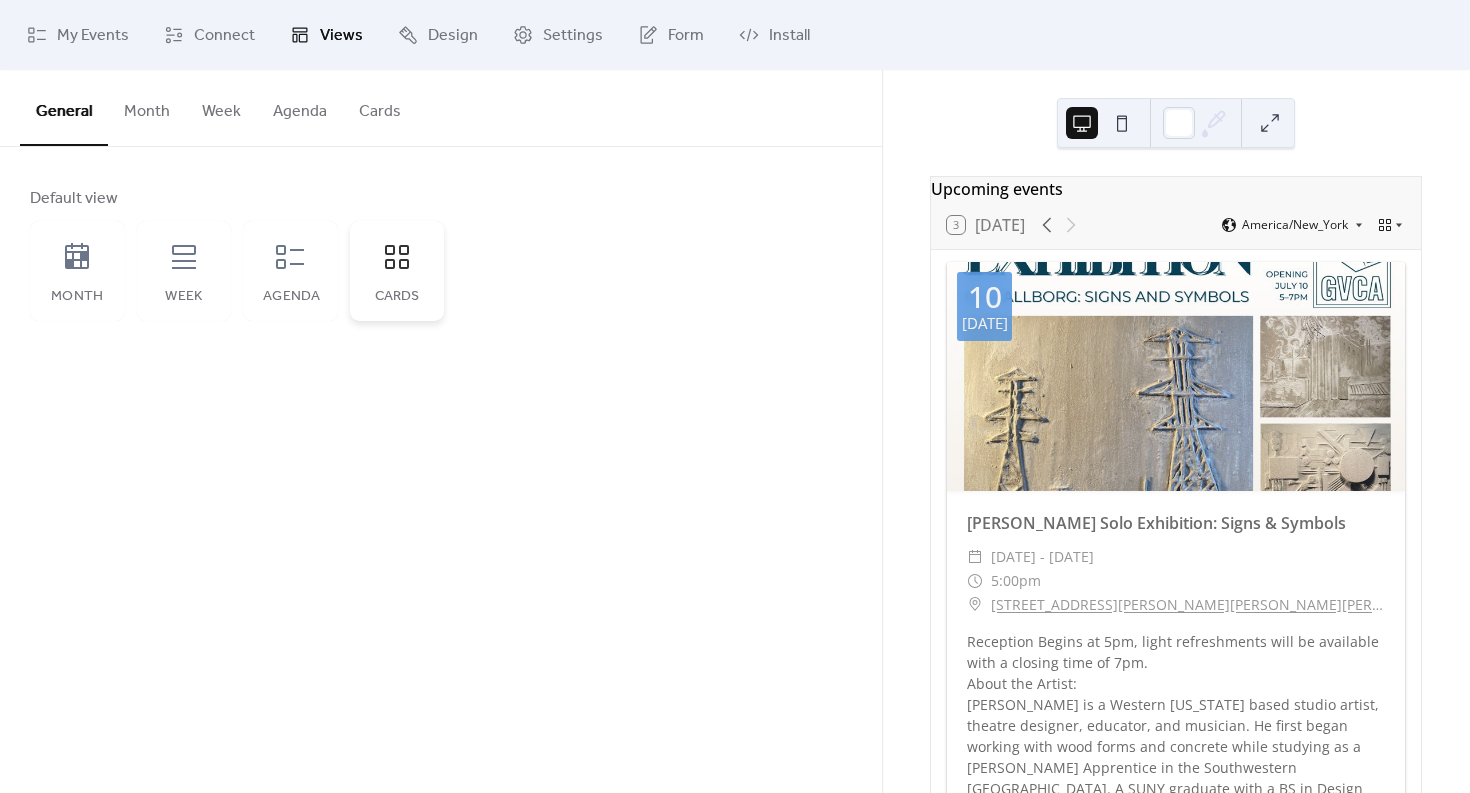 click on "Cards" at bounding box center (397, 297) 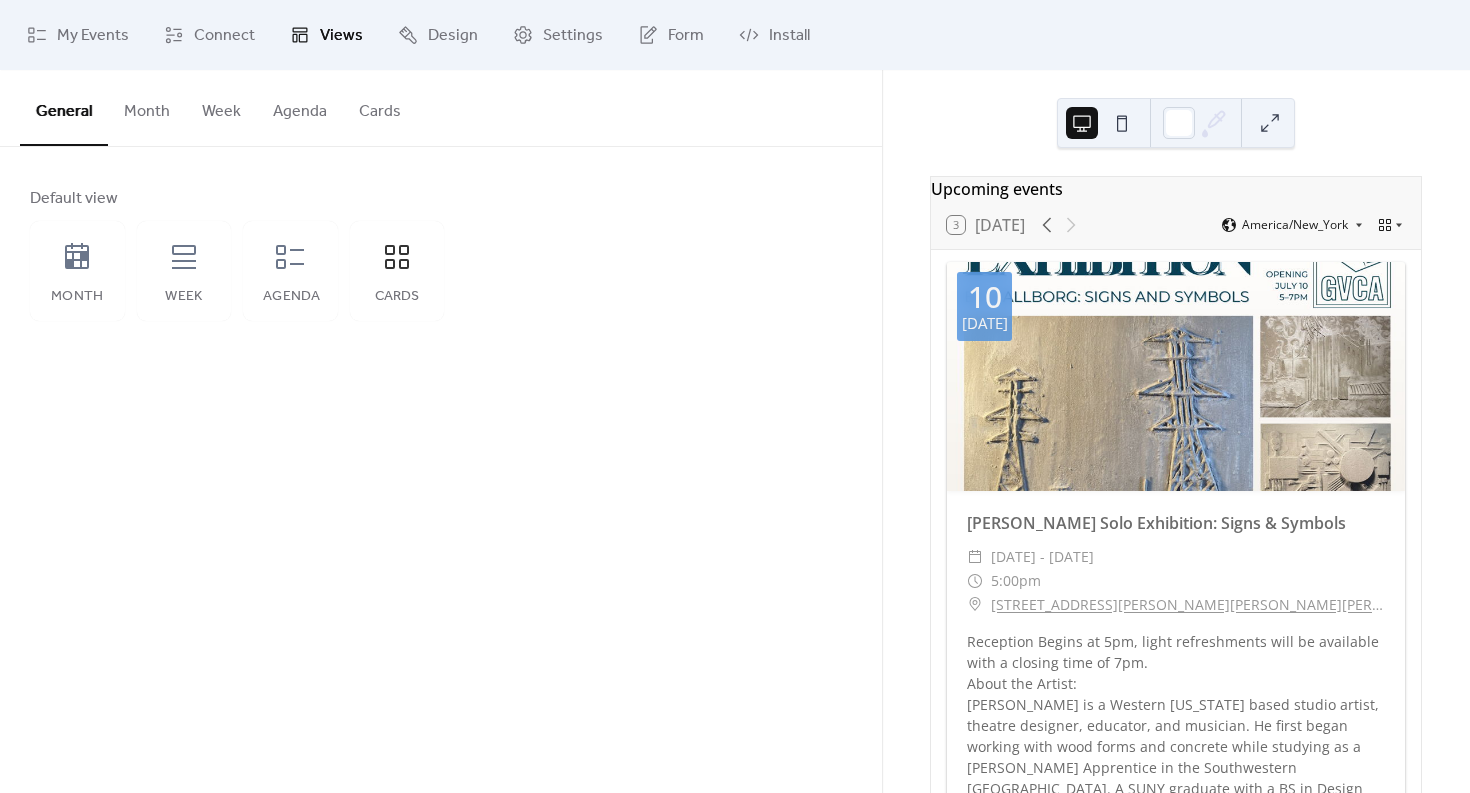 click on "General Month Week Agenda Cards Default view Month Week Agenda Cards Disabled Enabled Show weekends Show events time Round event bars Keep event popup inside Events display per day * Month Layout ​ Compact More events at a glance. Single-line events, fixed height. ​ Expanded Enhanced readability. Wrapped event titles, flexible height. Disabled Enabled Use fixed height Calendar height (px) *** Show weekends Disabled Enabled Use fixed height Calendar height (px) *** Image aspect ratio Original Title Max number of events to display ** Show date icon on mobile Minimize event description Disabled Enabled Use fixed height Calendar height (px) *** Title Max number of events to display ** Card size Large Default Image ;" at bounding box center (441, 431) 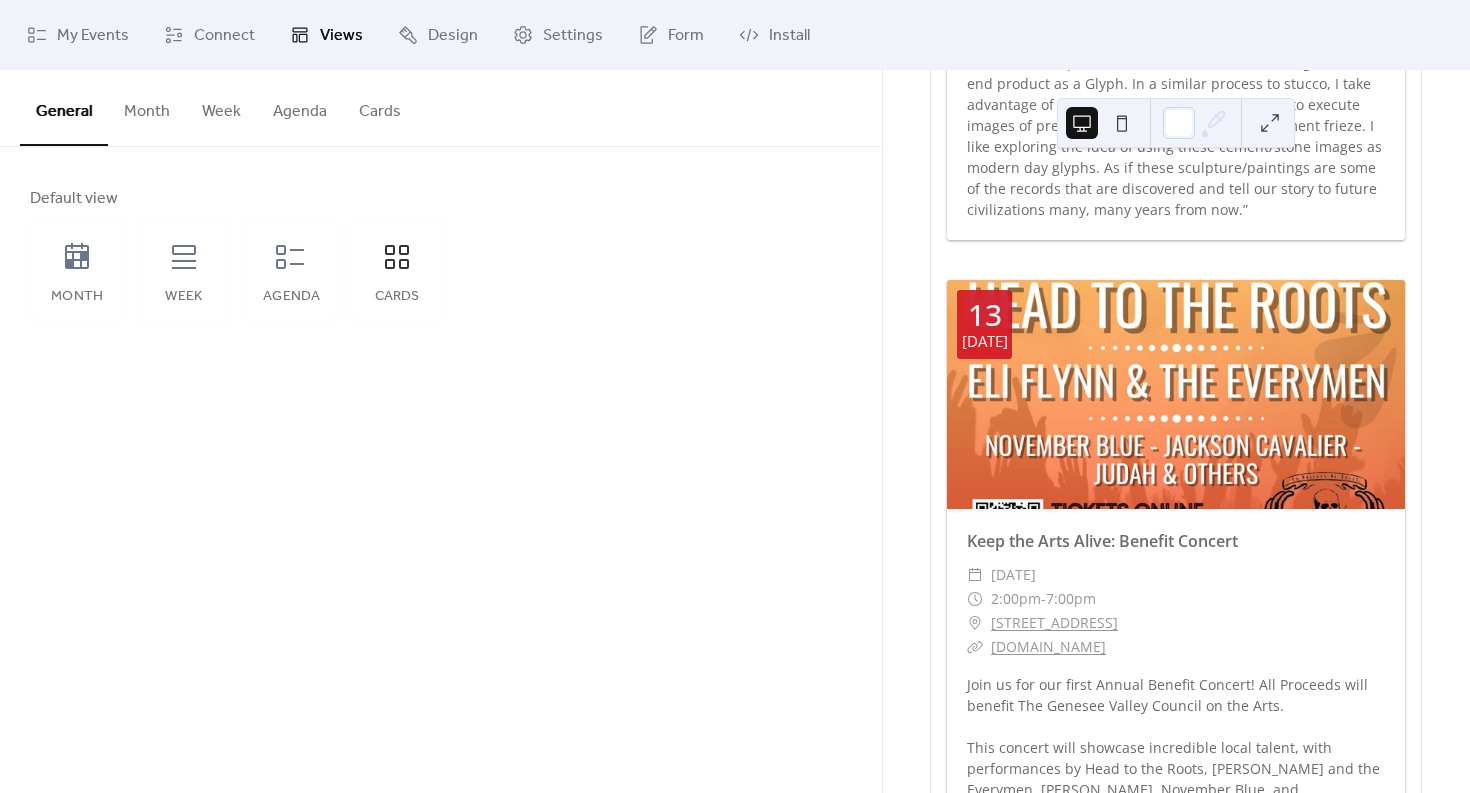 scroll, scrollTop: 805, scrollLeft: 0, axis: vertical 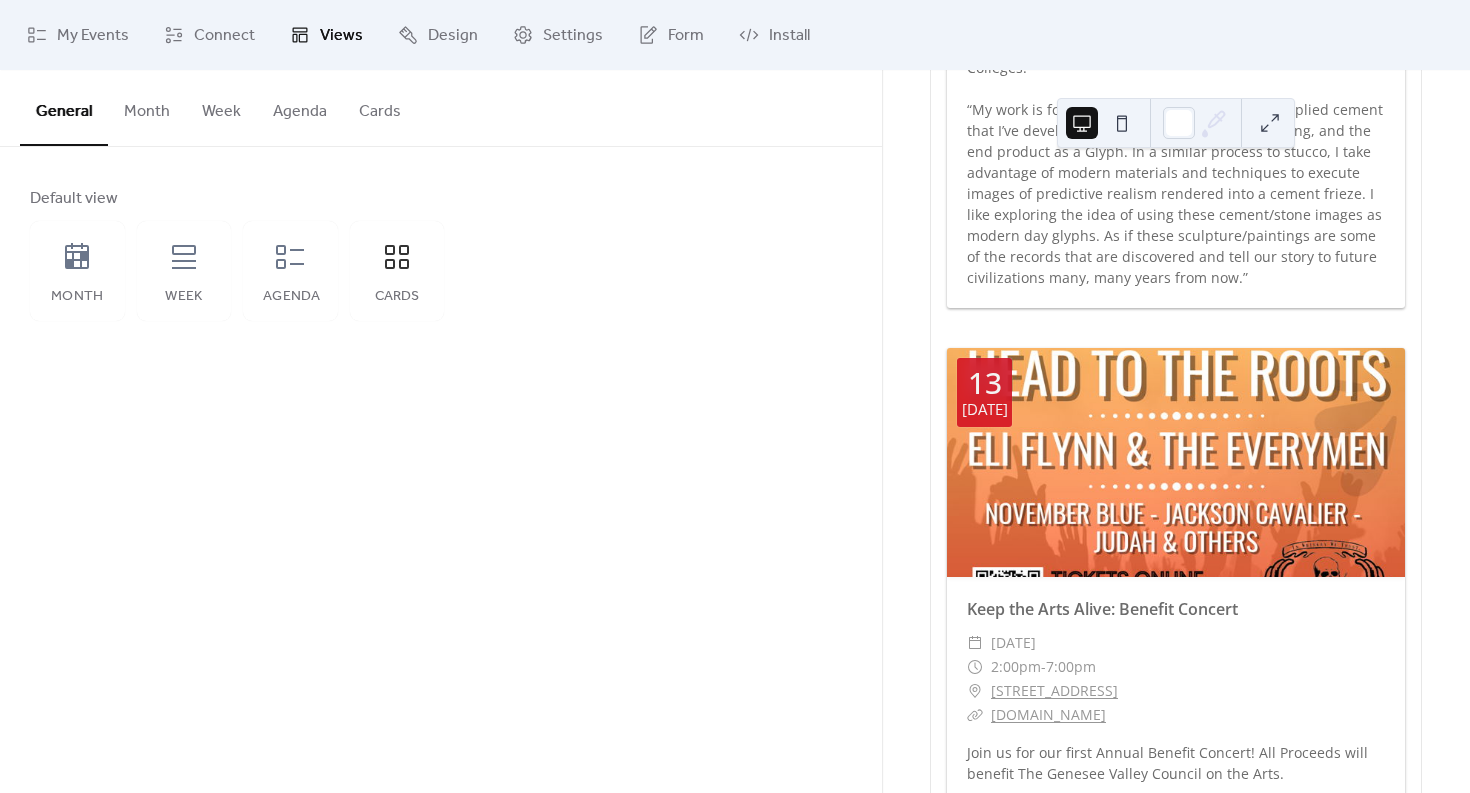 click on "Month" at bounding box center [147, 107] 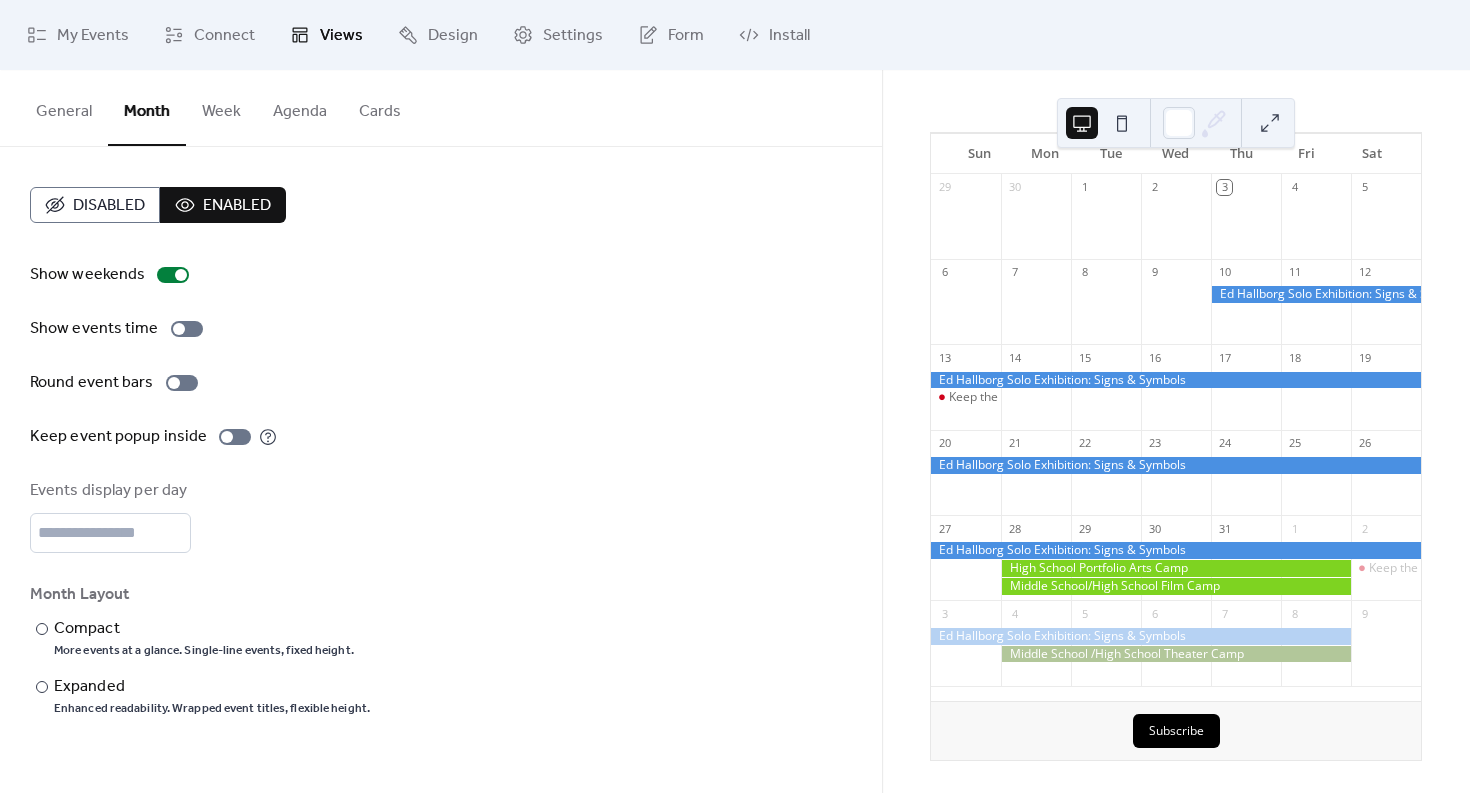 scroll, scrollTop: 0, scrollLeft: 0, axis: both 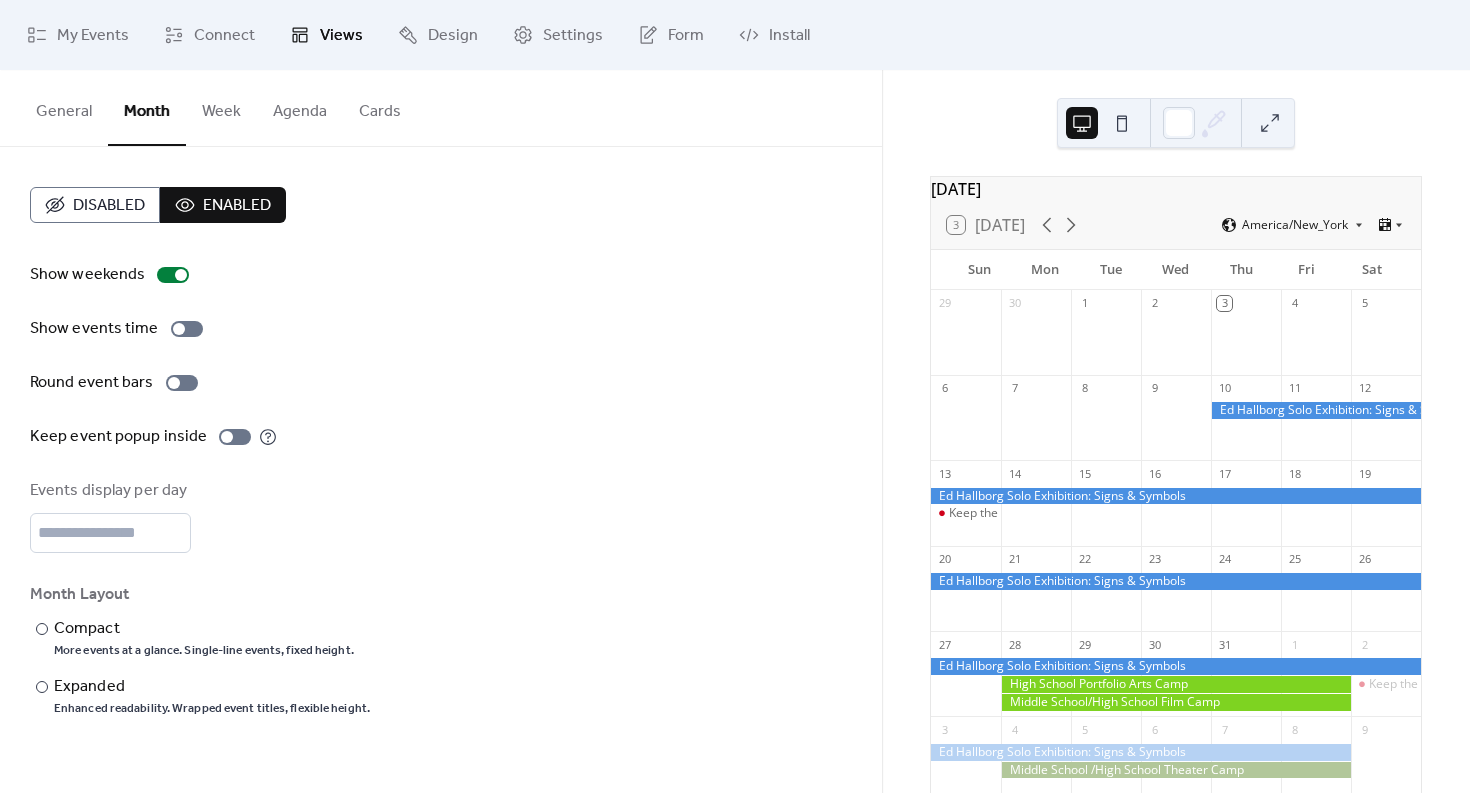 click on "General" at bounding box center [64, 107] 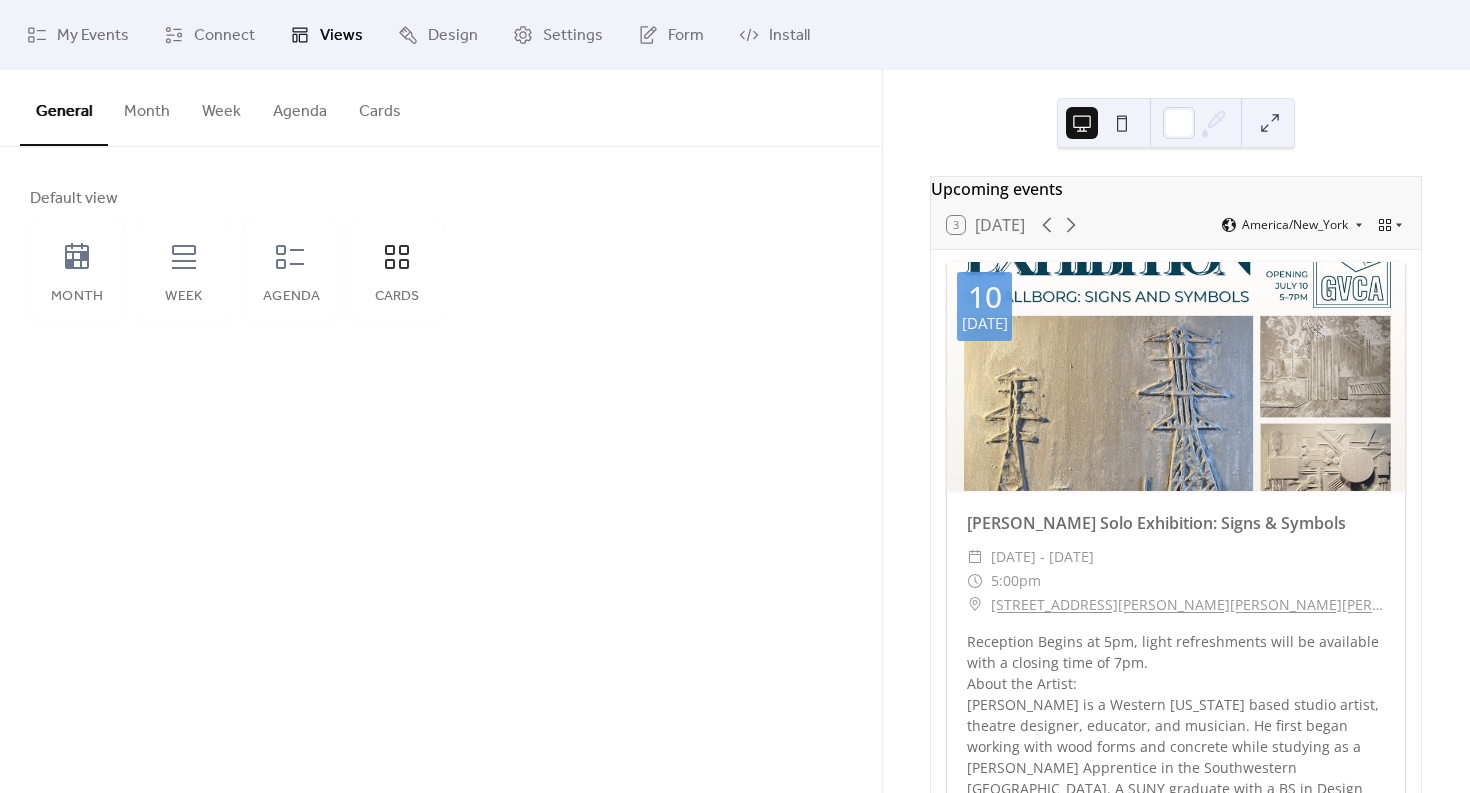 click on "Cards" at bounding box center [380, 107] 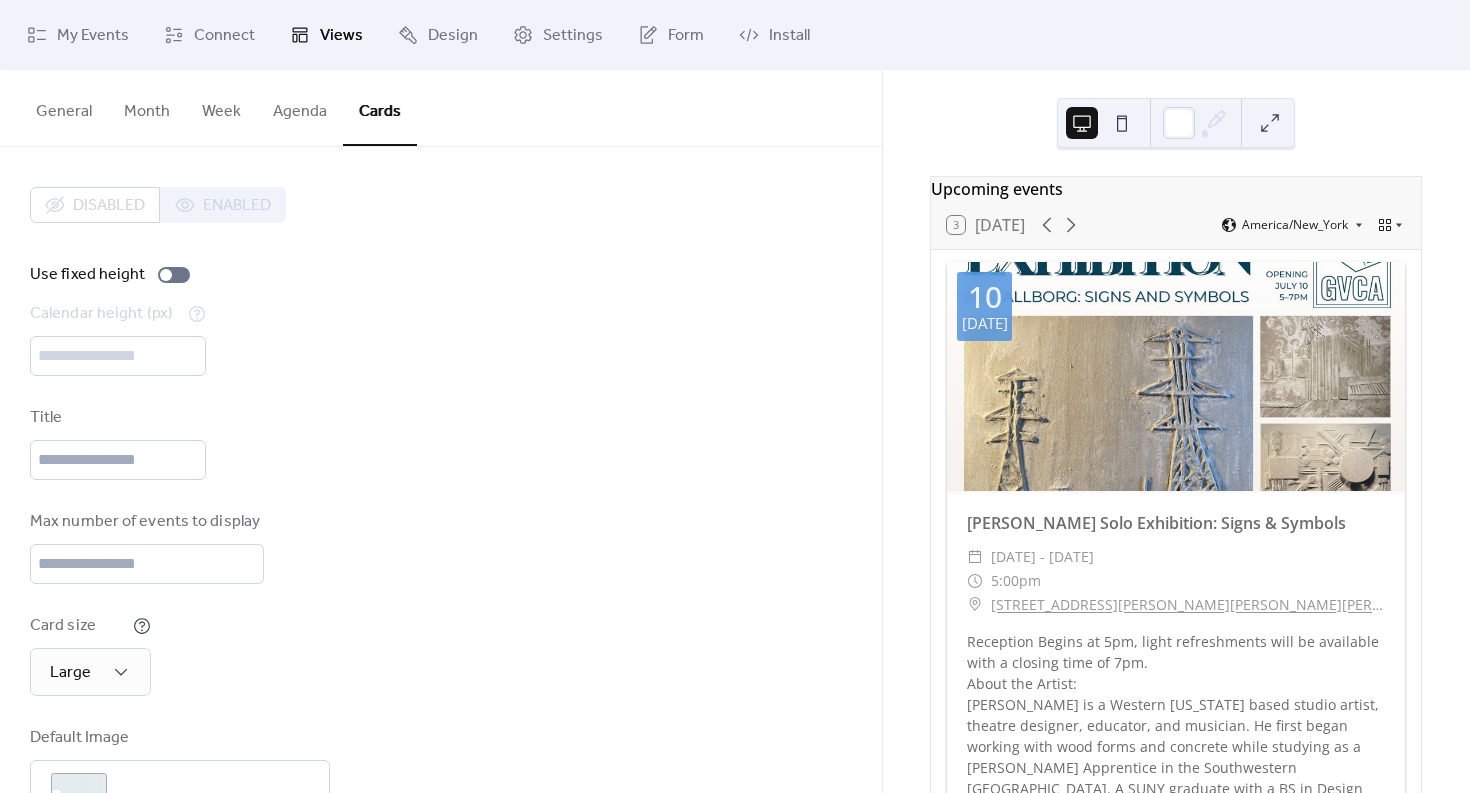 scroll, scrollTop: 89, scrollLeft: 0, axis: vertical 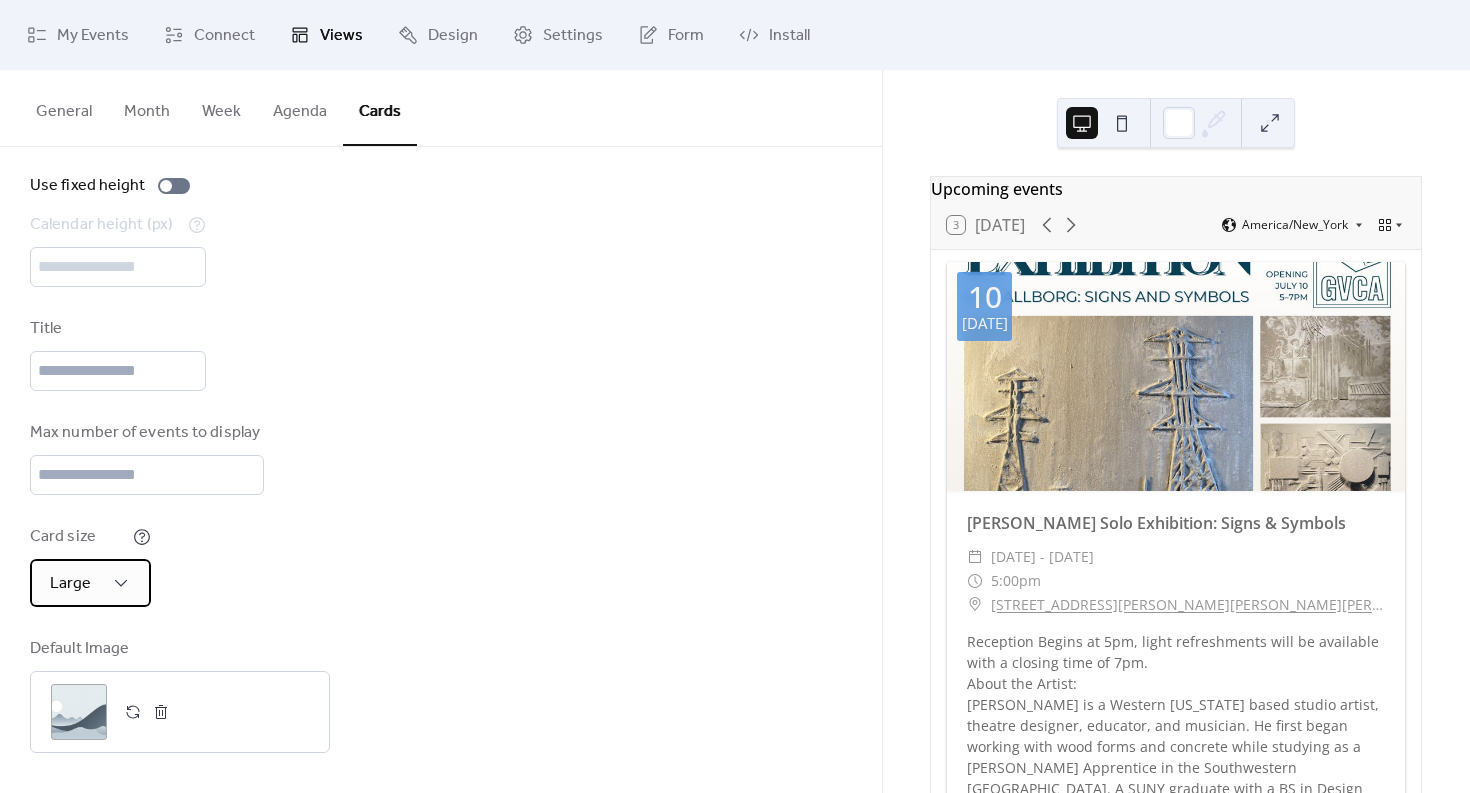 click on "Large" at bounding box center (90, 583) 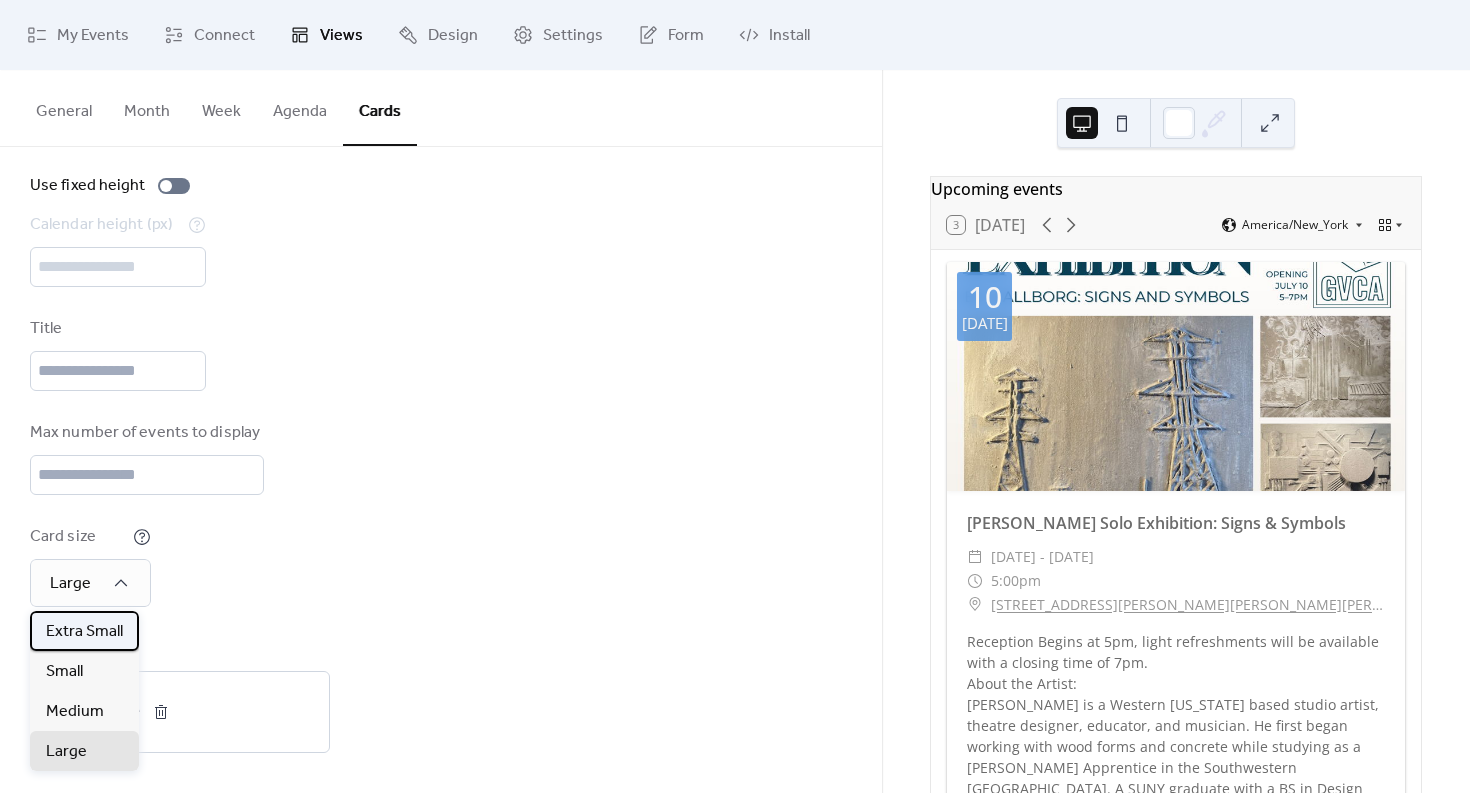 click on "Extra Small" at bounding box center [84, 632] 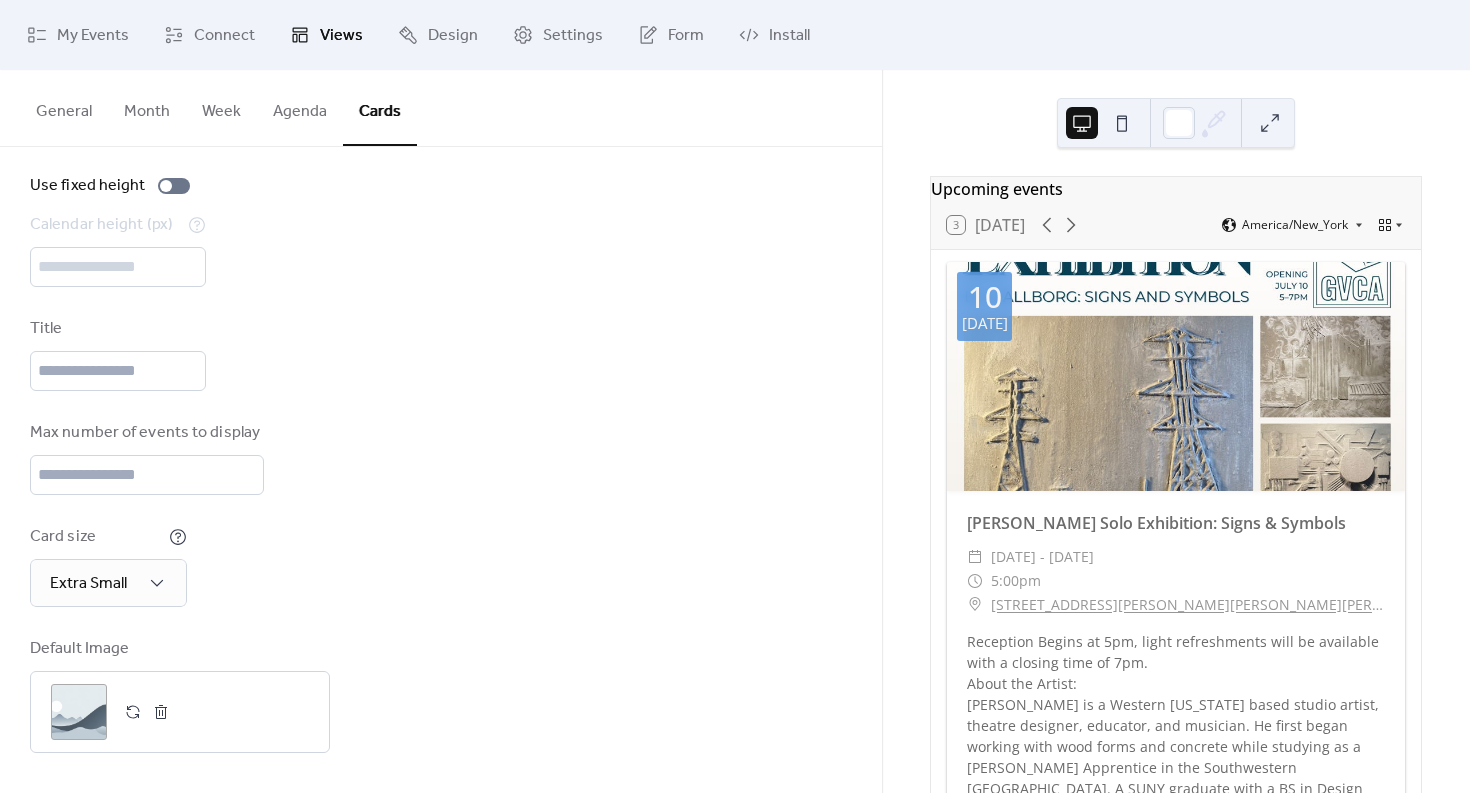 scroll, scrollTop: 0, scrollLeft: 0, axis: both 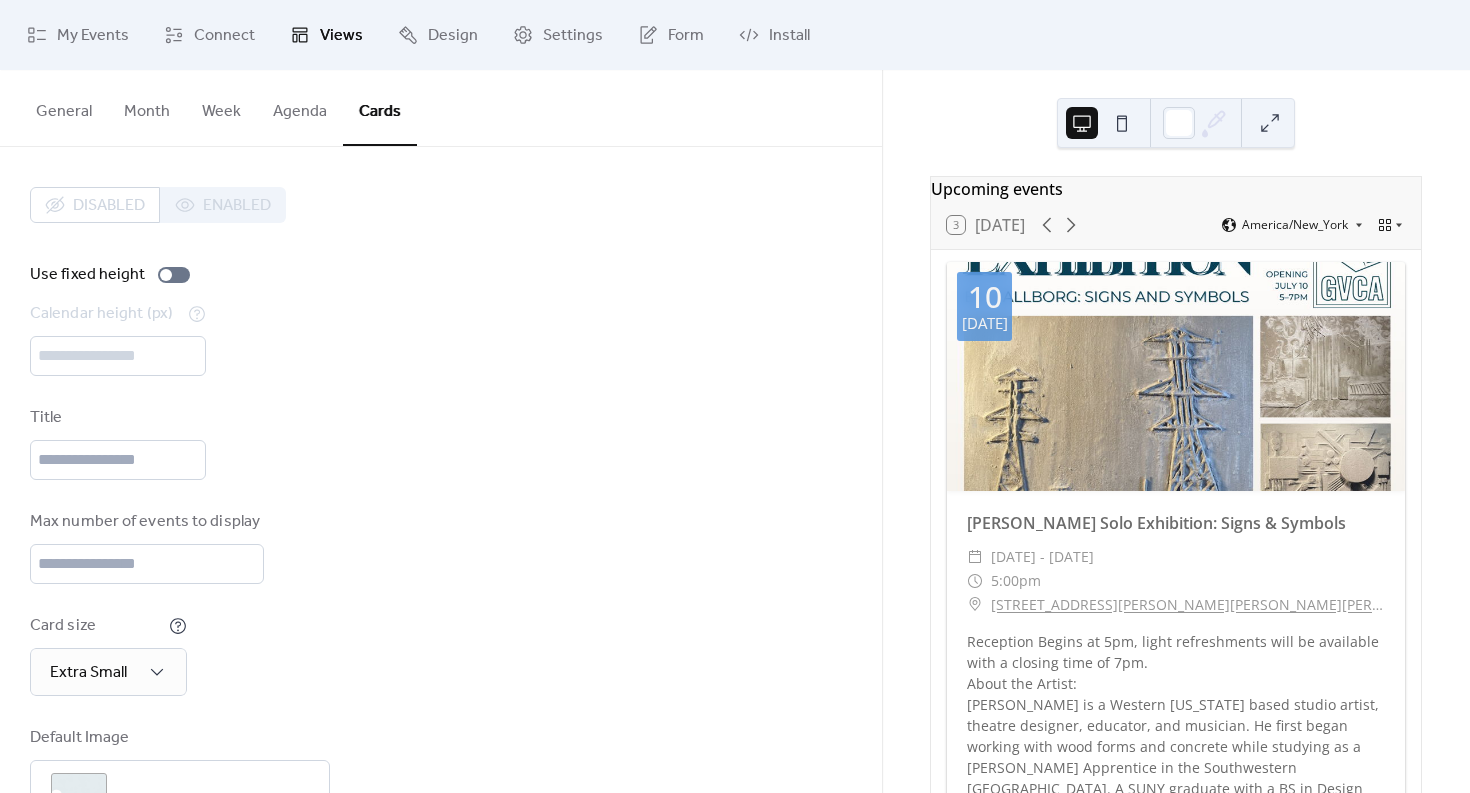 click on "Week" at bounding box center [221, 107] 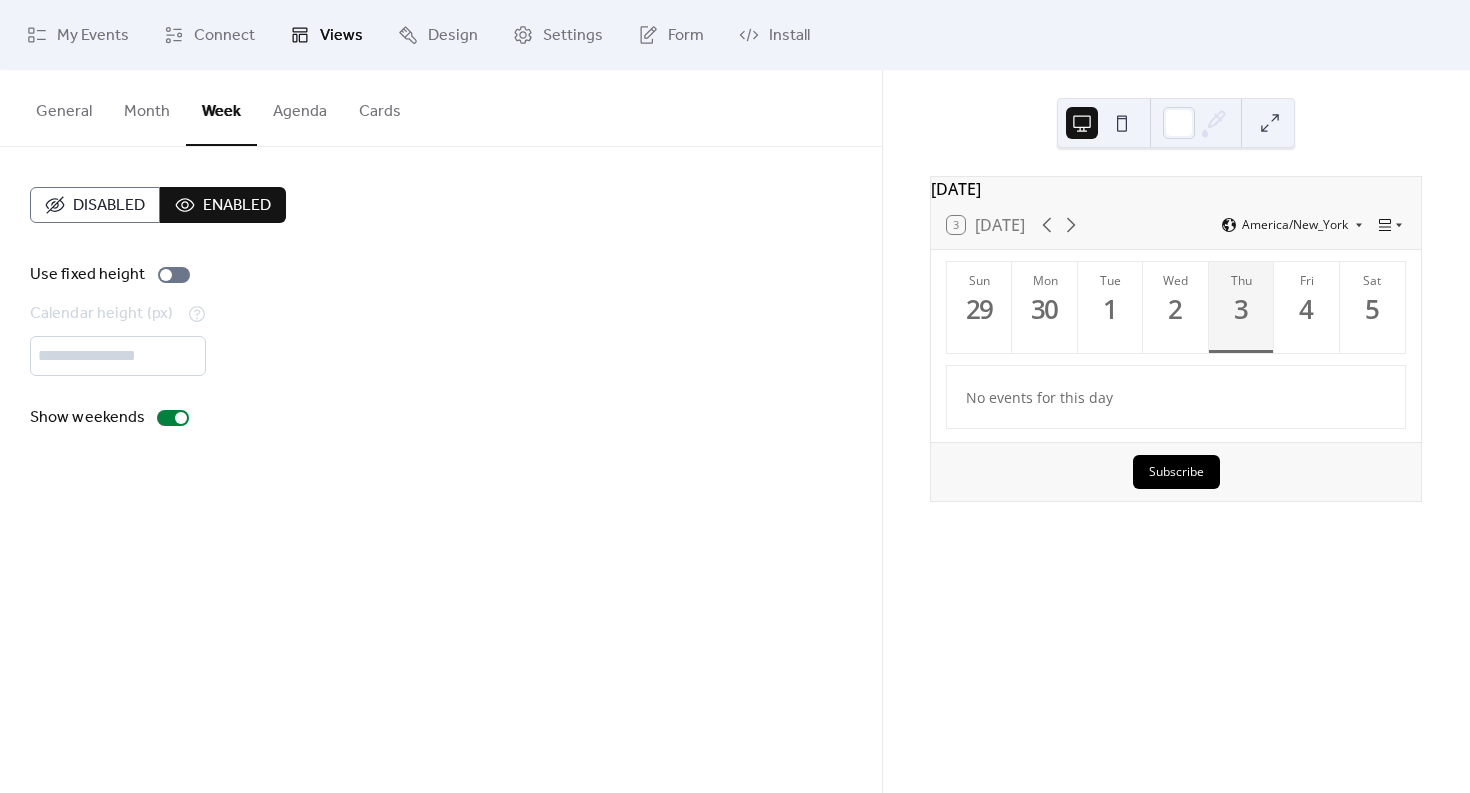 click on "Cards" at bounding box center [380, 107] 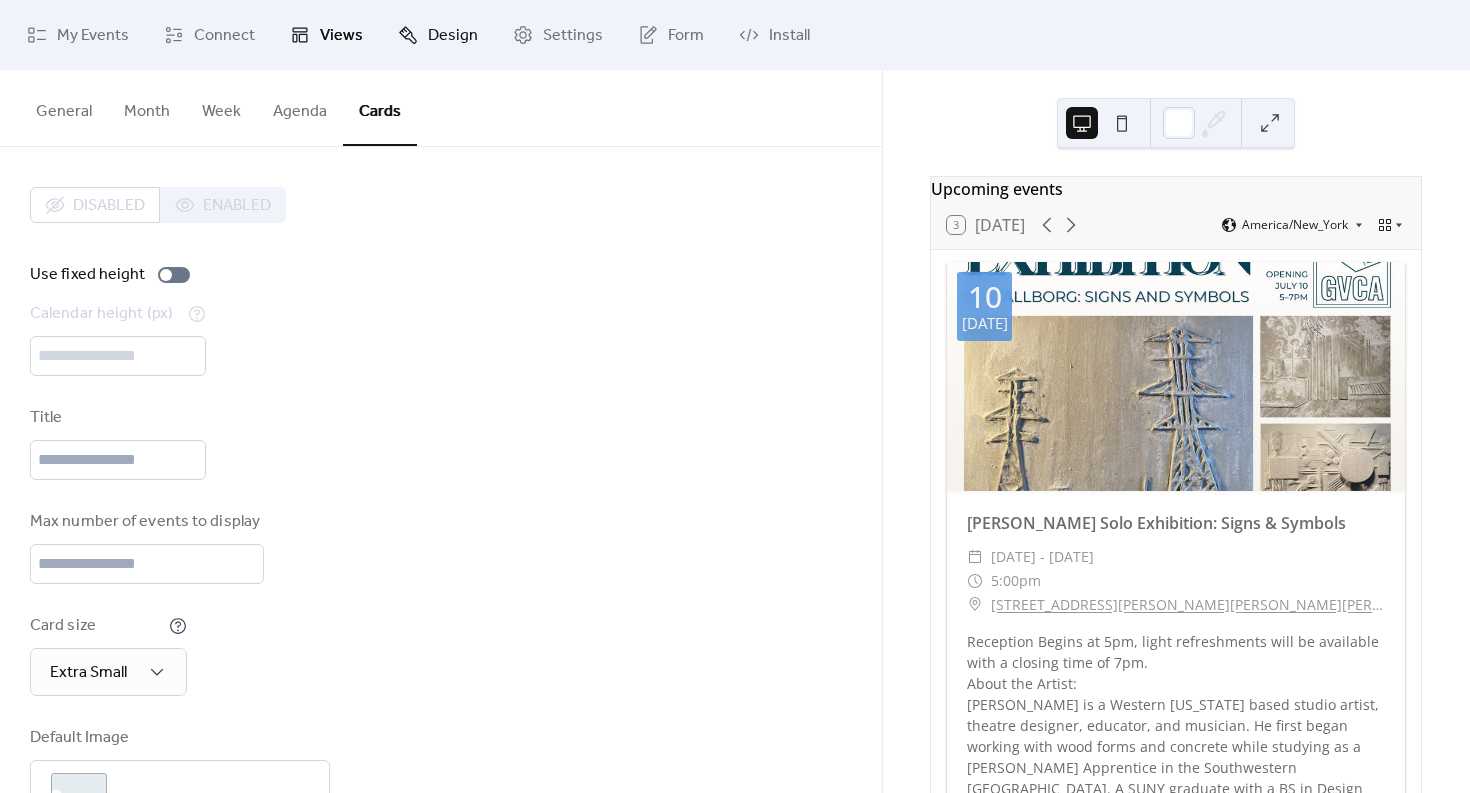 click on "Design" at bounding box center [453, 36] 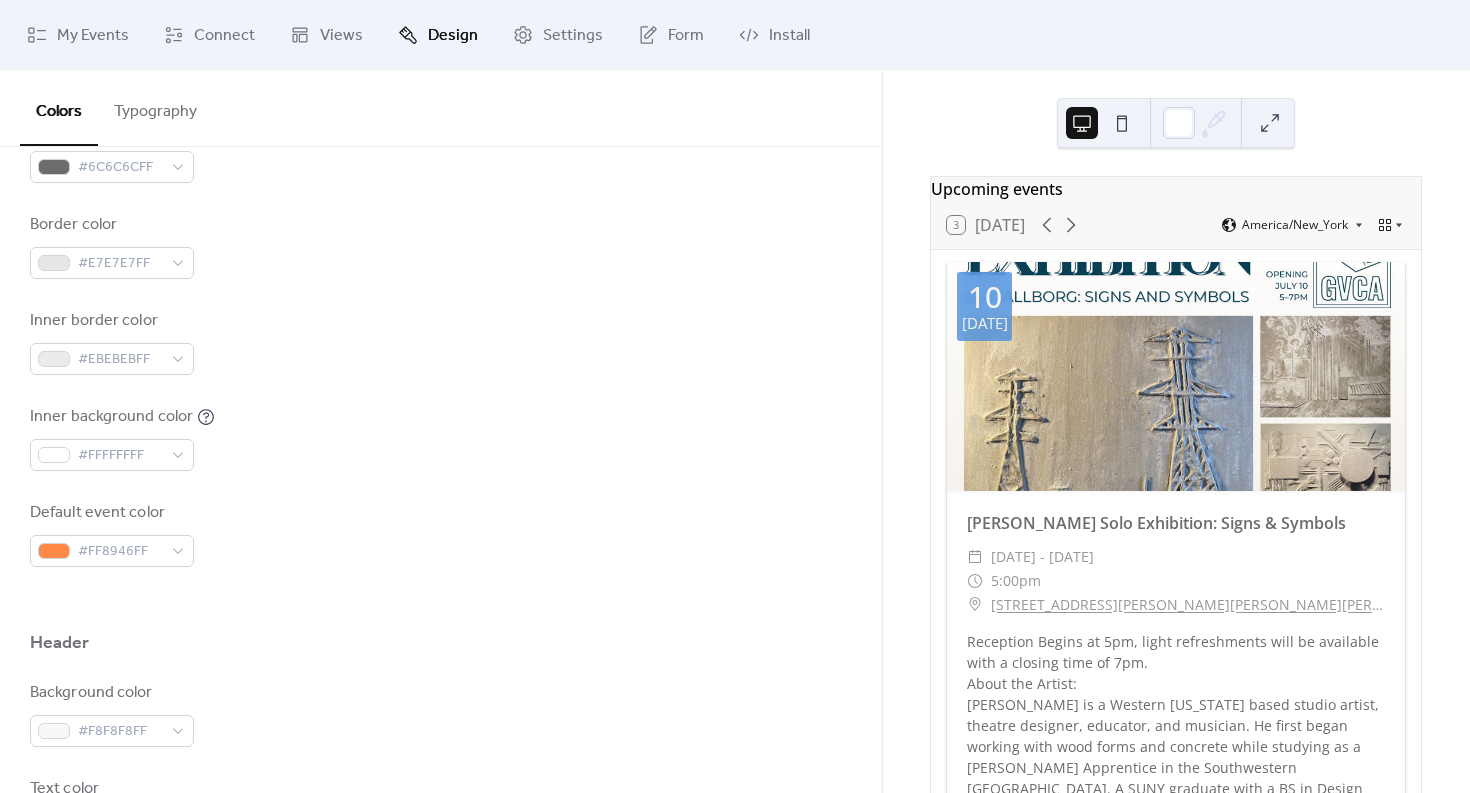 scroll, scrollTop: 458, scrollLeft: 0, axis: vertical 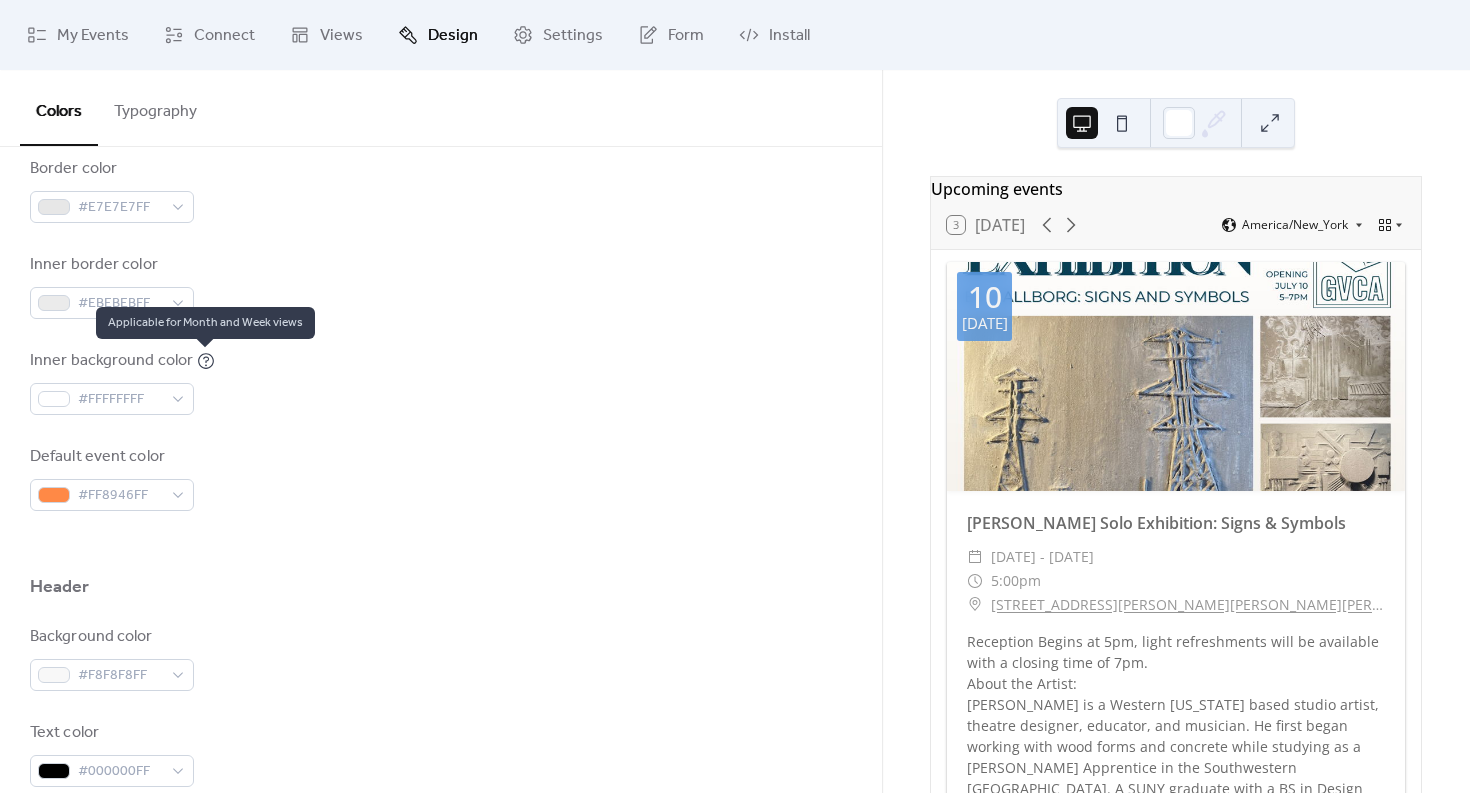 click 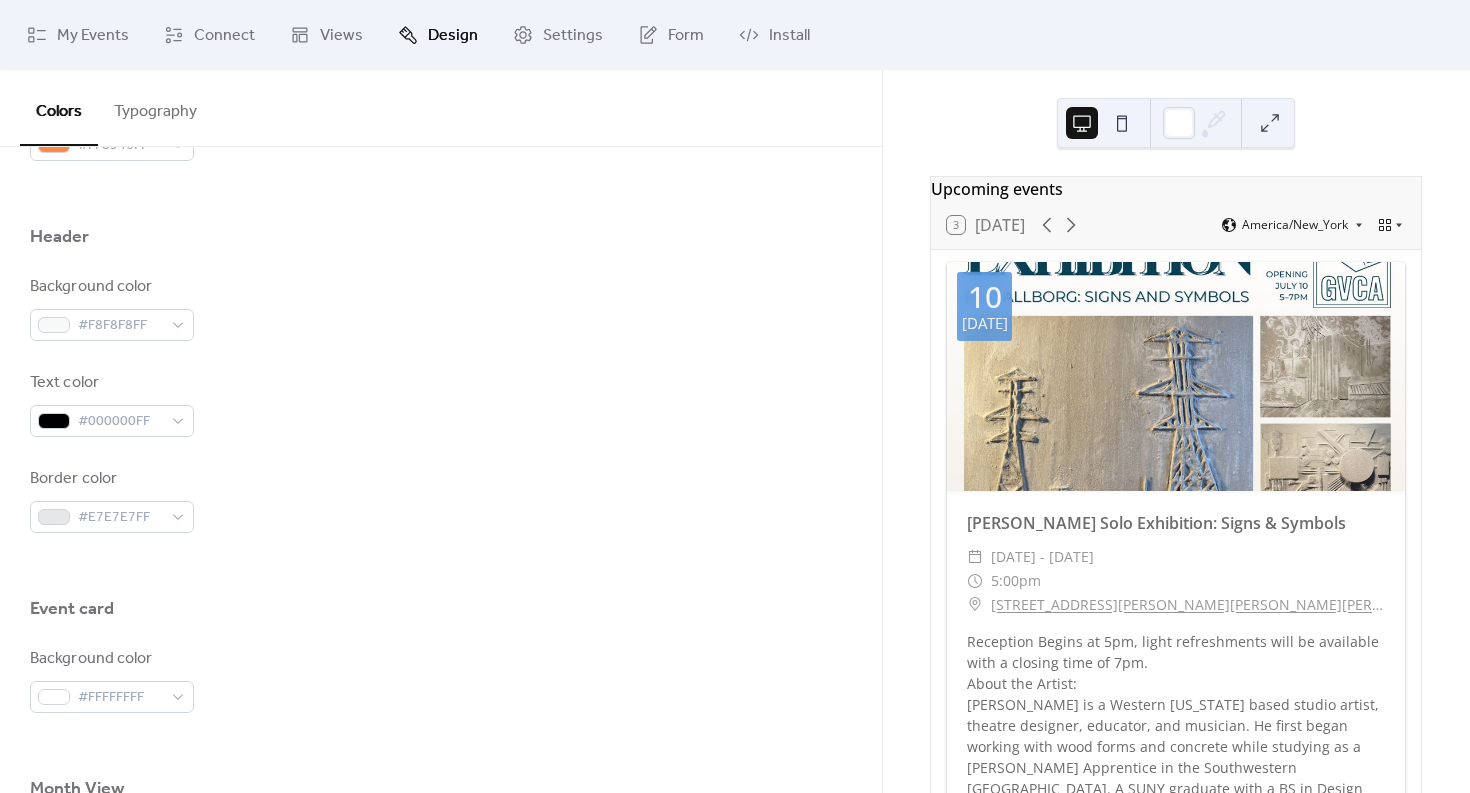 scroll, scrollTop: 0, scrollLeft: 0, axis: both 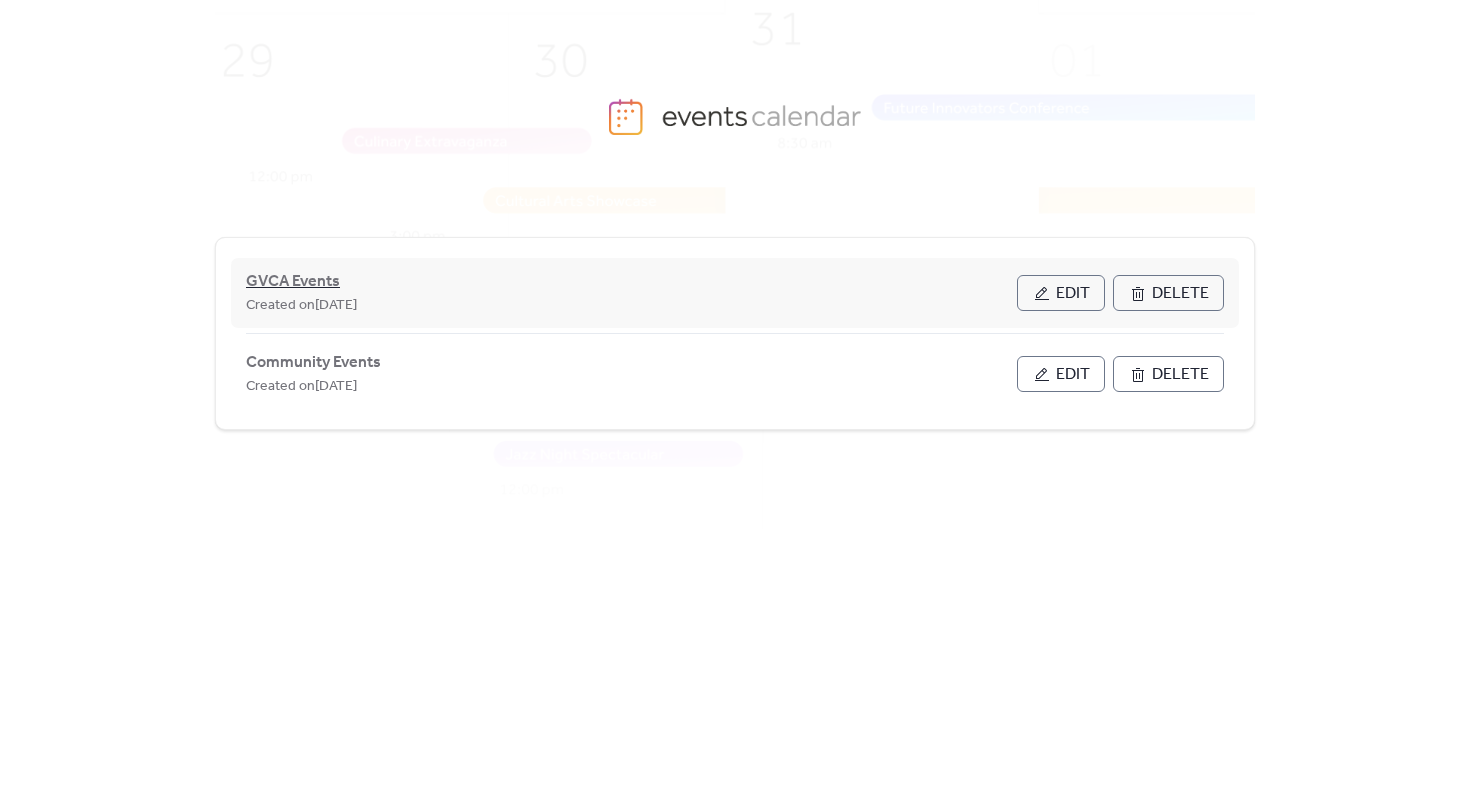 click on "GVCA Events" at bounding box center (293, 282) 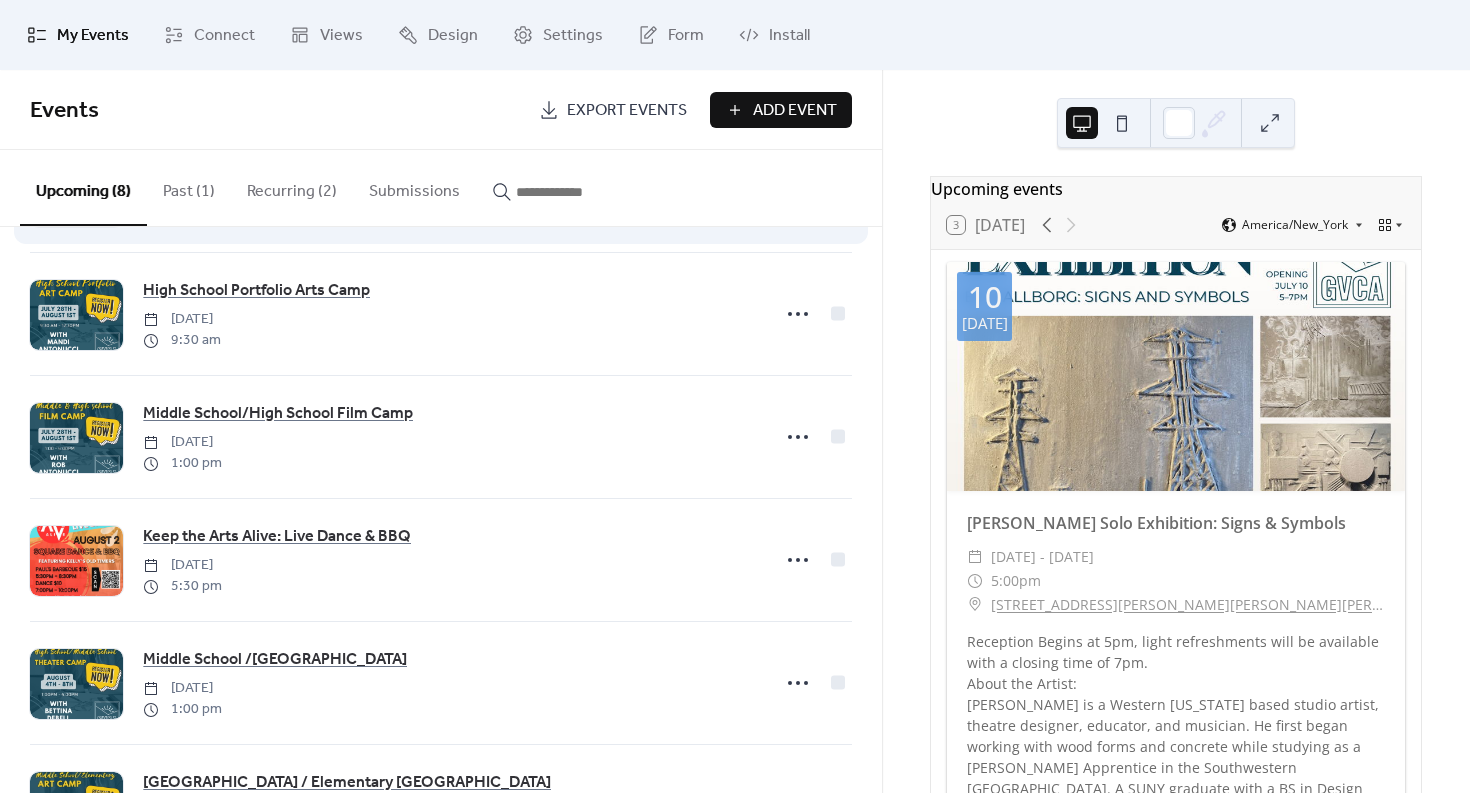 scroll, scrollTop: 345, scrollLeft: 0, axis: vertical 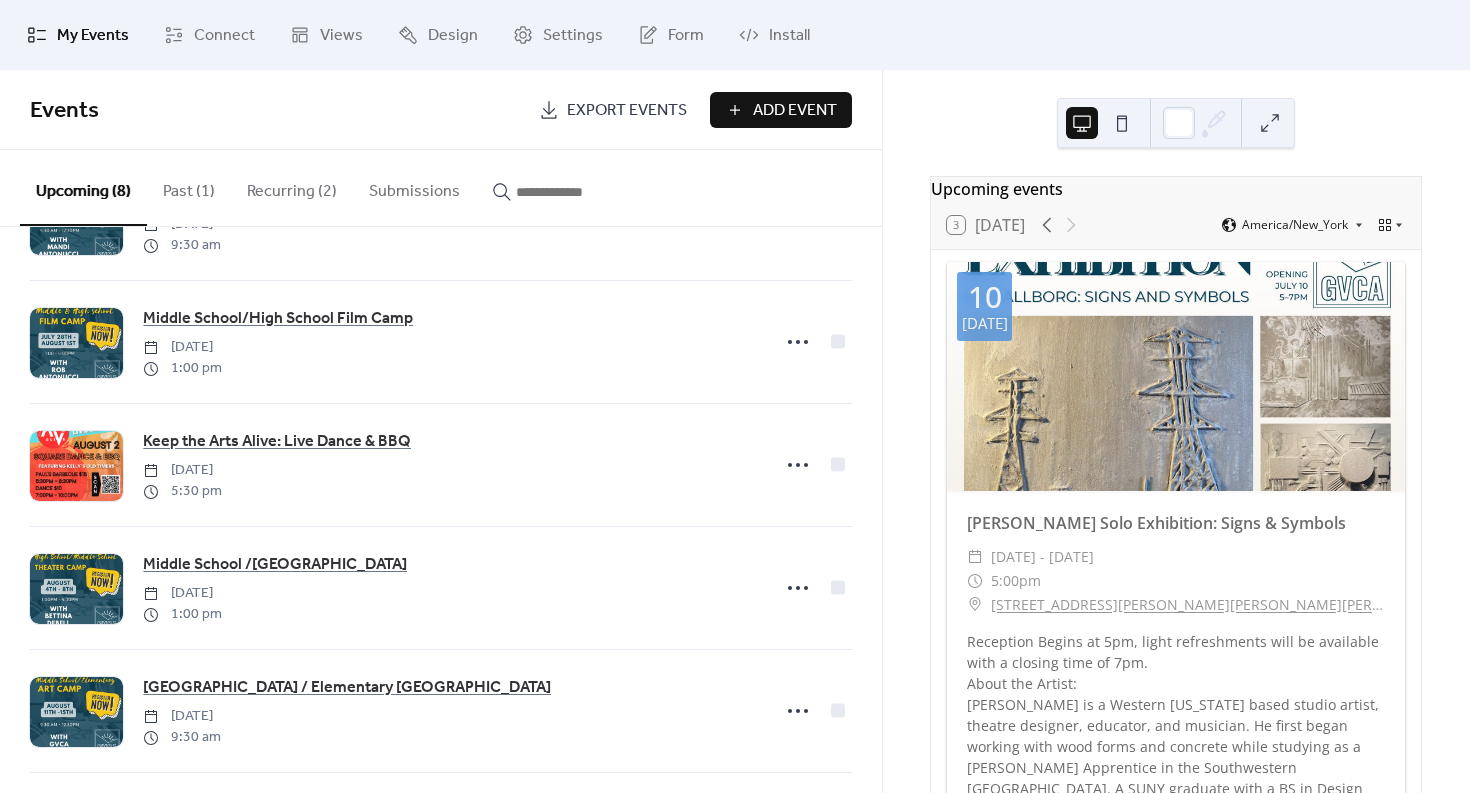 click on "Add Event" at bounding box center [795, 111] 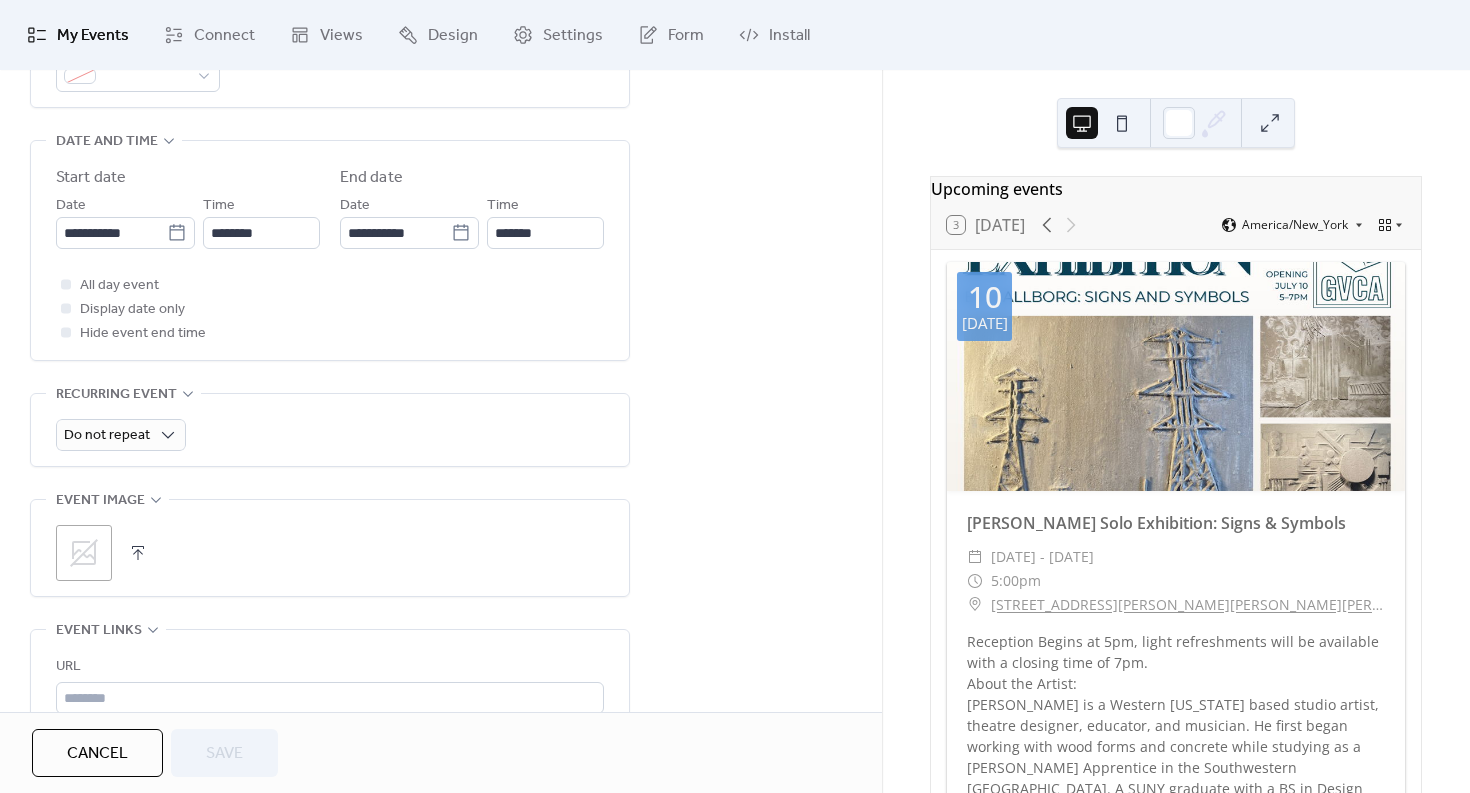 scroll, scrollTop: 664, scrollLeft: 0, axis: vertical 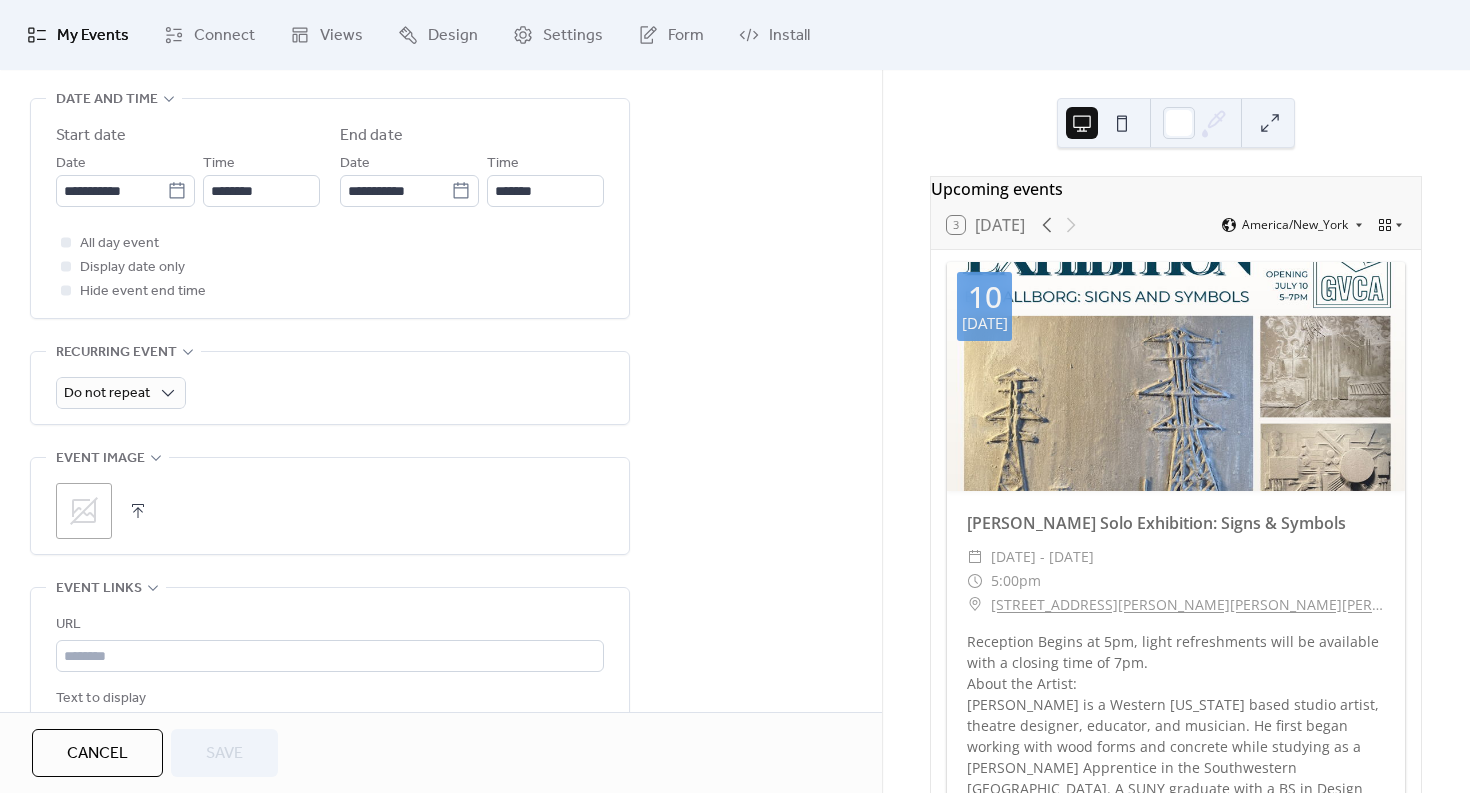 click 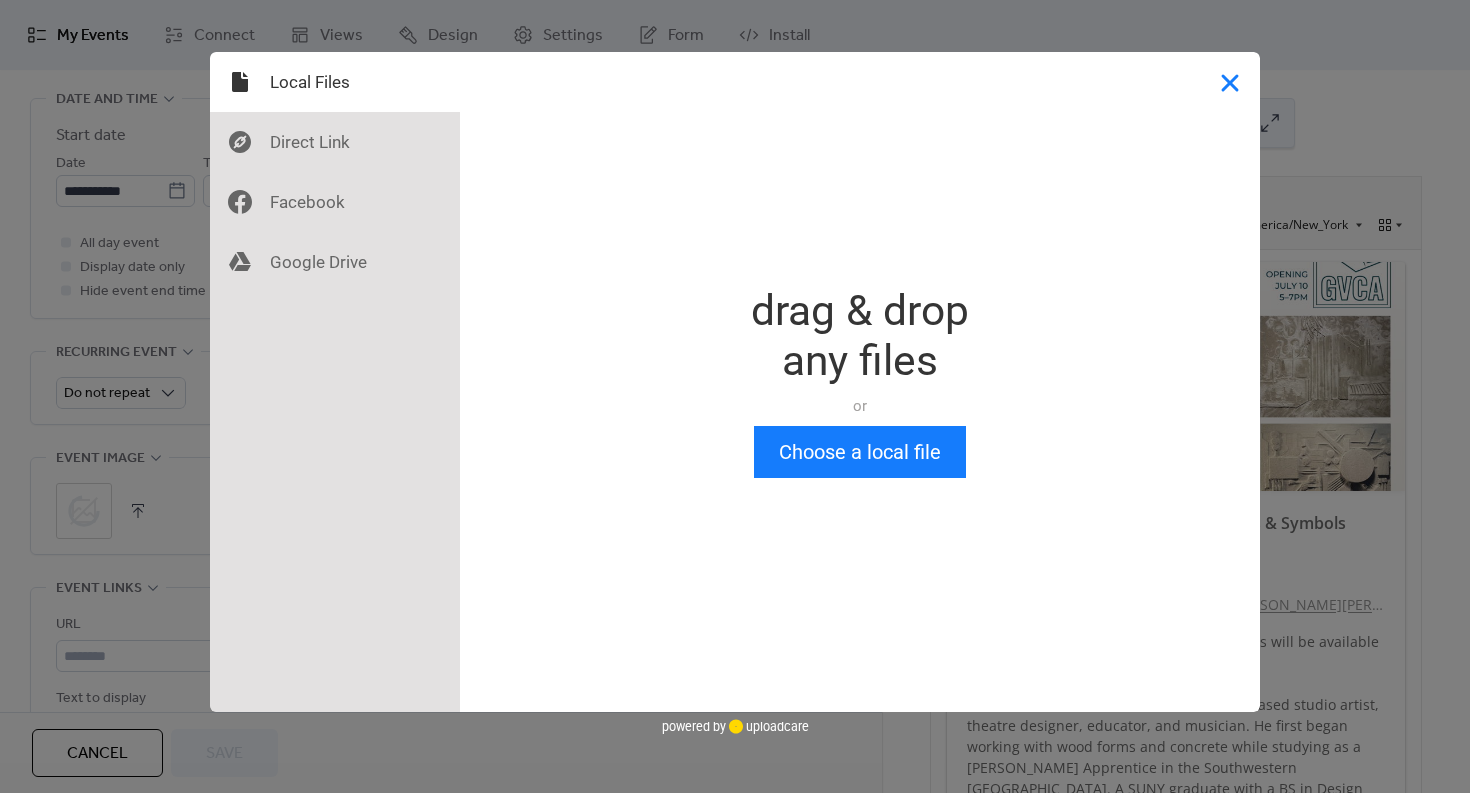 click at bounding box center (1230, 82) 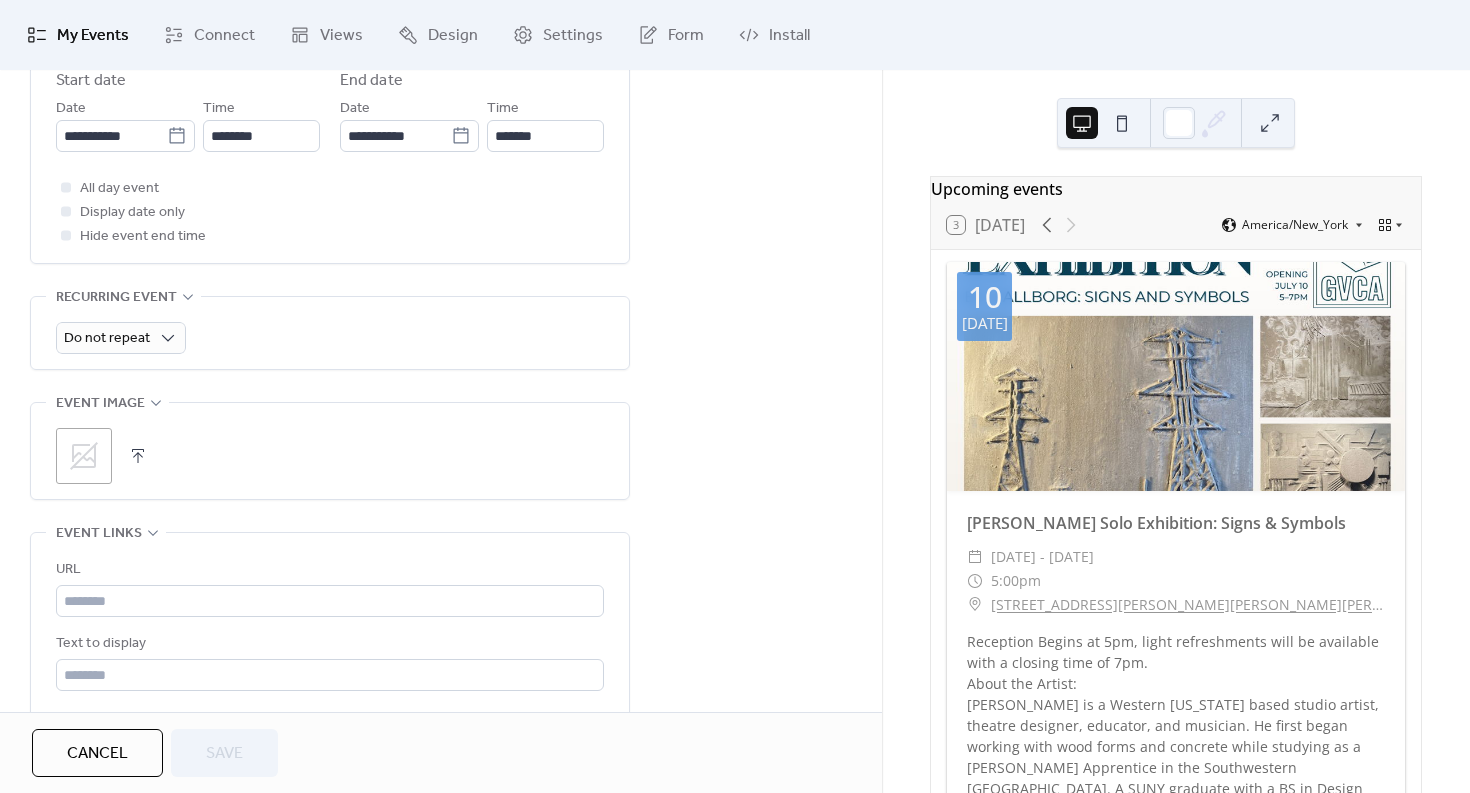scroll, scrollTop: 715, scrollLeft: 0, axis: vertical 